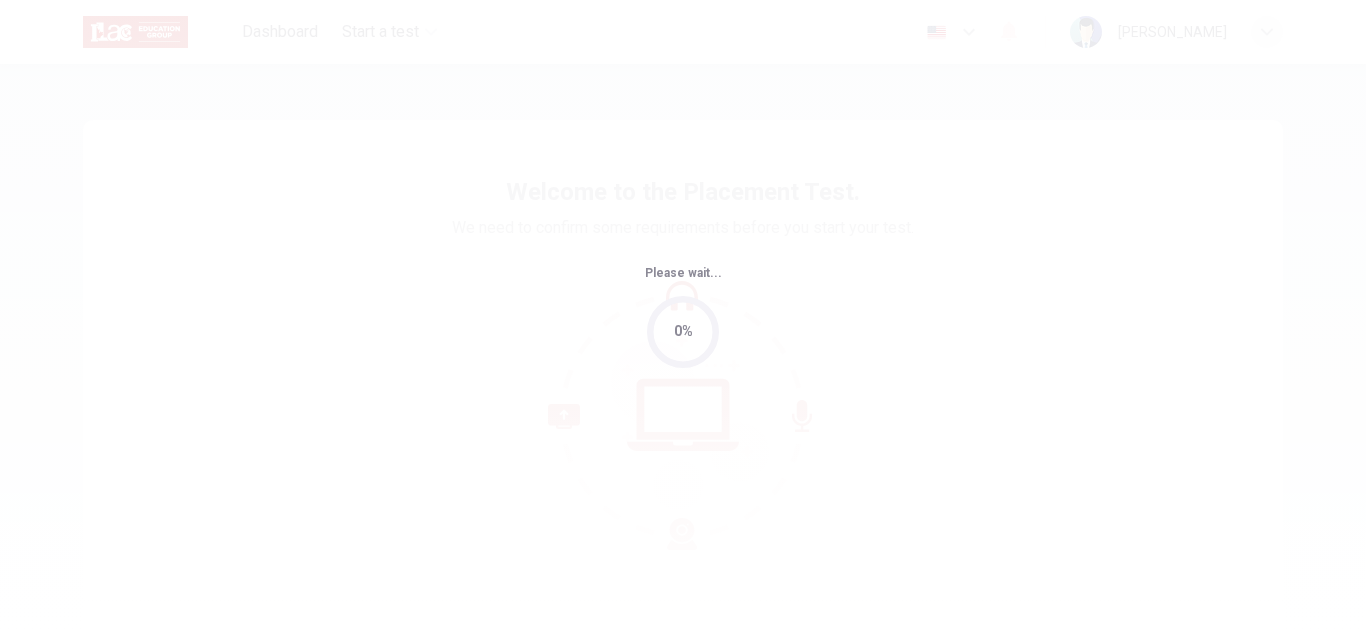 scroll, scrollTop: 0, scrollLeft: 0, axis: both 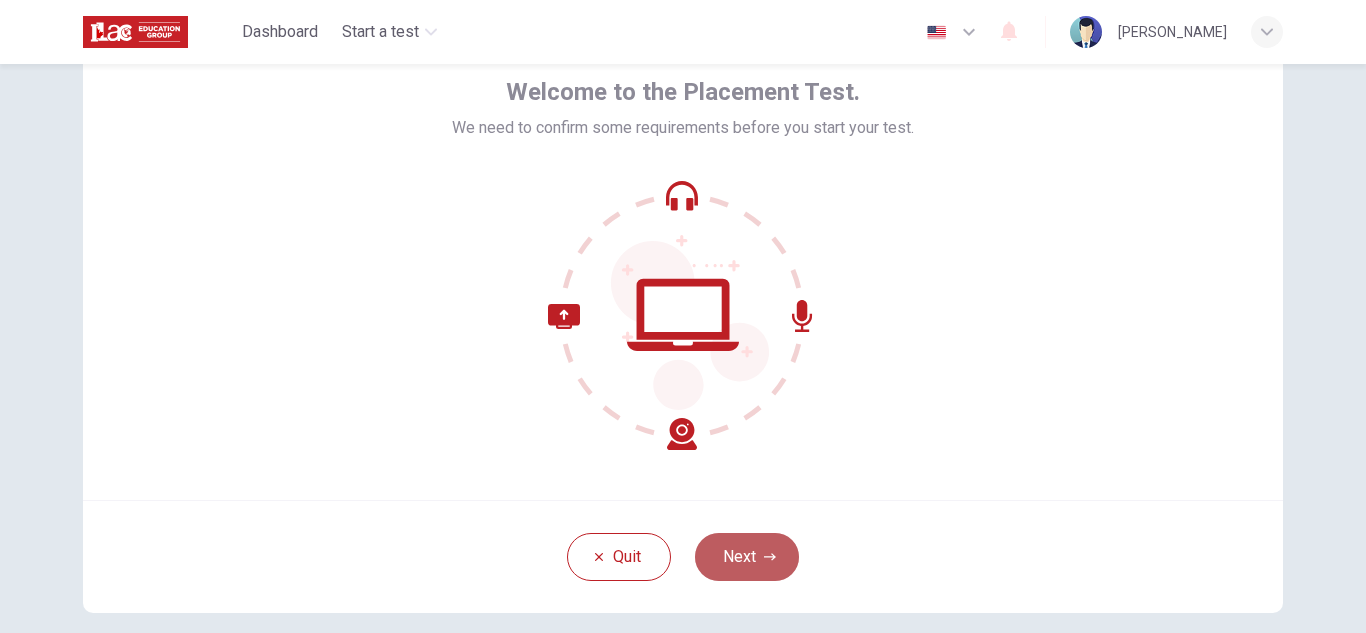 click on "Next" at bounding box center (747, 557) 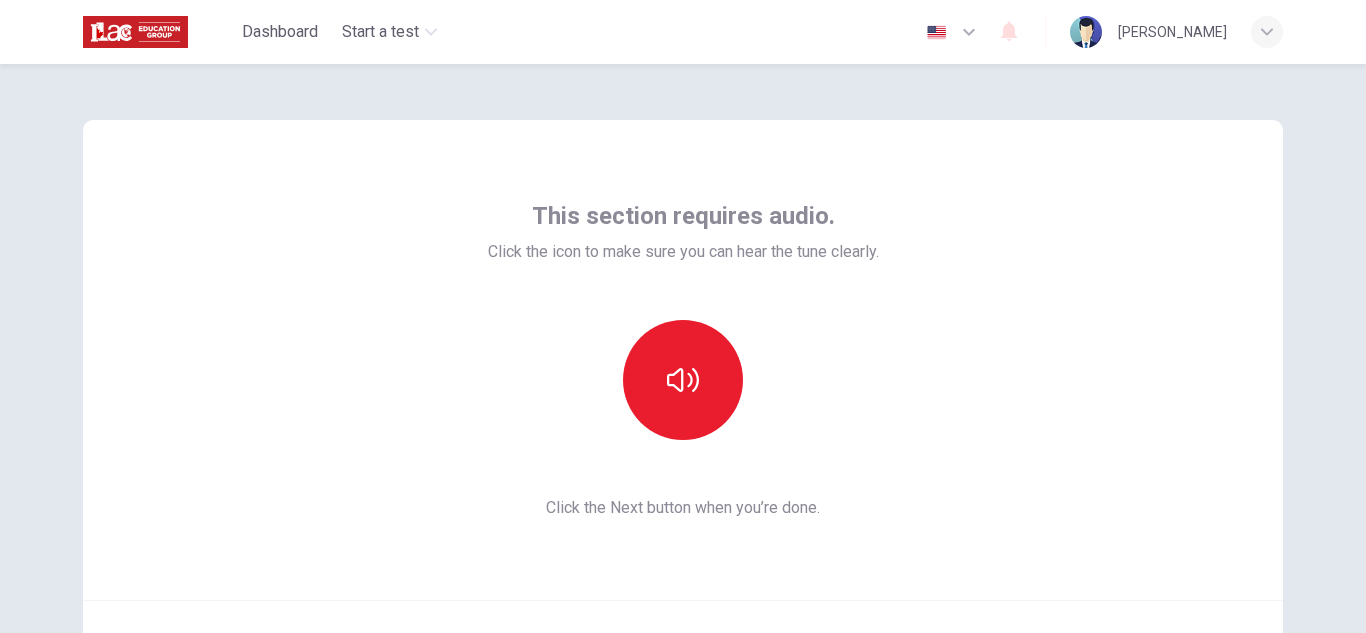 scroll, scrollTop: 100, scrollLeft: 0, axis: vertical 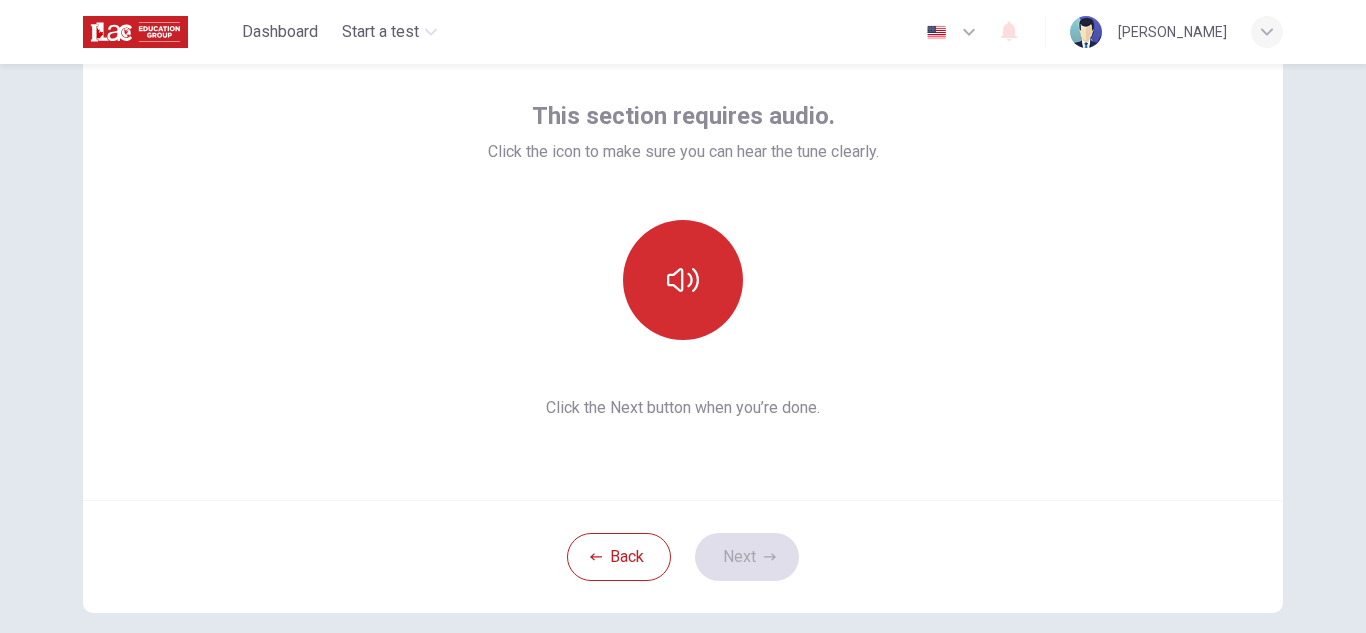 click at bounding box center [683, 280] 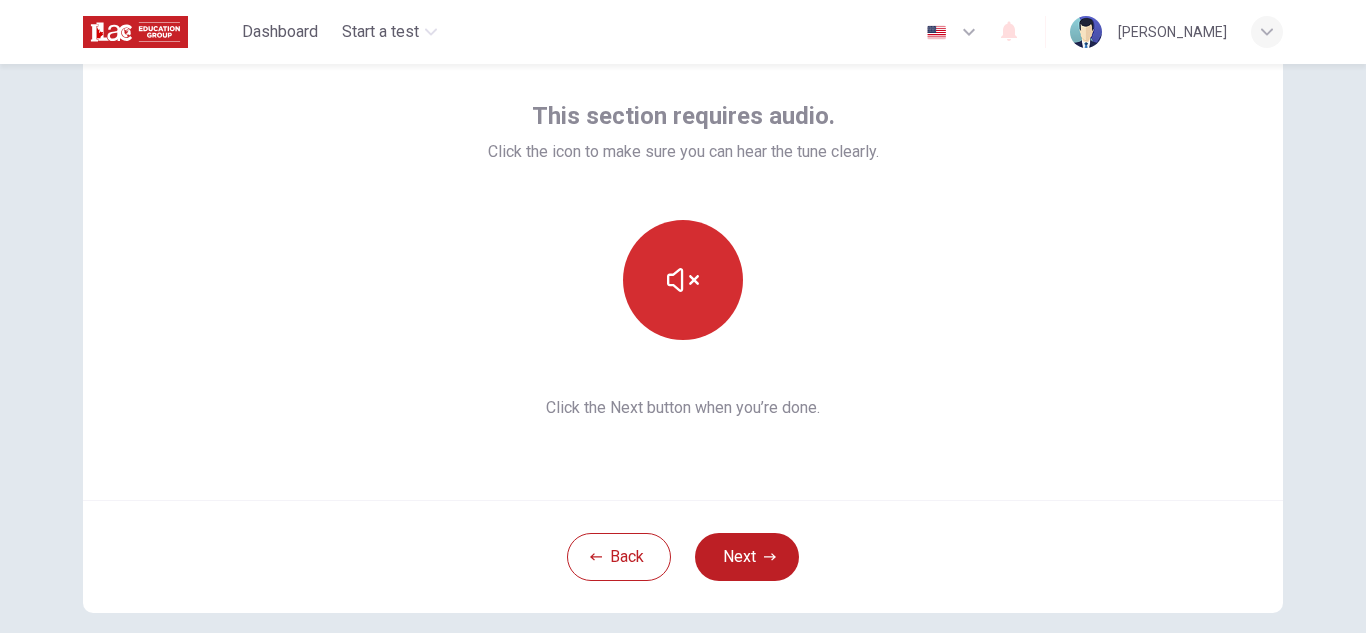 click 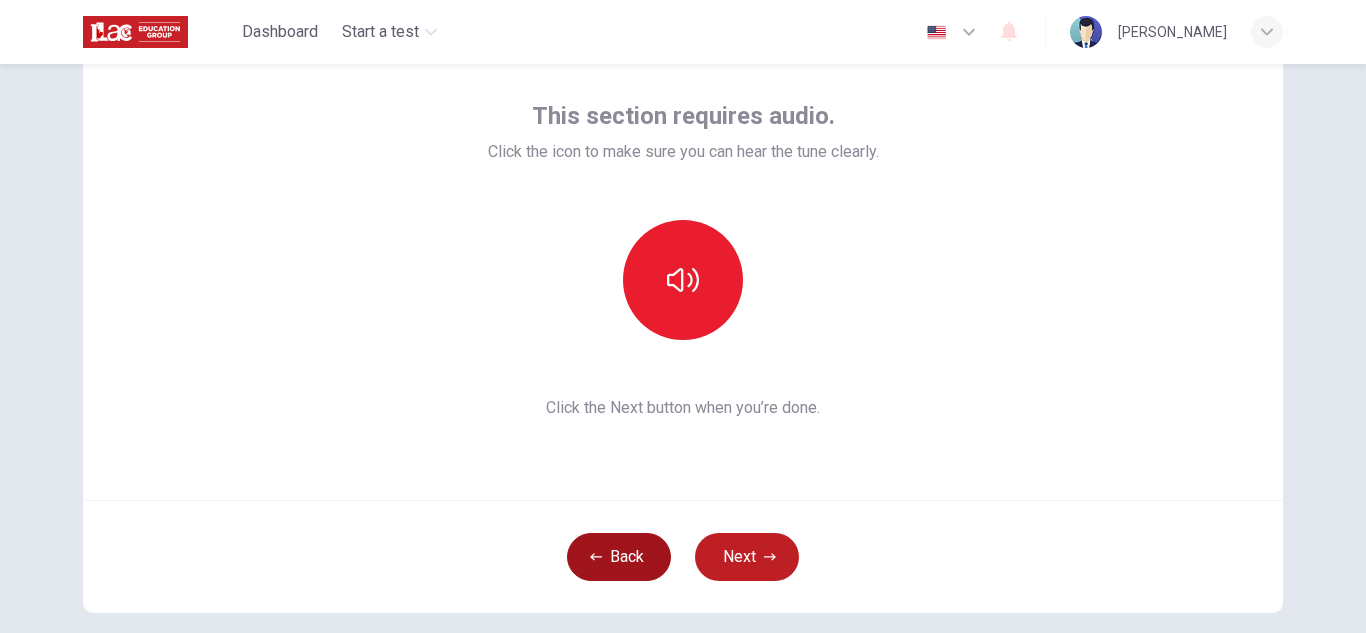 click on "Back" at bounding box center [619, 557] 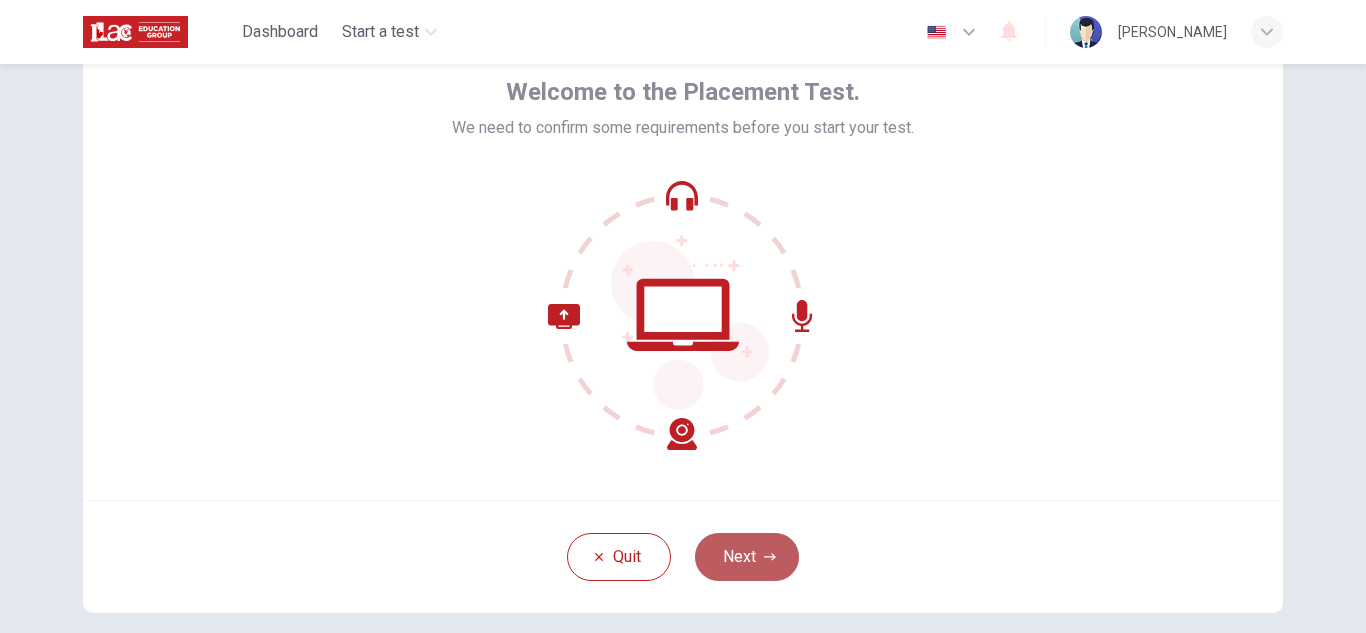 click on "Next" at bounding box center [747, 557] 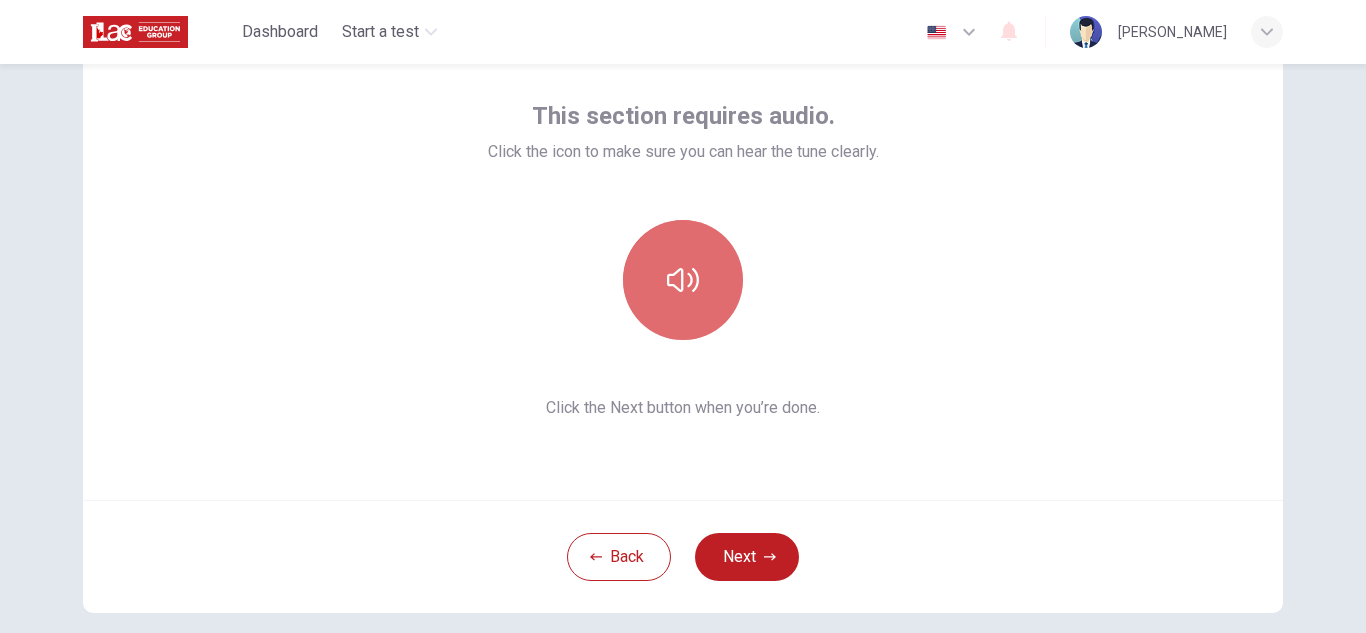 click 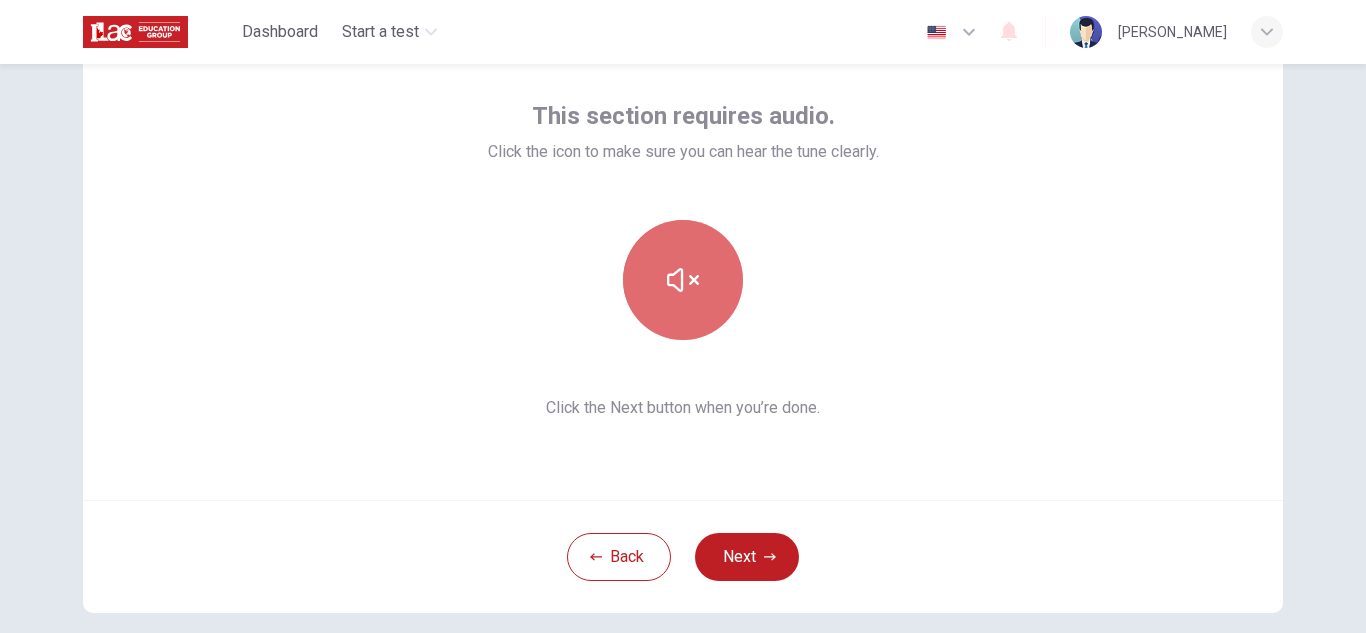 click 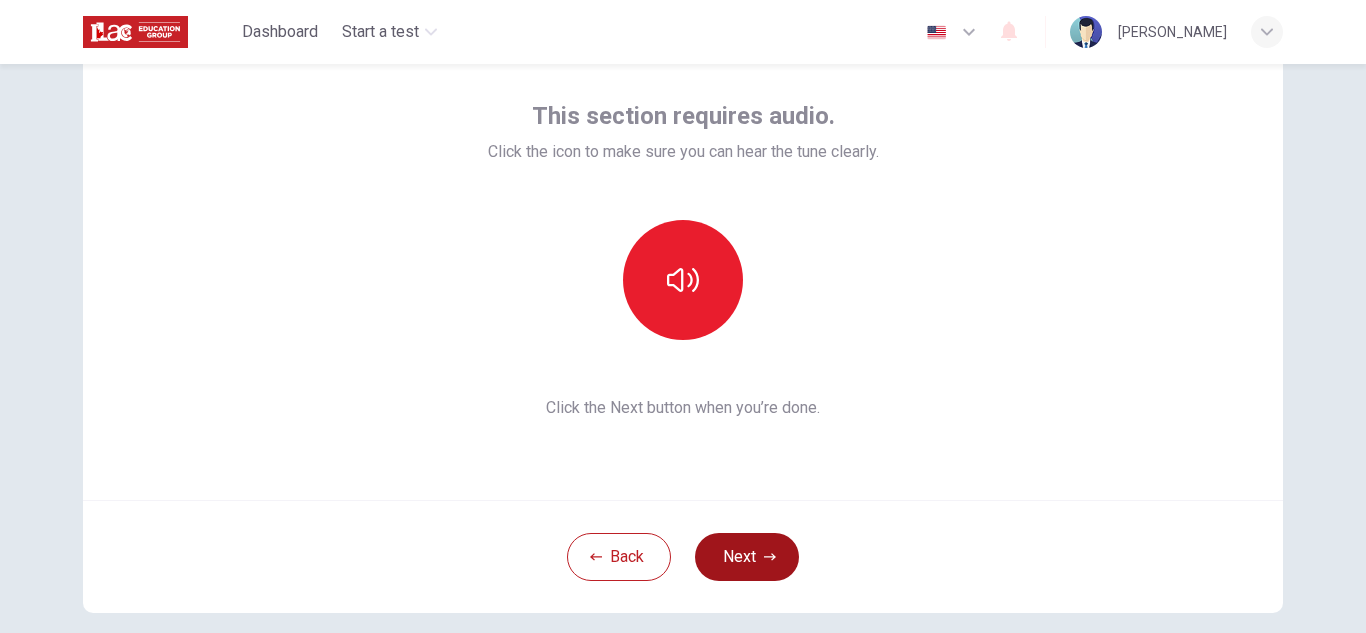 click on "Next" at bounding box center [747, 557] 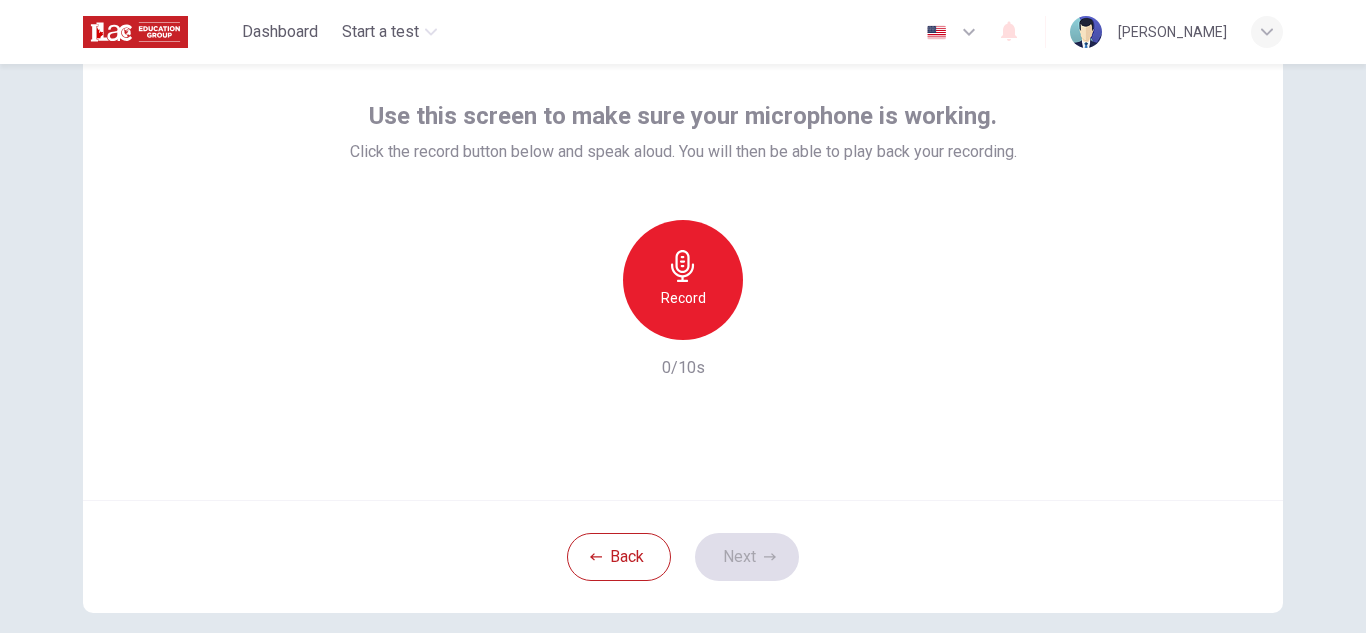 click on "Record" at bounding box center (683, 280) 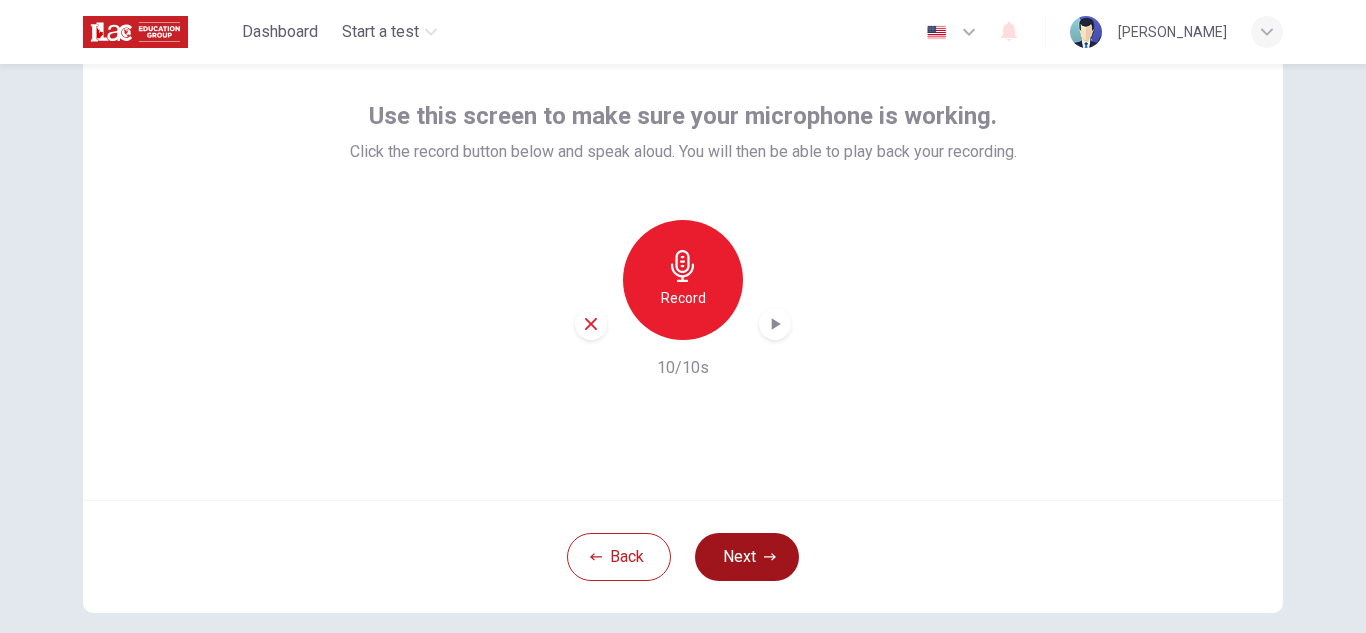 click on "Next" at bounding box center [747, 557] 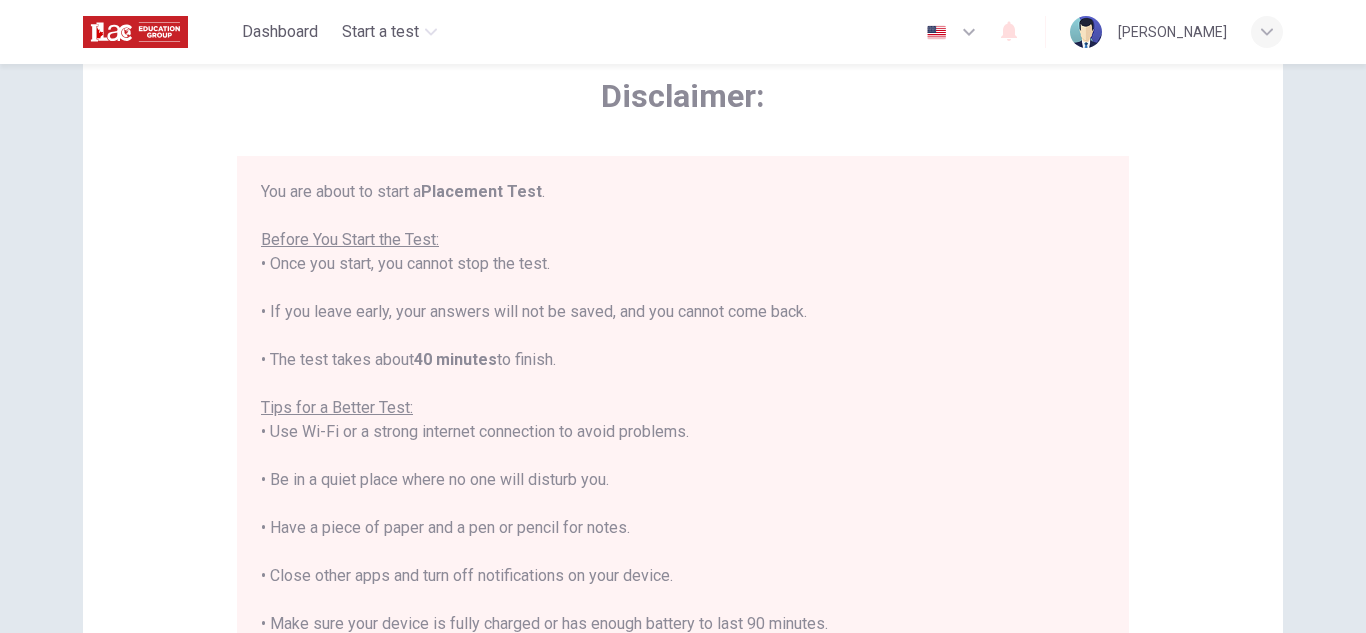scroll, scrollTop: 23, scrollLeft: 0, axis: vertical 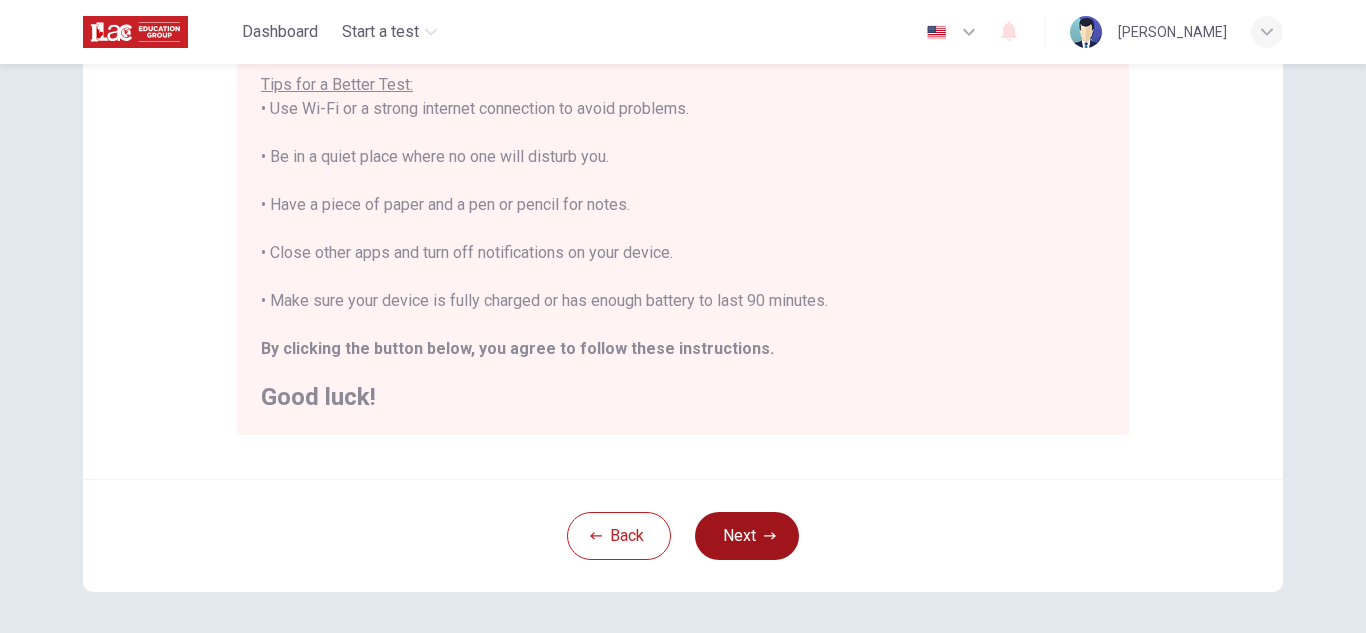 click on "Next" at bounding box center [747, 536] 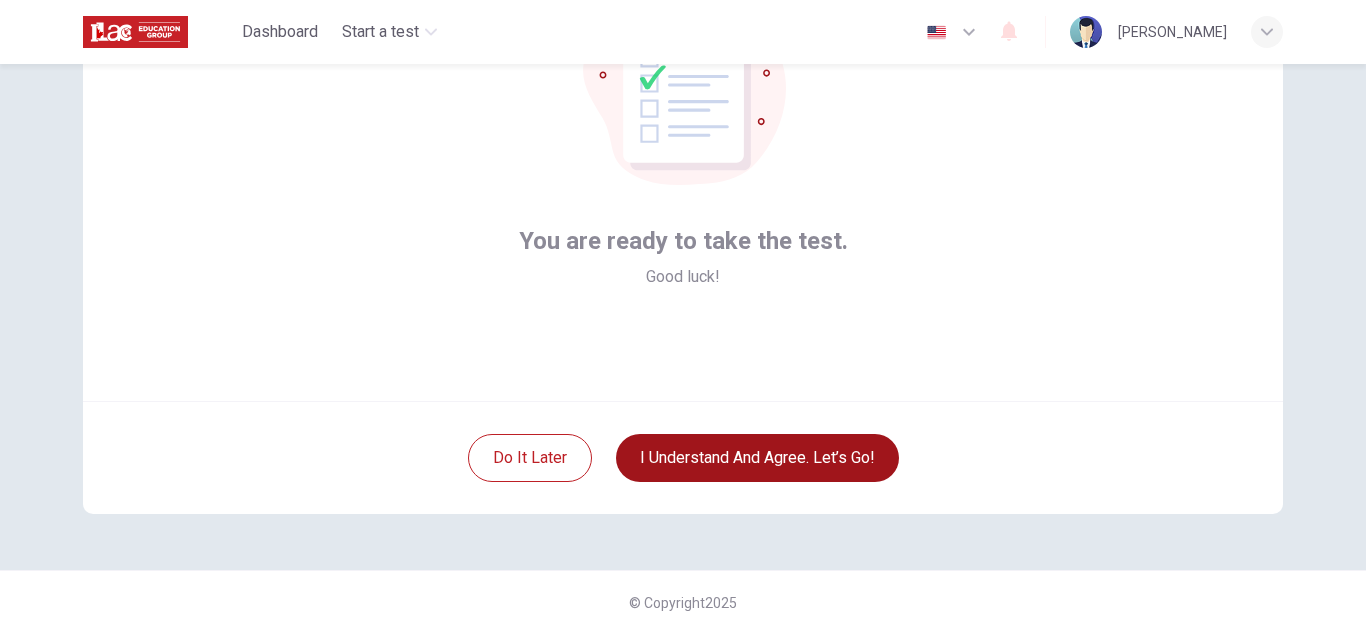 scroll, scrollTop: 200, scrollLeft: 0, axis: vertical 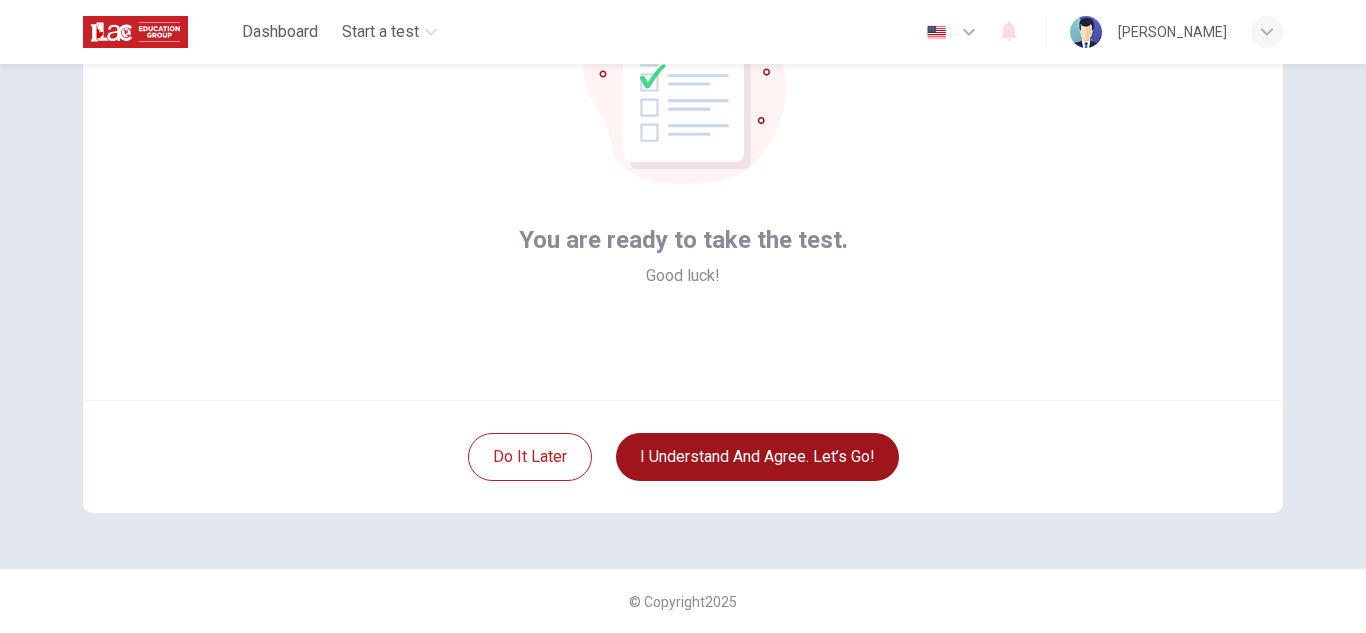 click on "I understand and agree. Let’s go!" at bounding box center [757, 457] 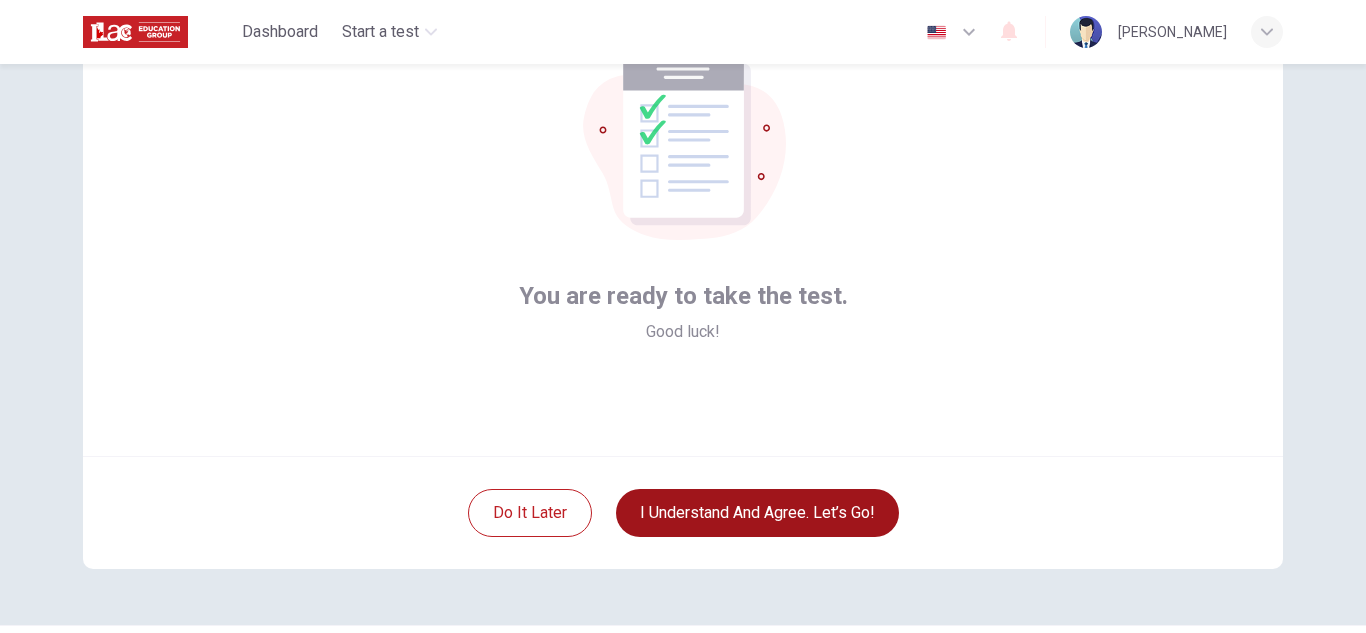 scroll, scrollTop: 100, scrollLeft: 0, axis: vertical 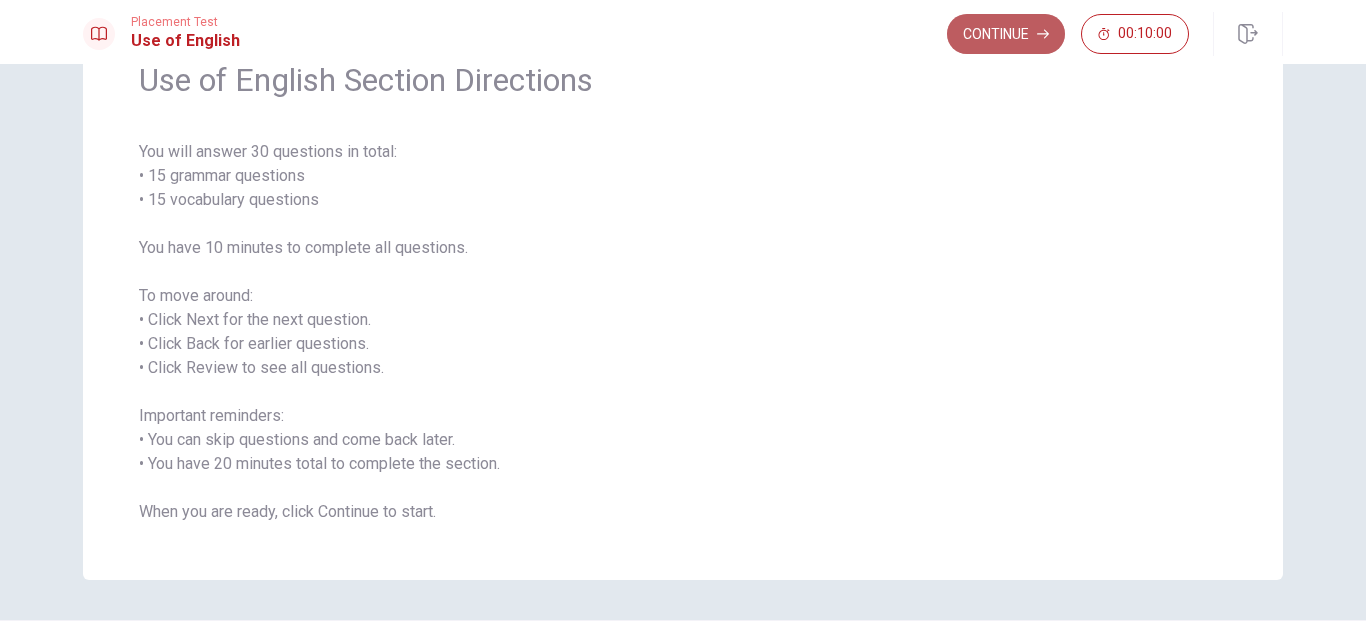 click on "Continue" at bounding box center (1006, 34) 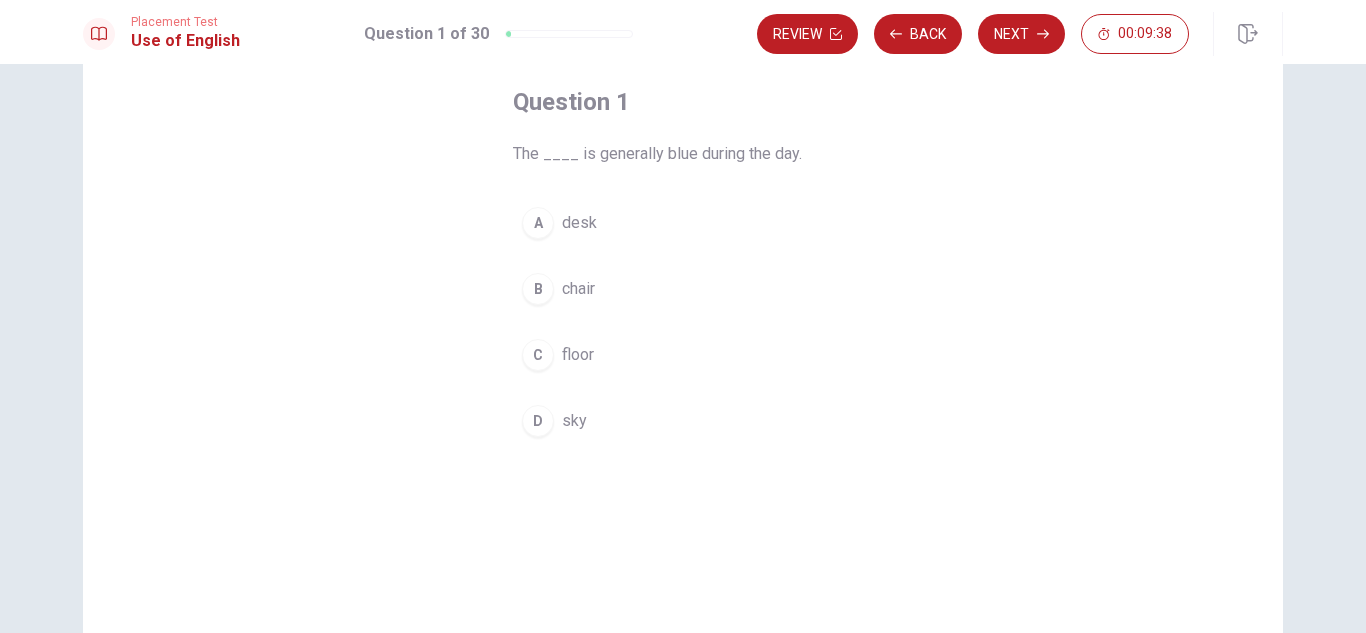 click on "A" at bounding box center [538, 223] 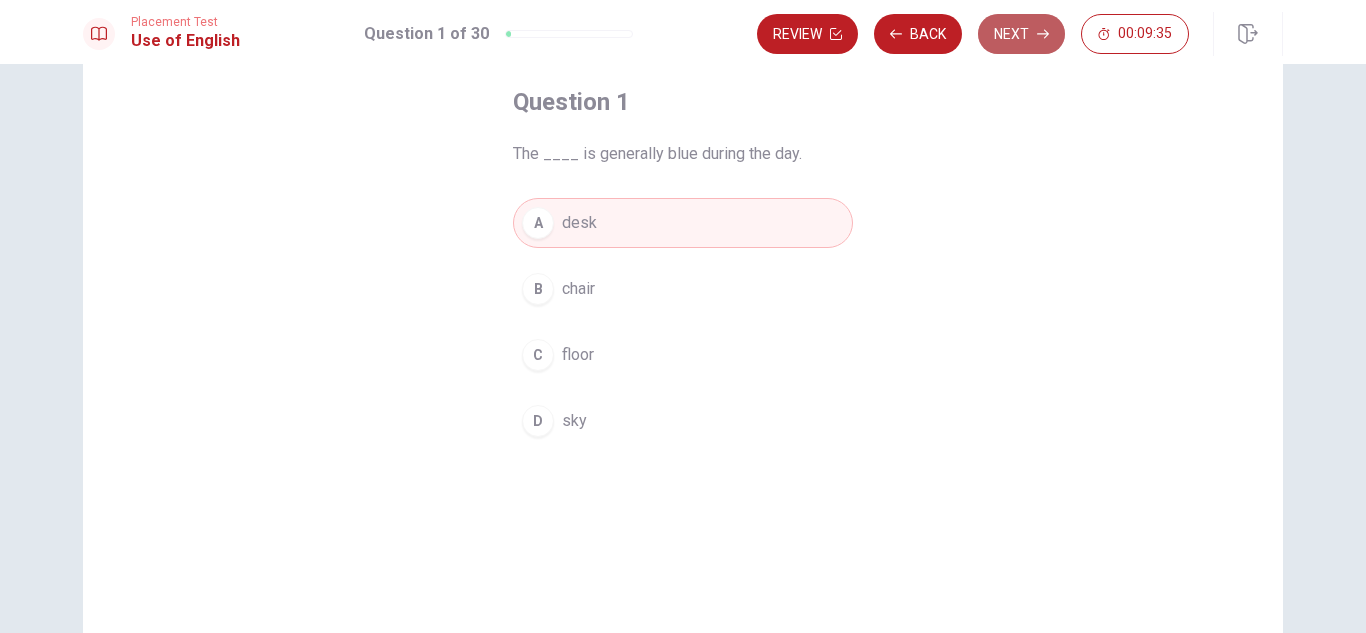 click on "Next" at bounding box center (1021, 34) 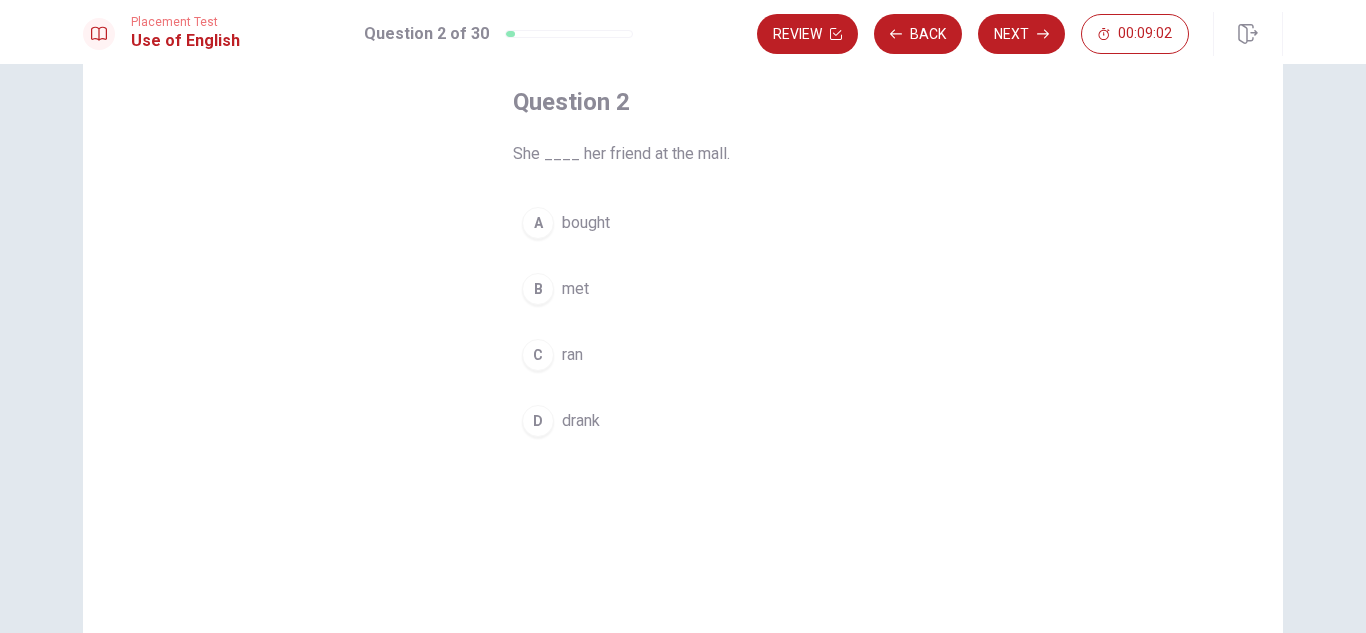 click on "B" at bounding box center (538, 289) 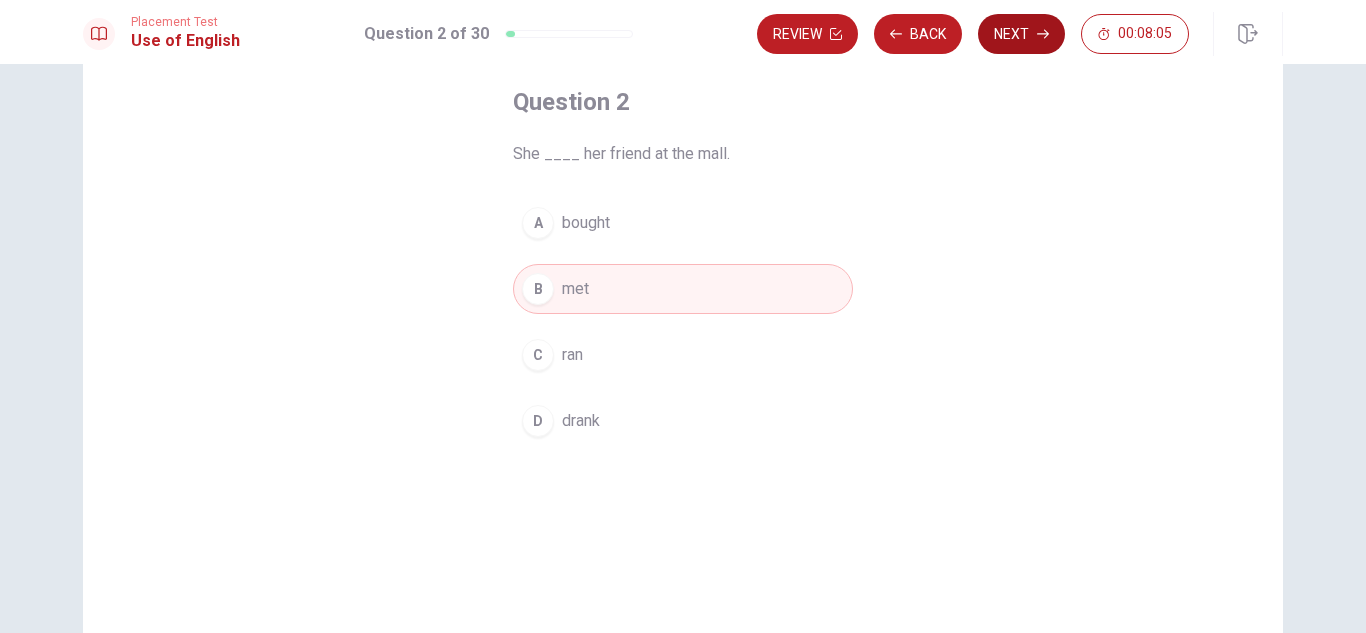 click on "Next" at bounding box center [1021, 34] 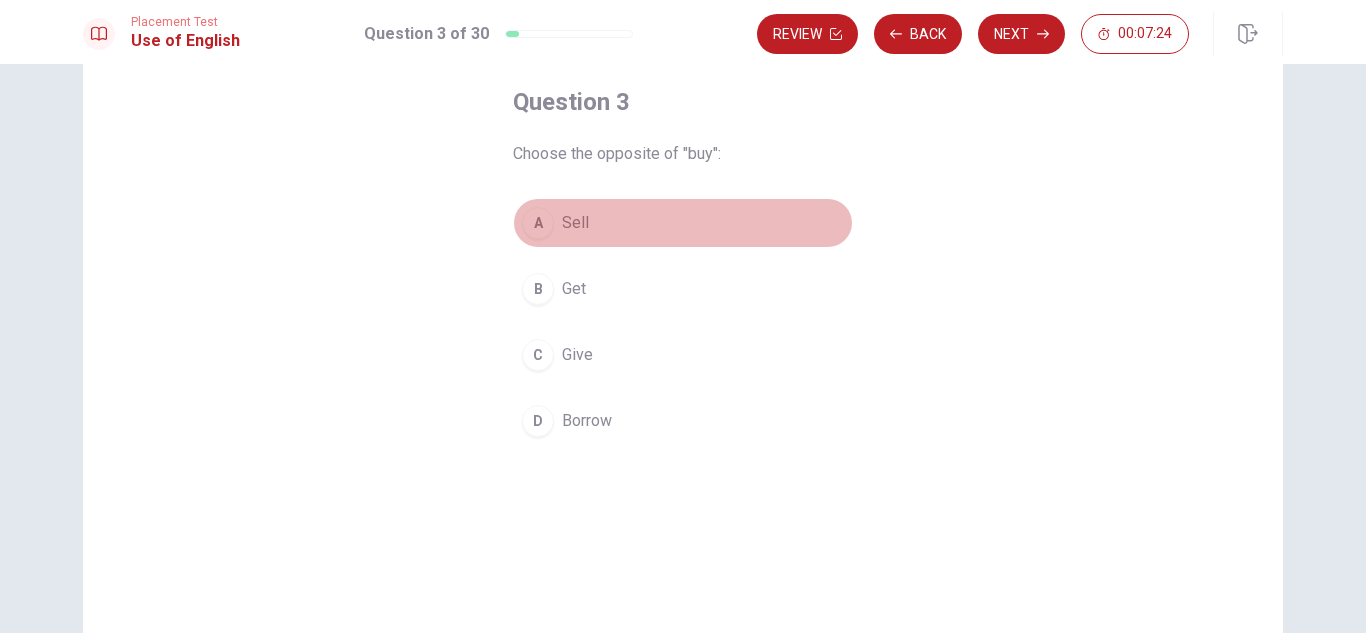 click on "Sell" at bounding box center (575, 223) 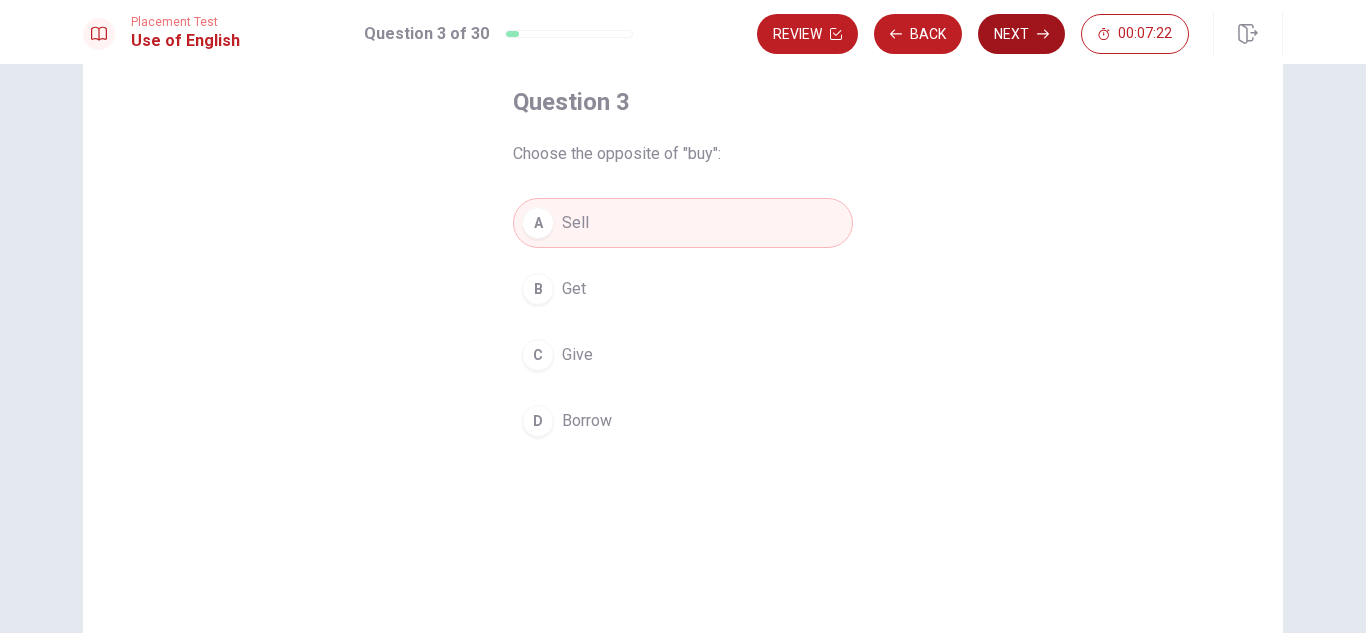 click on "Next" at bounding box center (1021, 34) 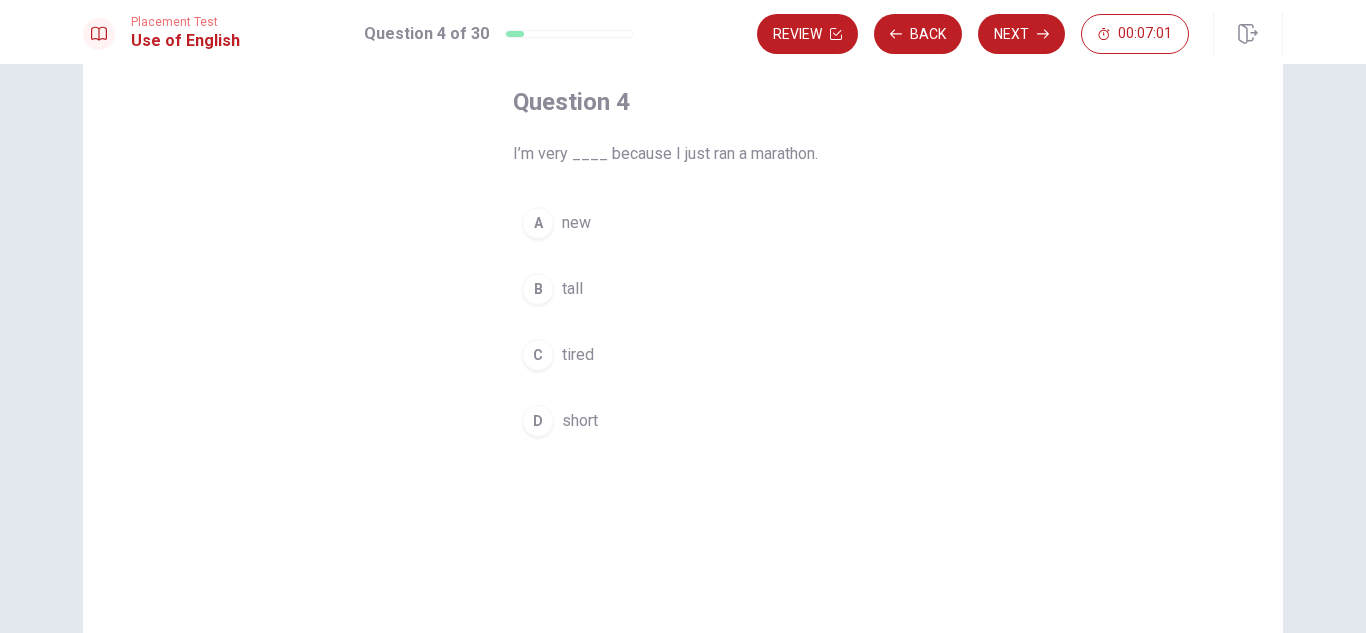 click on "C tired" at bounding box center [683, 355] 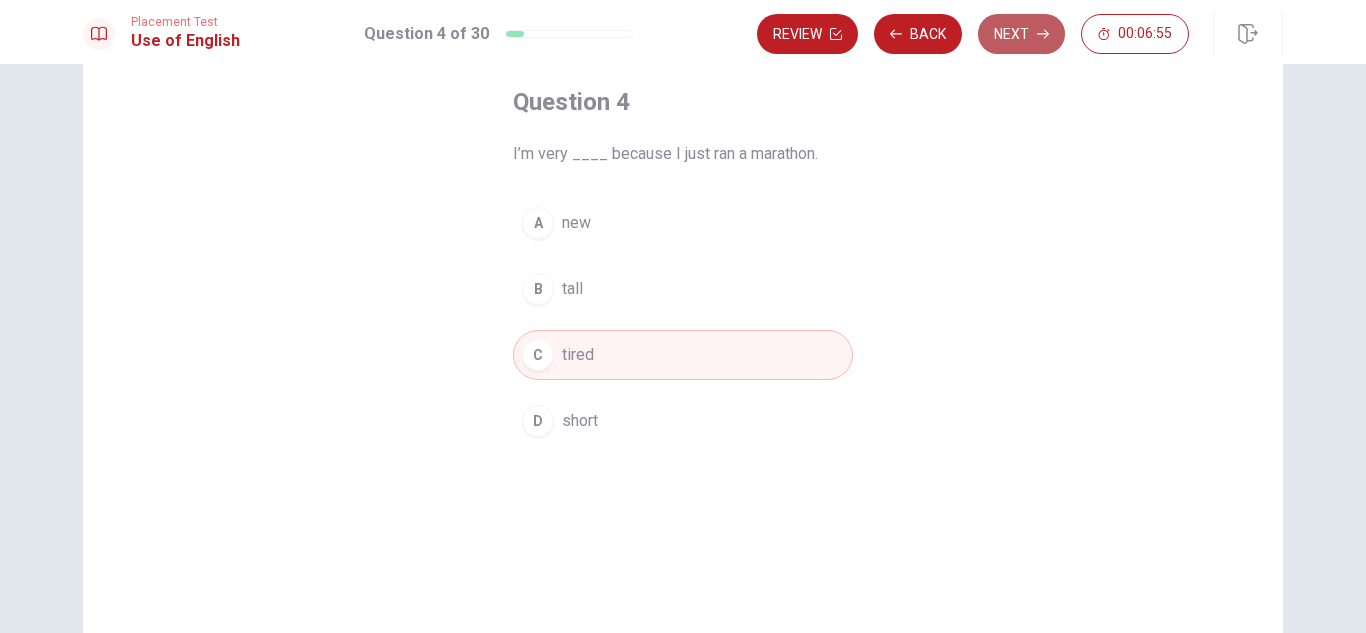 click on "Next" at bounding box center (1021, 34) 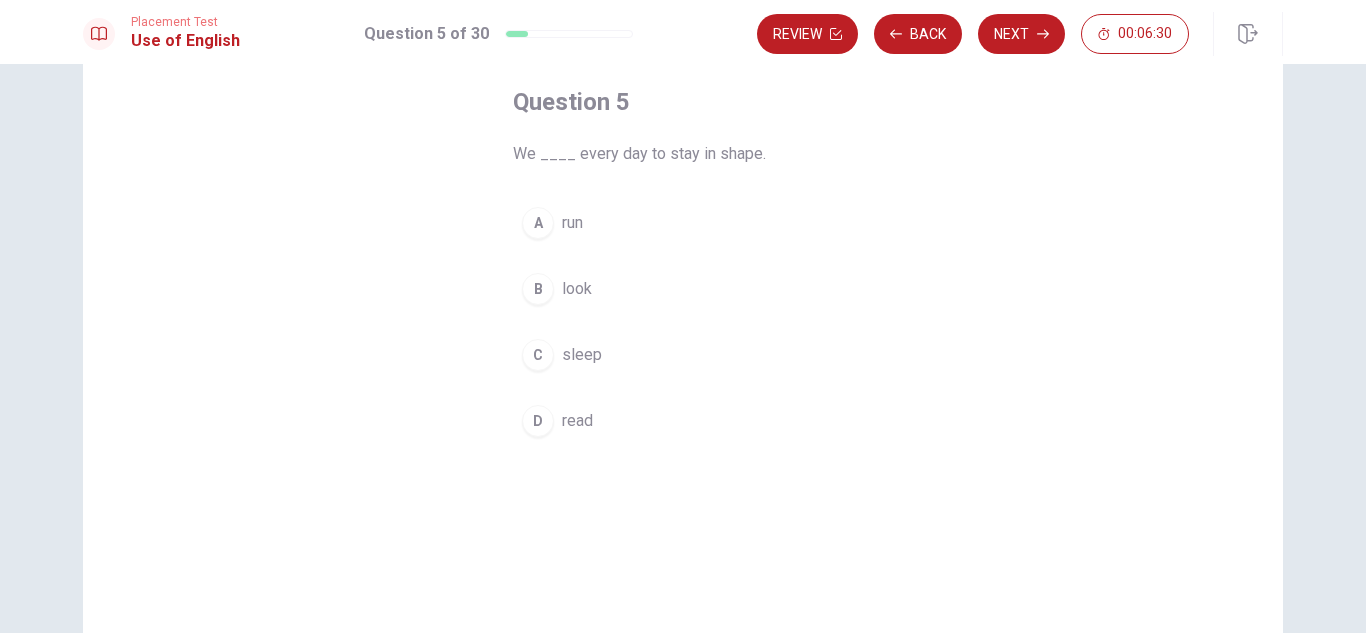 click on "A run" at bounding box center (683, 223) 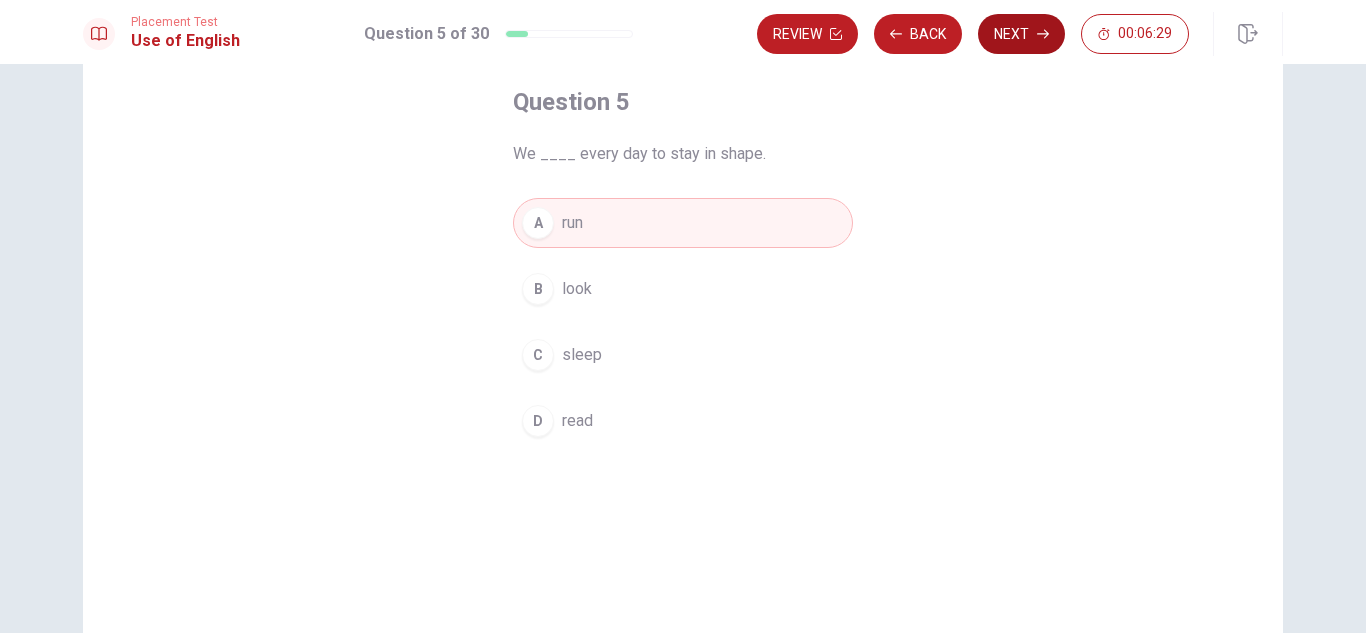 click on "Next" at bounding box center [1021, 34] 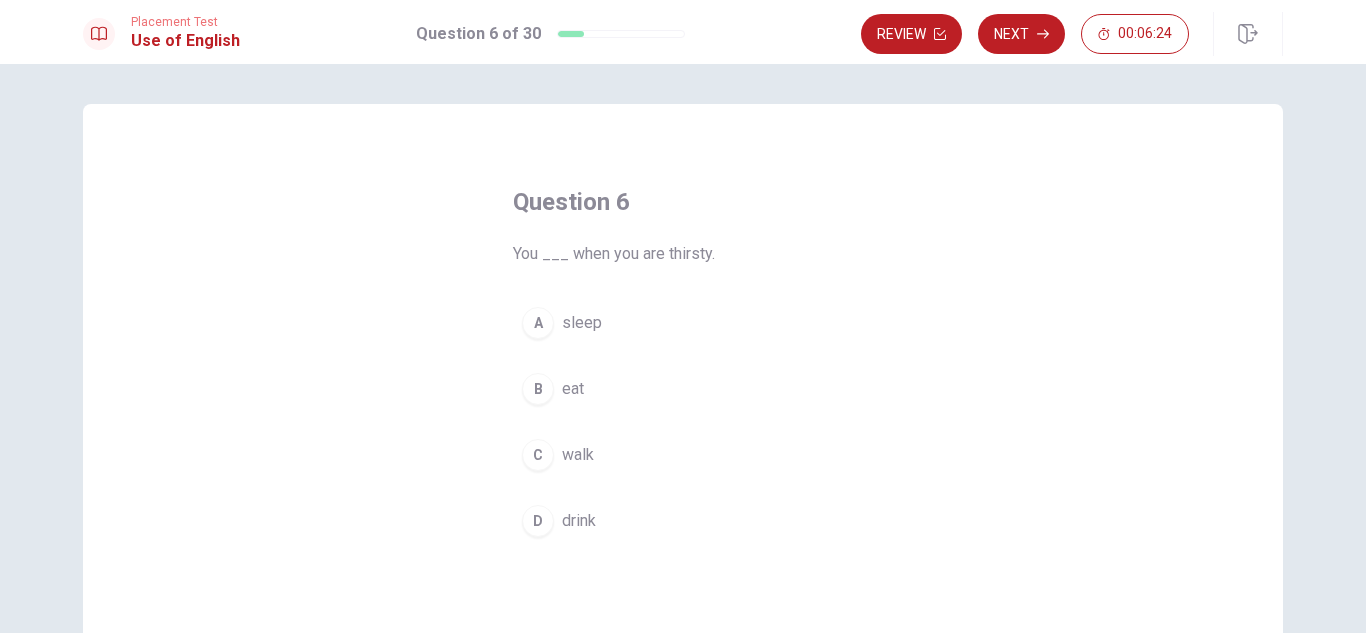 scroll, scrollTop: 100, scrollLeft: 0, axis: vertical 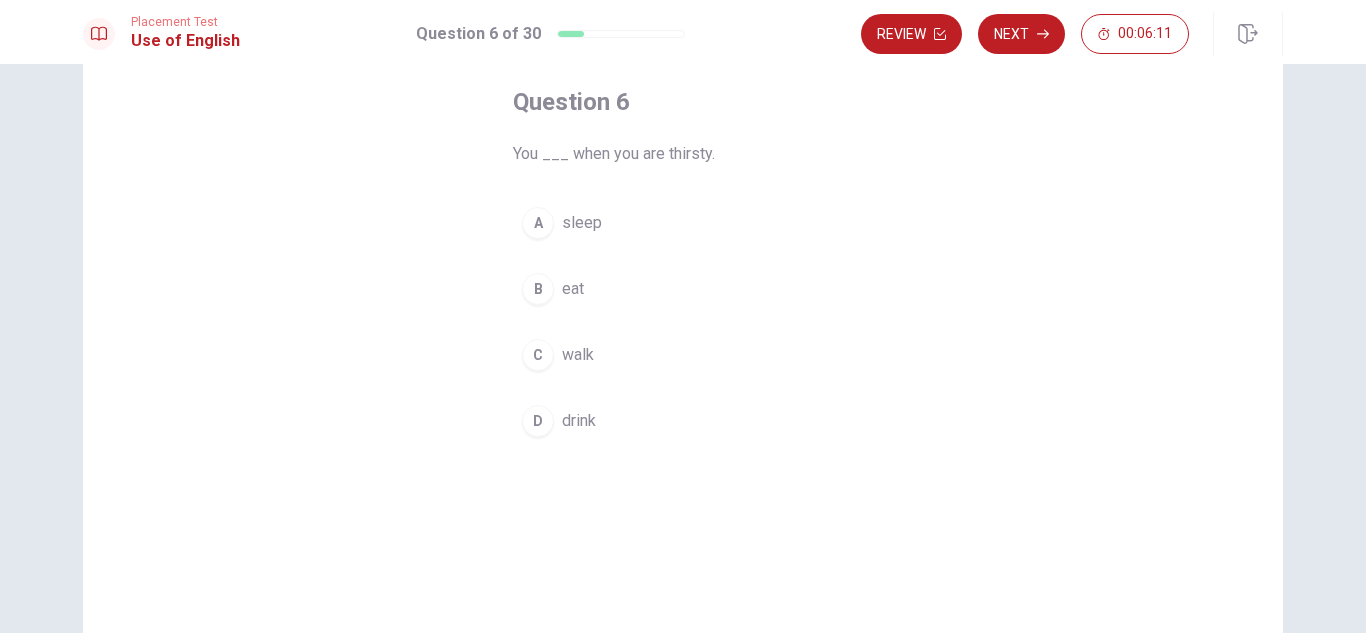 click on "drink" at bounding box center [579, 421] 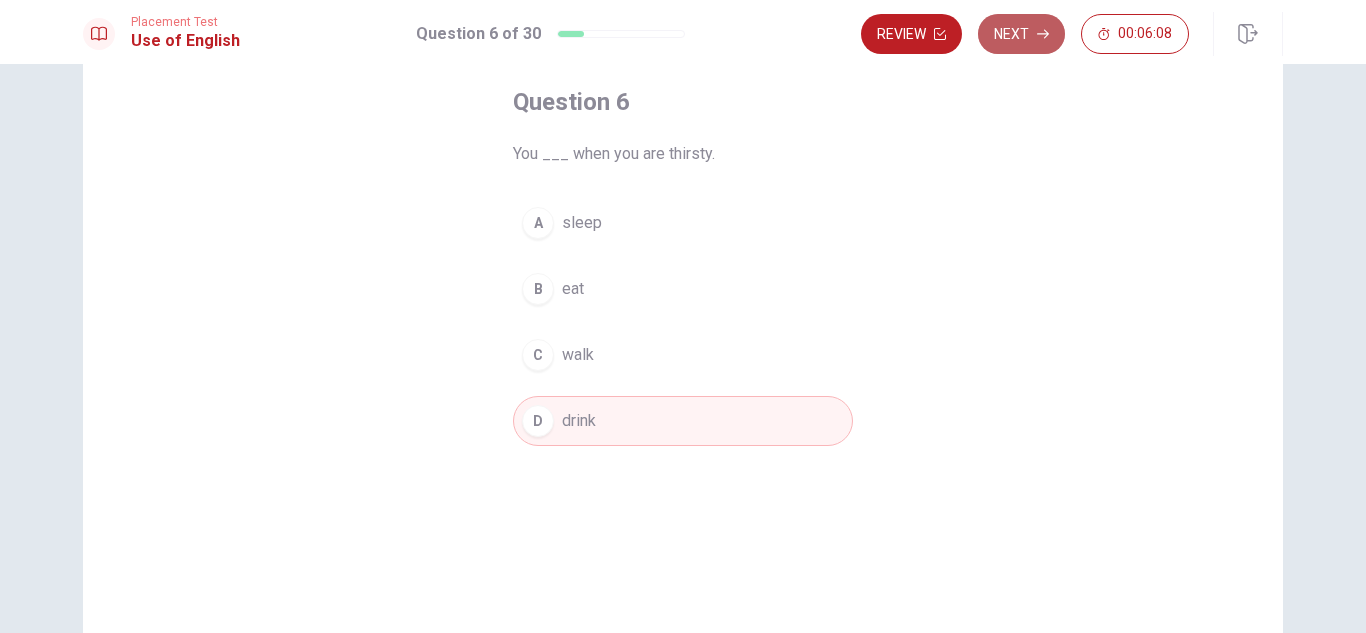 click 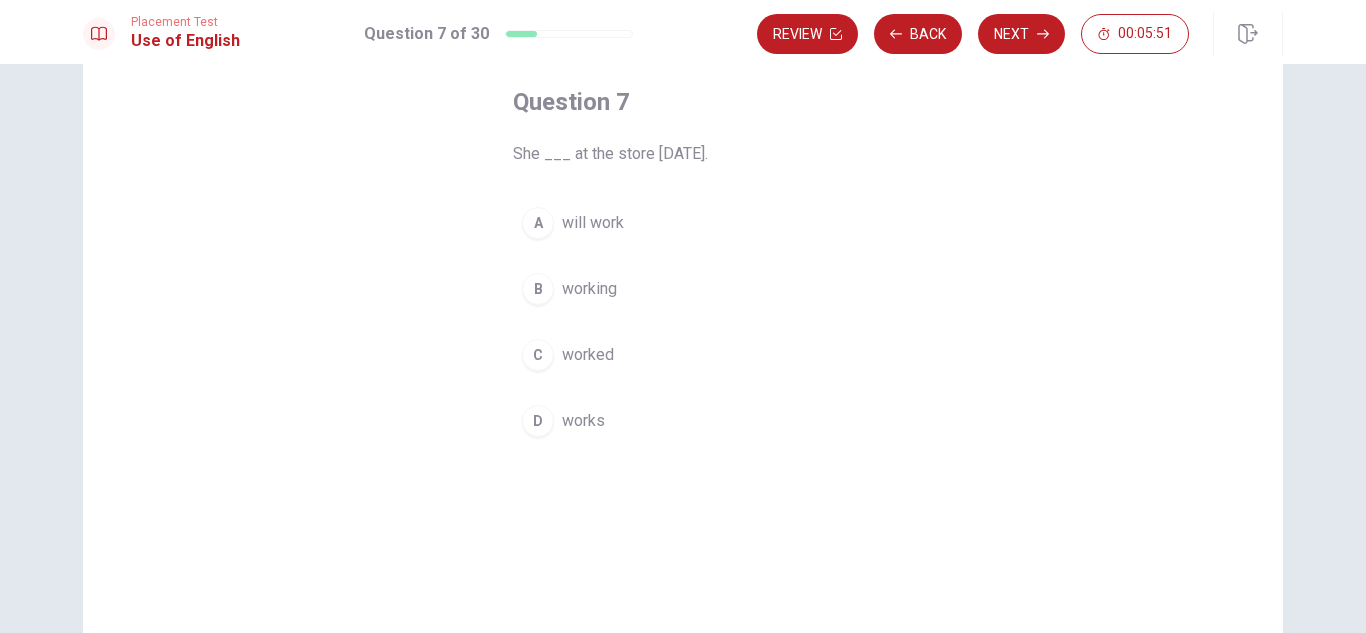 click on "working" at bounding box center [589, 289] 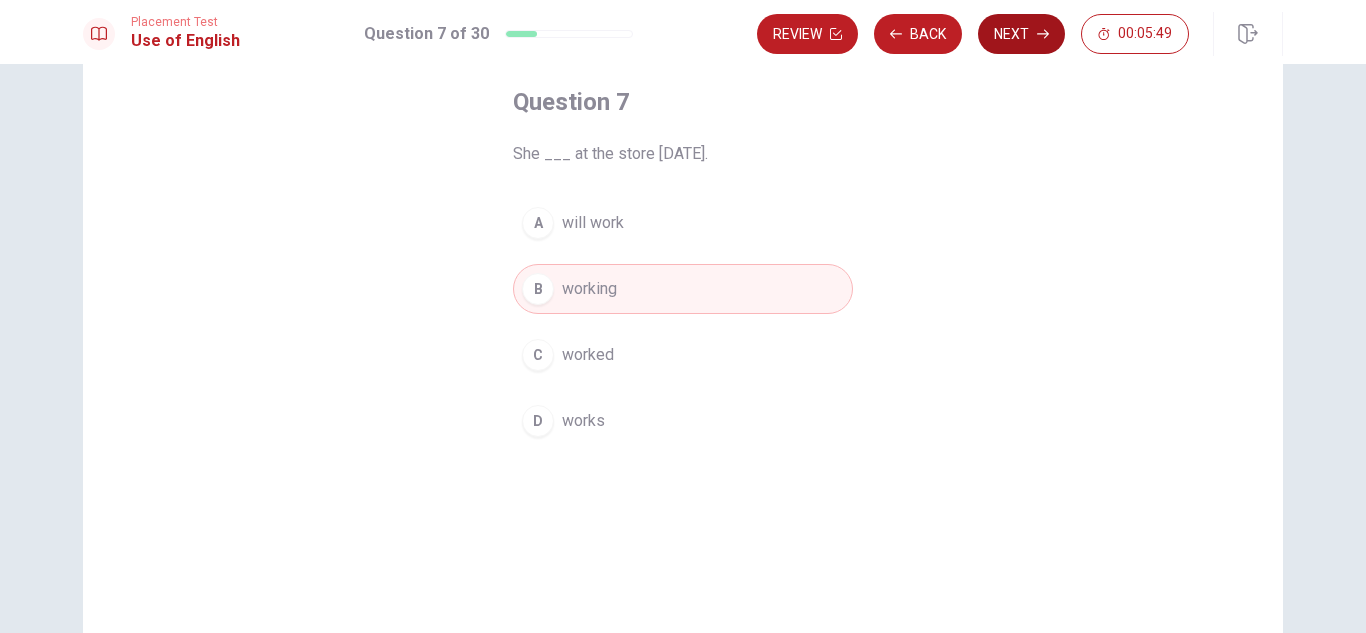click on "Next" at bounding box center [1021, 34] 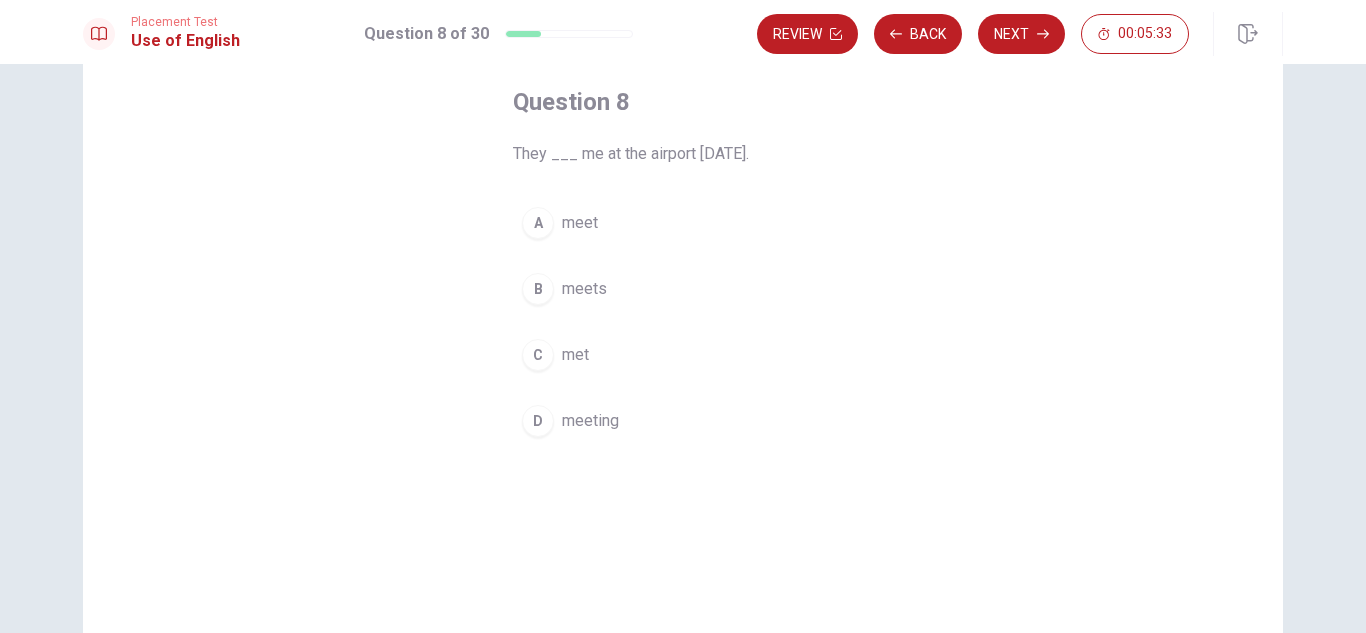 click on "meet" at bounding box center [580, 223] 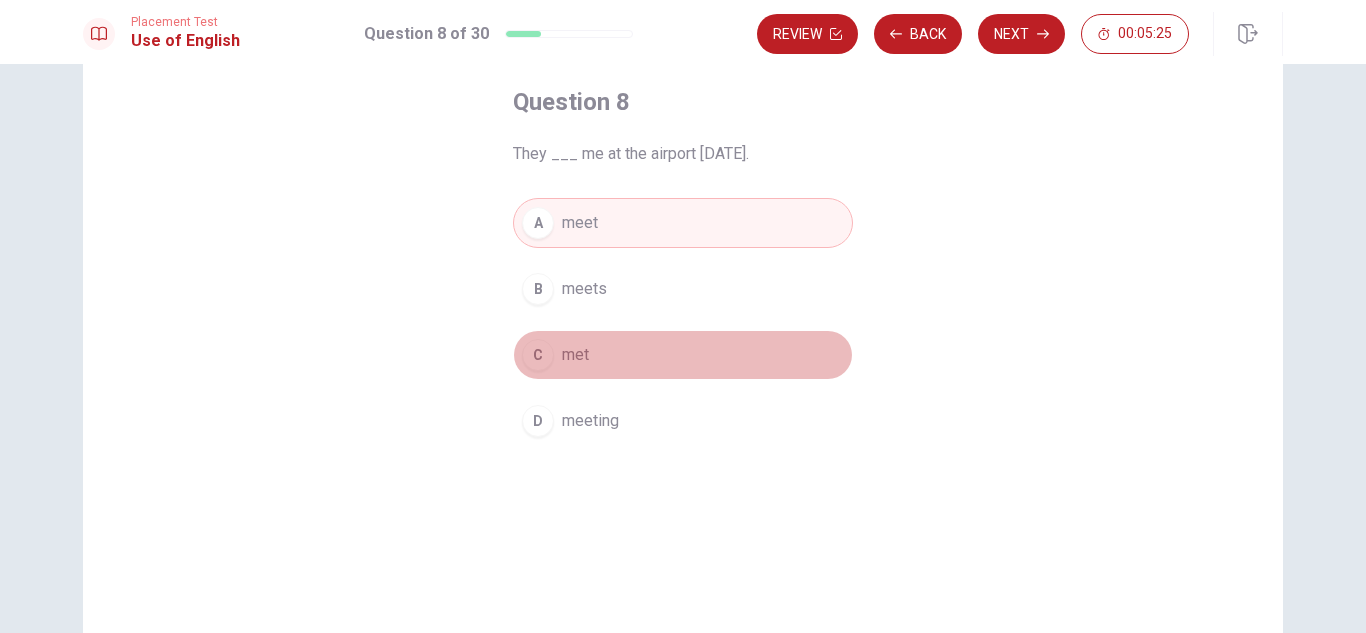 click on "C met" at bounding box center [683, 355] 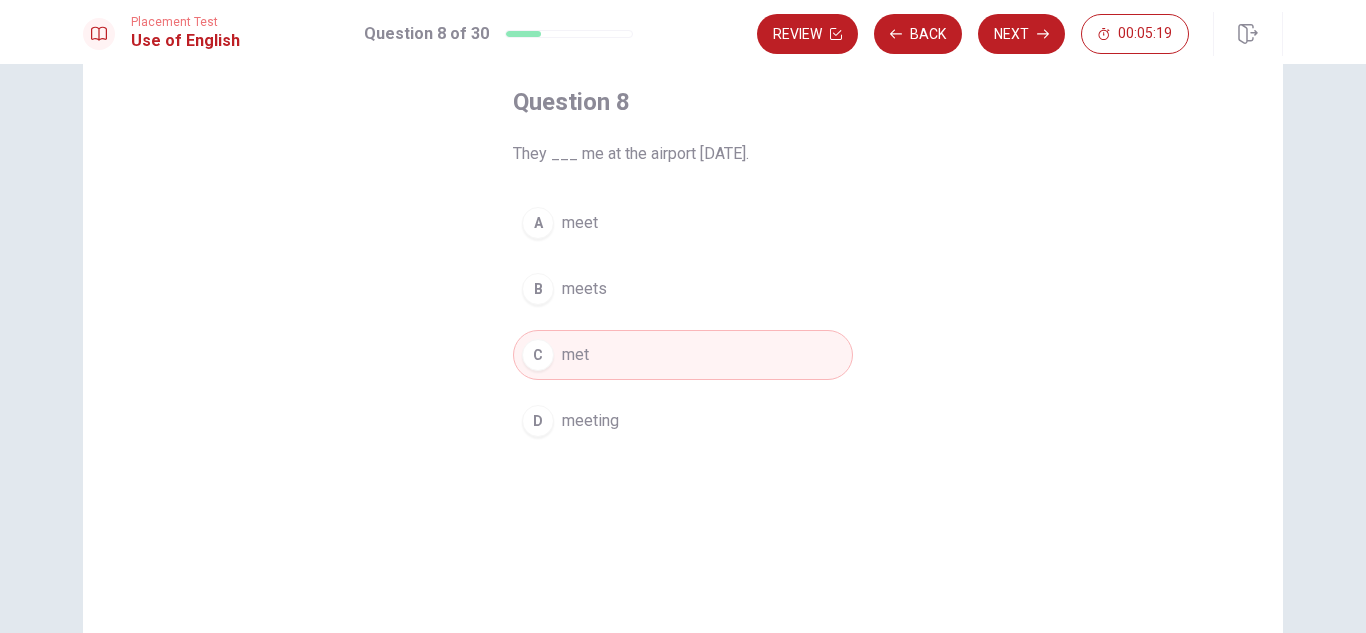 click on "A meet" at bounding box center (683, 223) 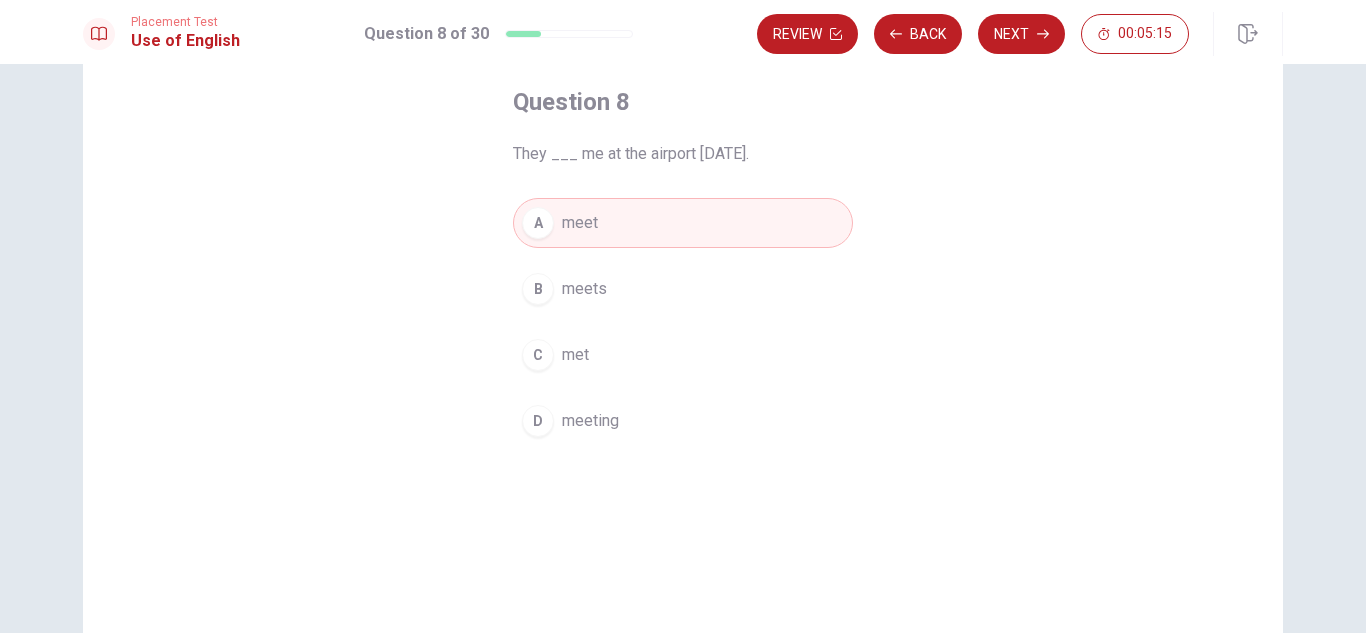 click on "C met" at bounding box center (683, 355) 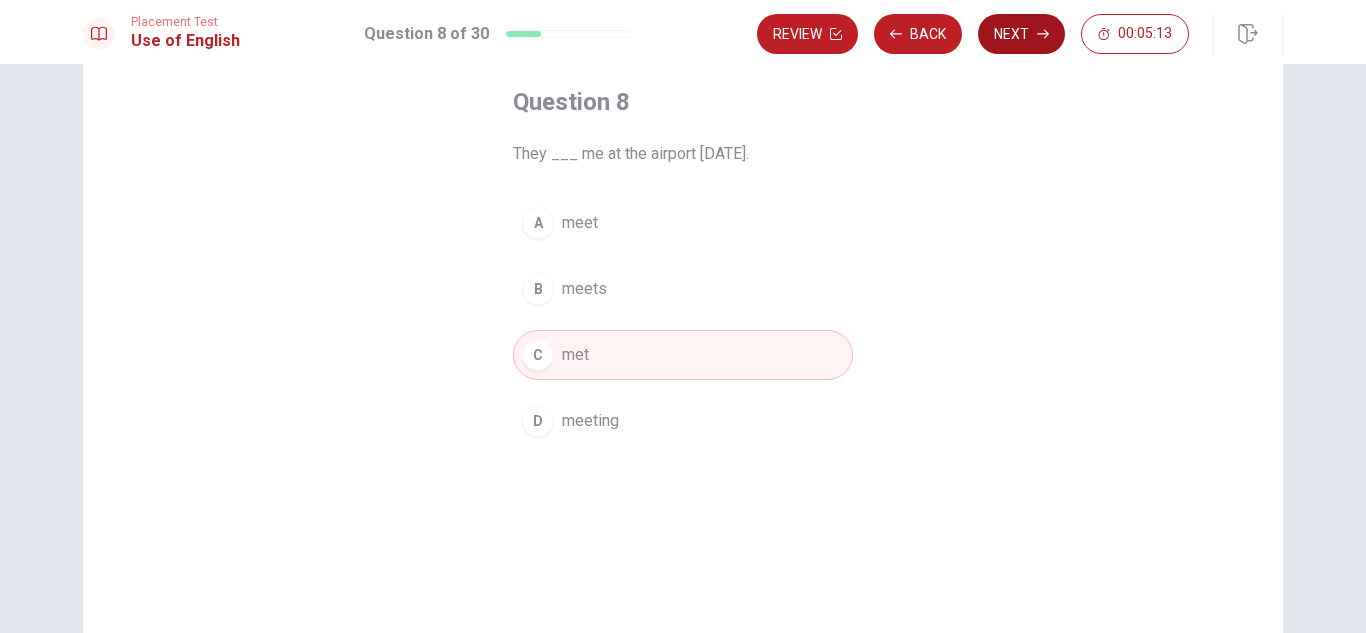 click on "Next" at bounding box center (1021, 34) 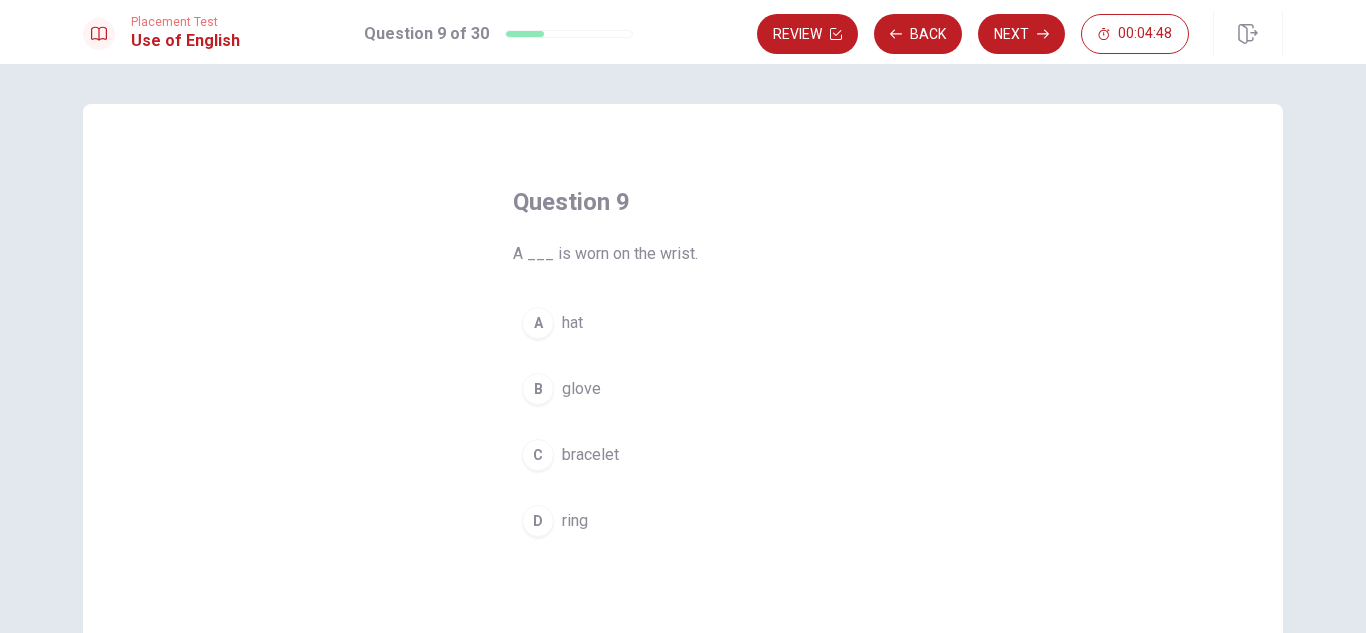 scroll, scrollTop: 100, scrollLeft: 0, axis: vertical 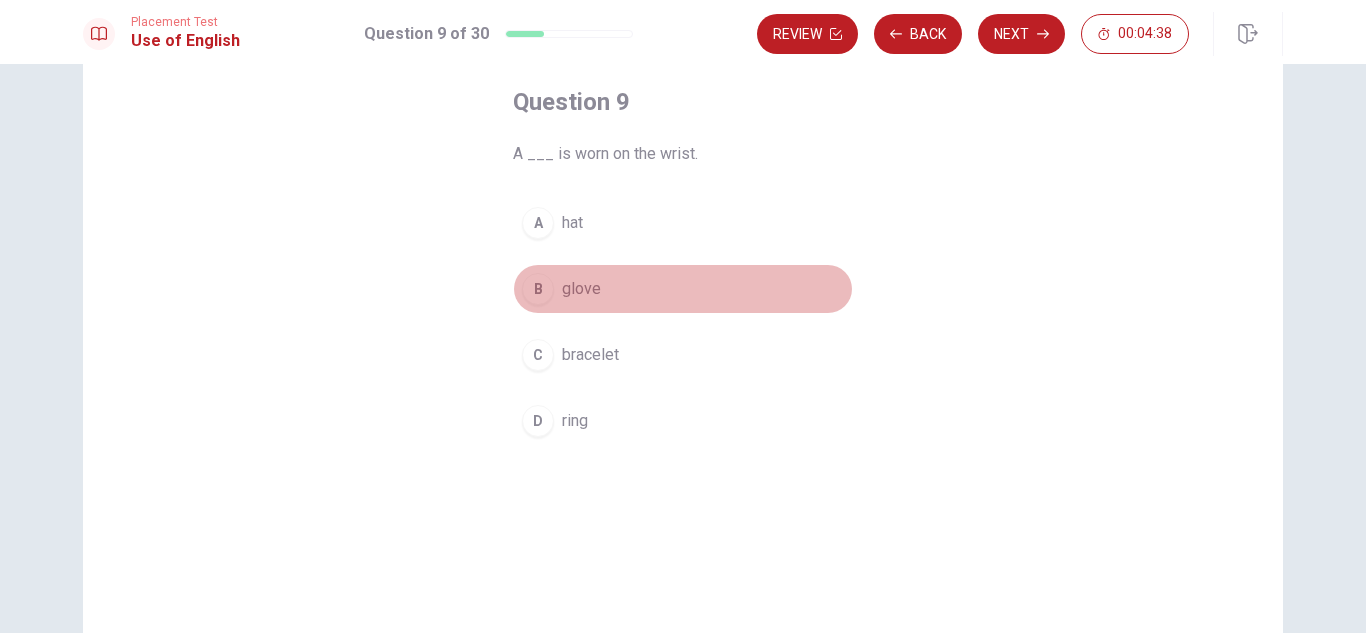 click on "glove" at bounding box center (581, 289) 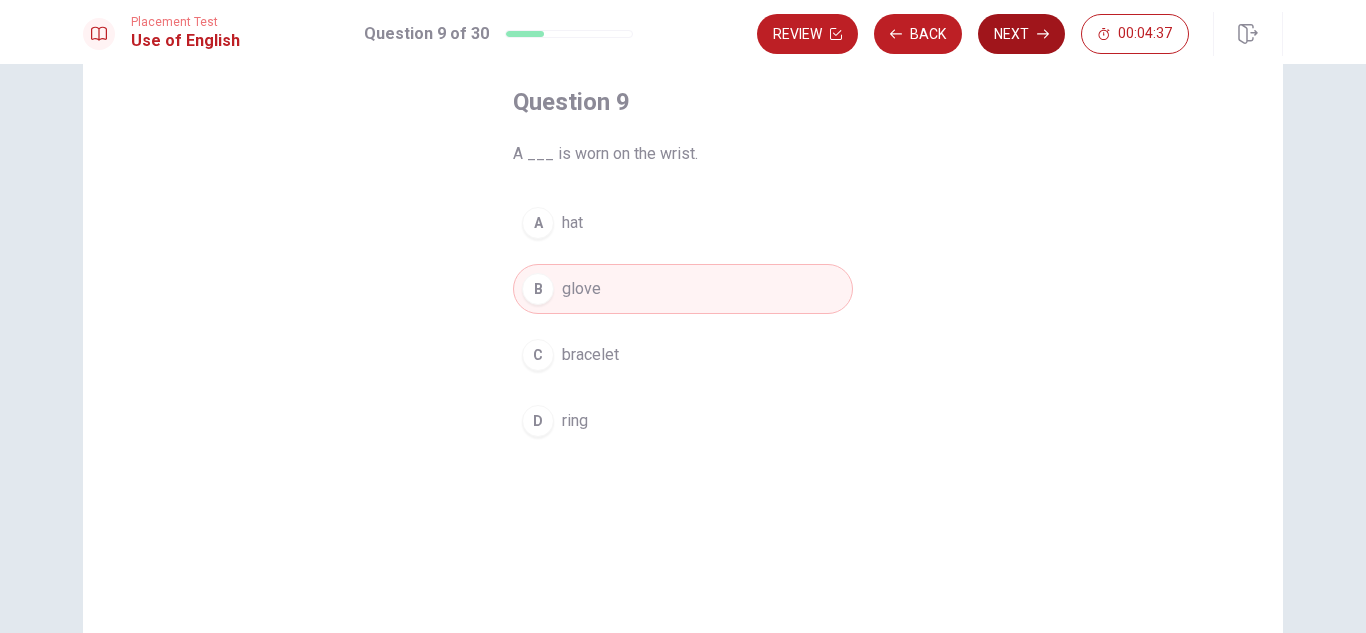 click on "Next" at bounding box center (1021, 34) 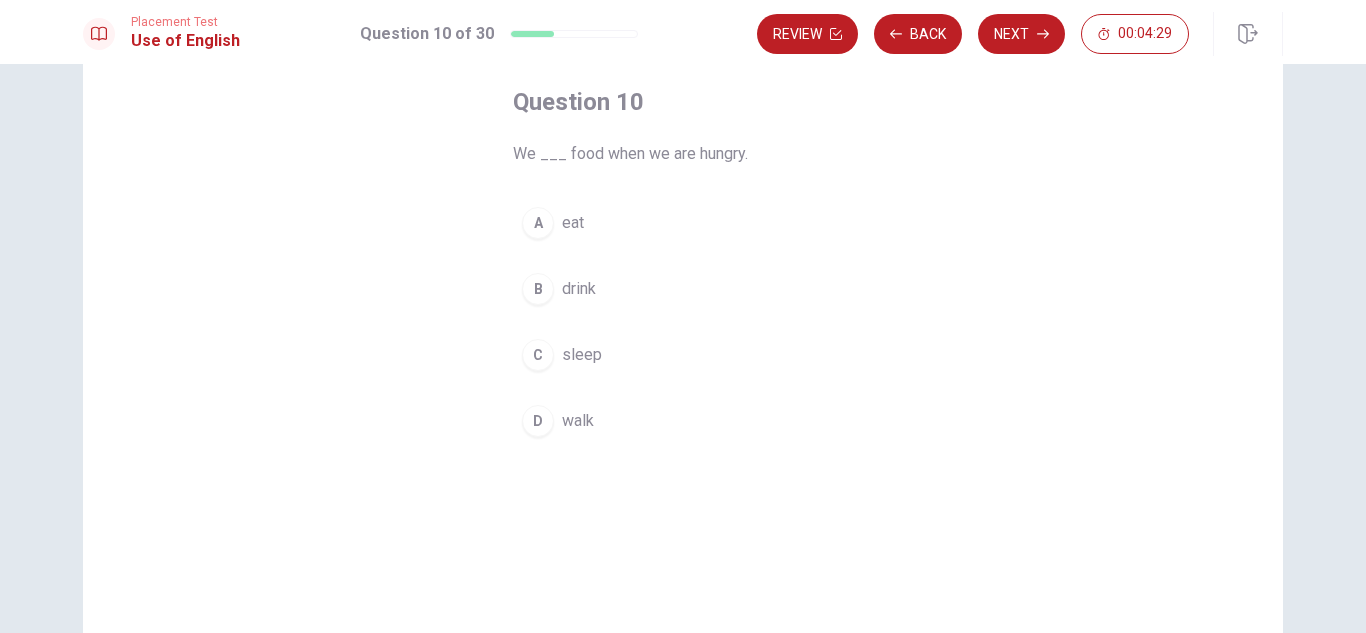 click on "eat" at bounding box center (573, 223) 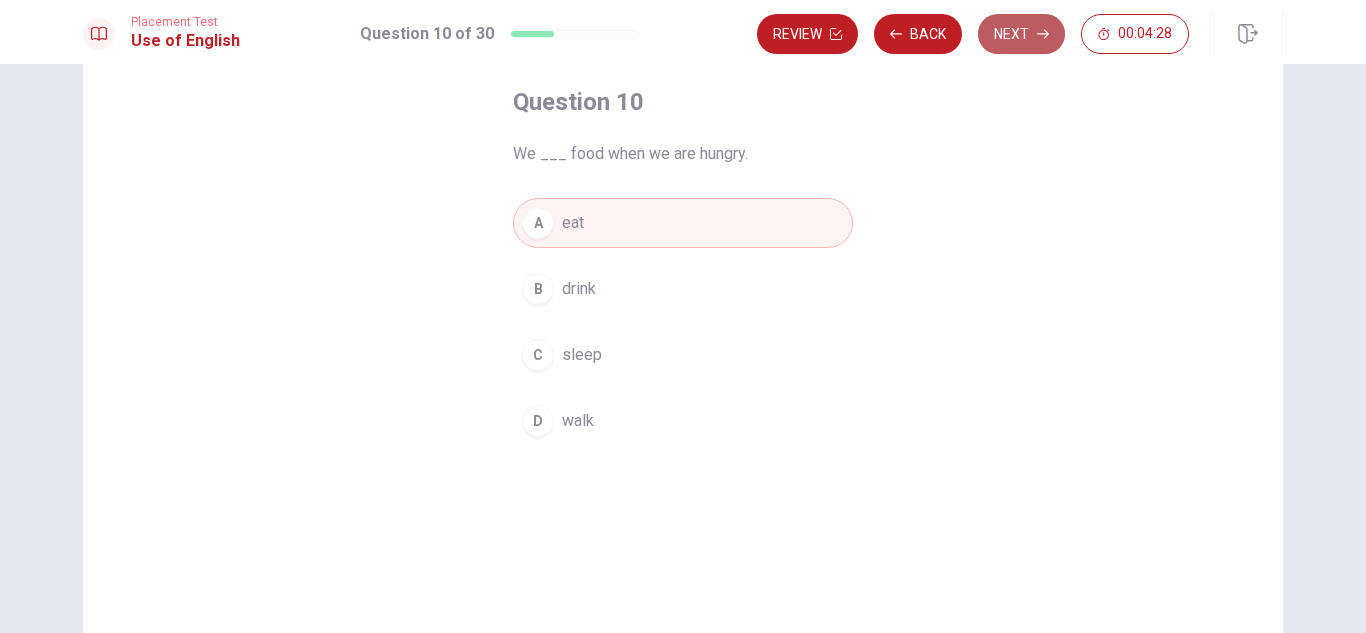 click on "Next" at bounding box center [1021, 34] 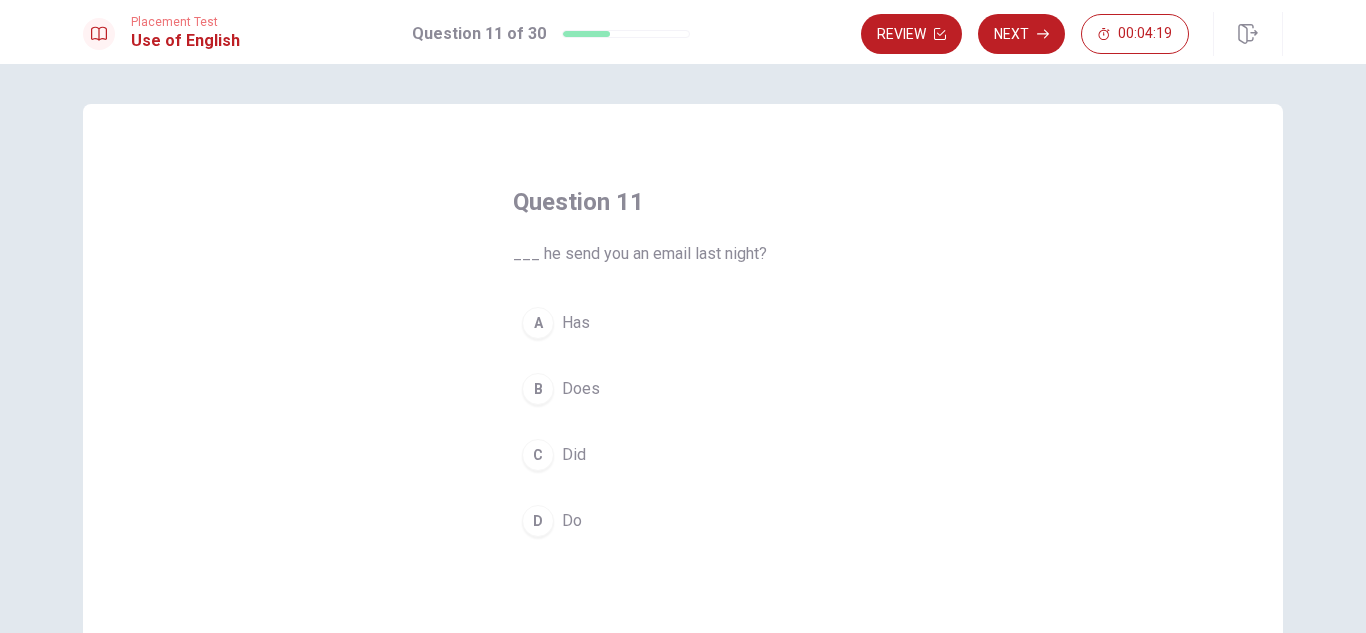 scroll, scrollTop: 100, scrollLeft: 0, axis: vertical 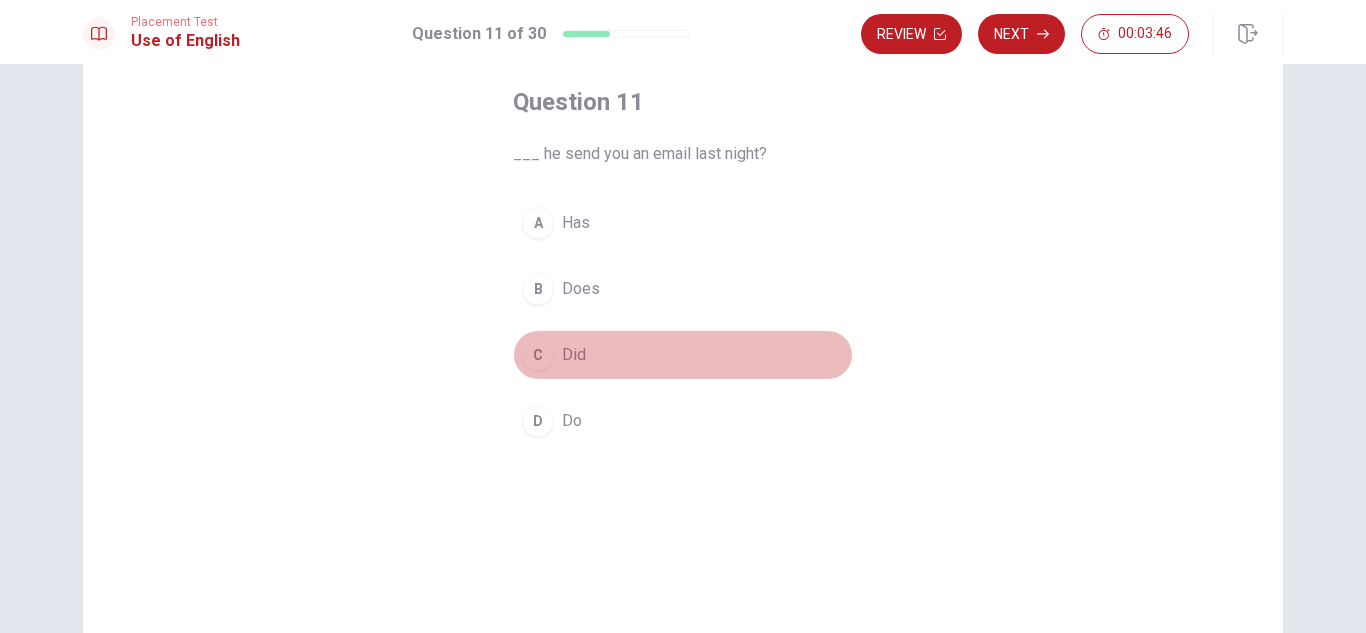 click on "C Did" at bounding box center [683, 355] 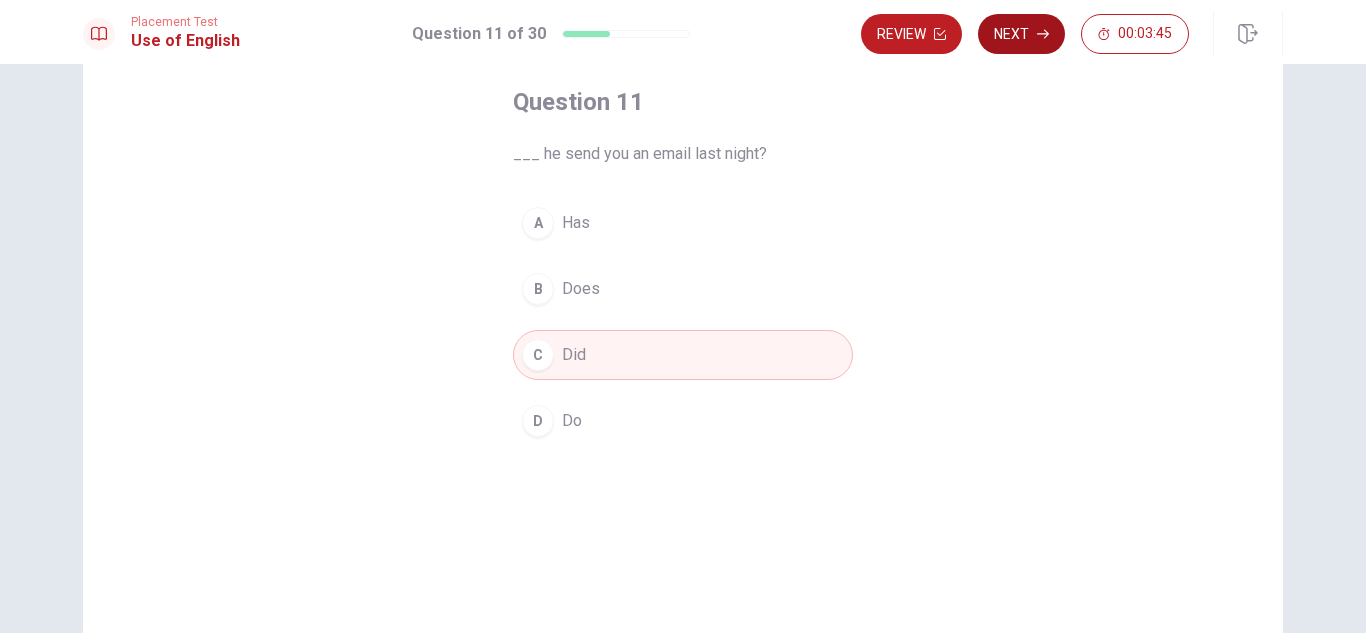 click on "Next" at bounding box center (1021, 34) 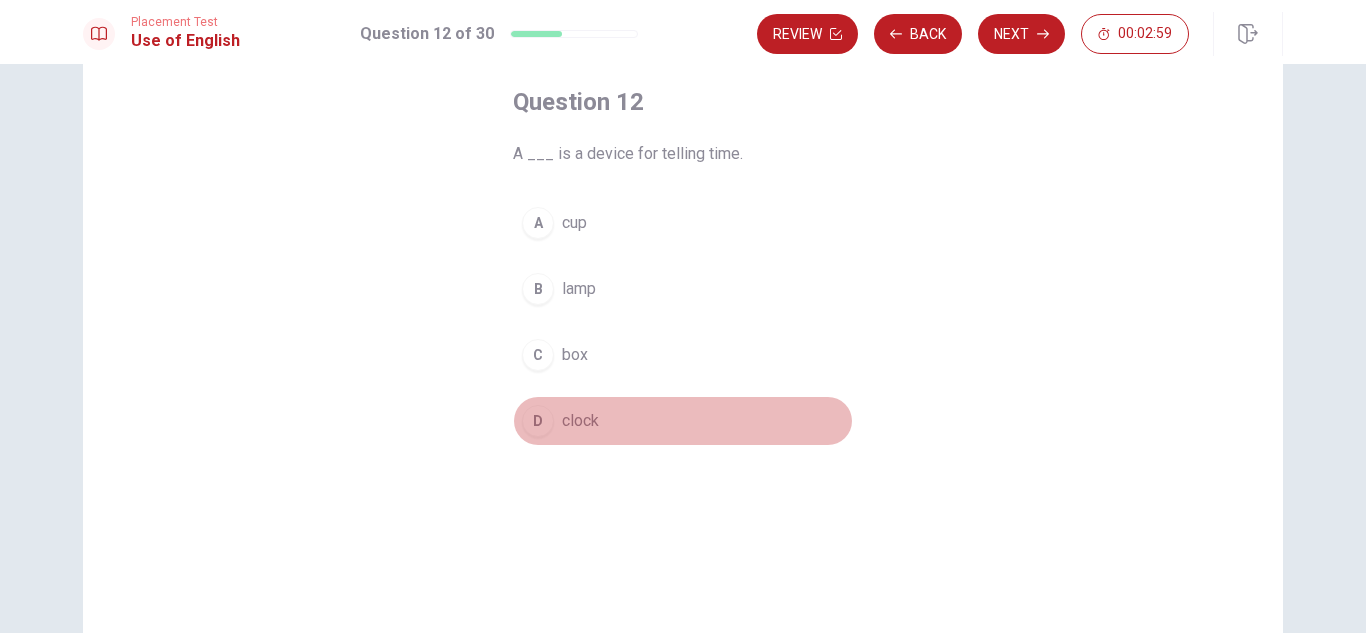 click on "clock" at bounding box center (580, 421) 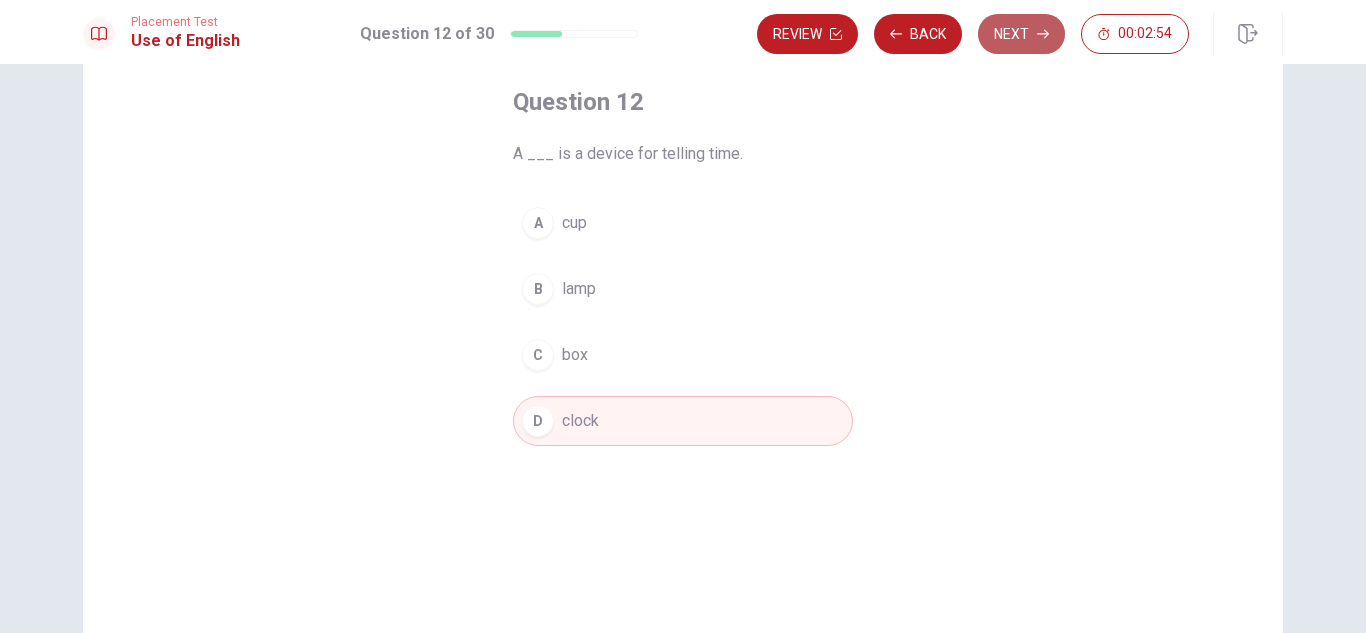 click on "Next" at bounding box center (1021, 34) 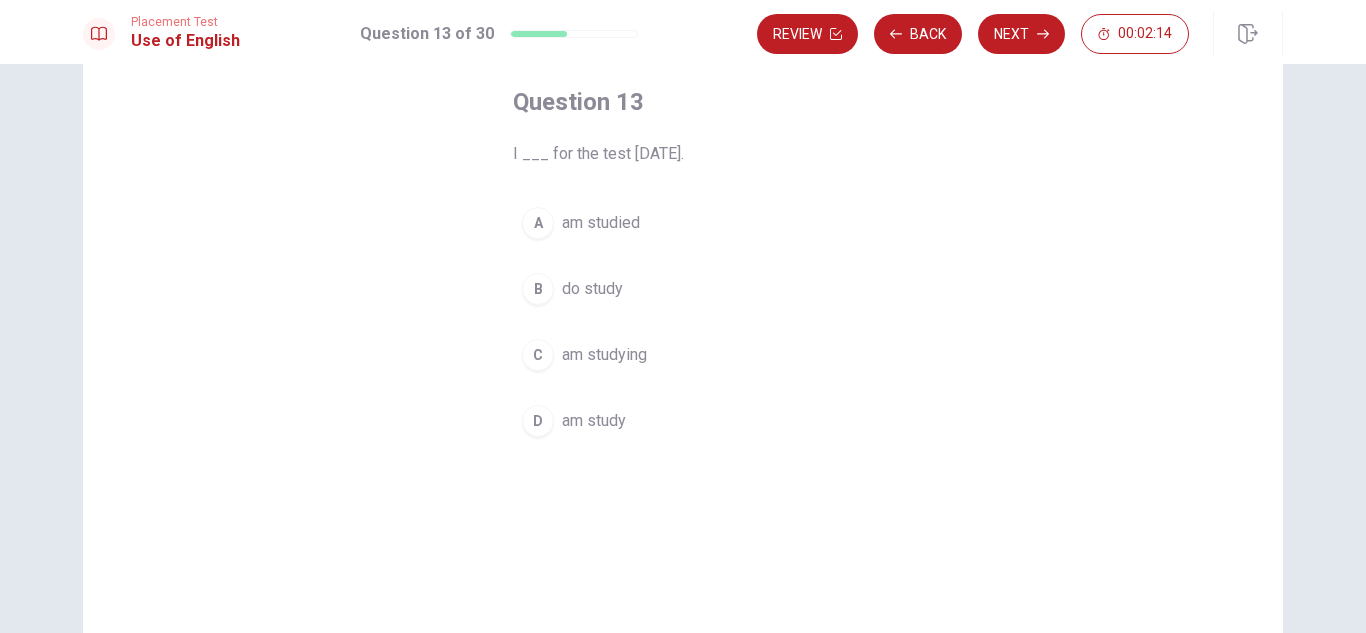 click on "am studying" at bounding box center (604, 355) 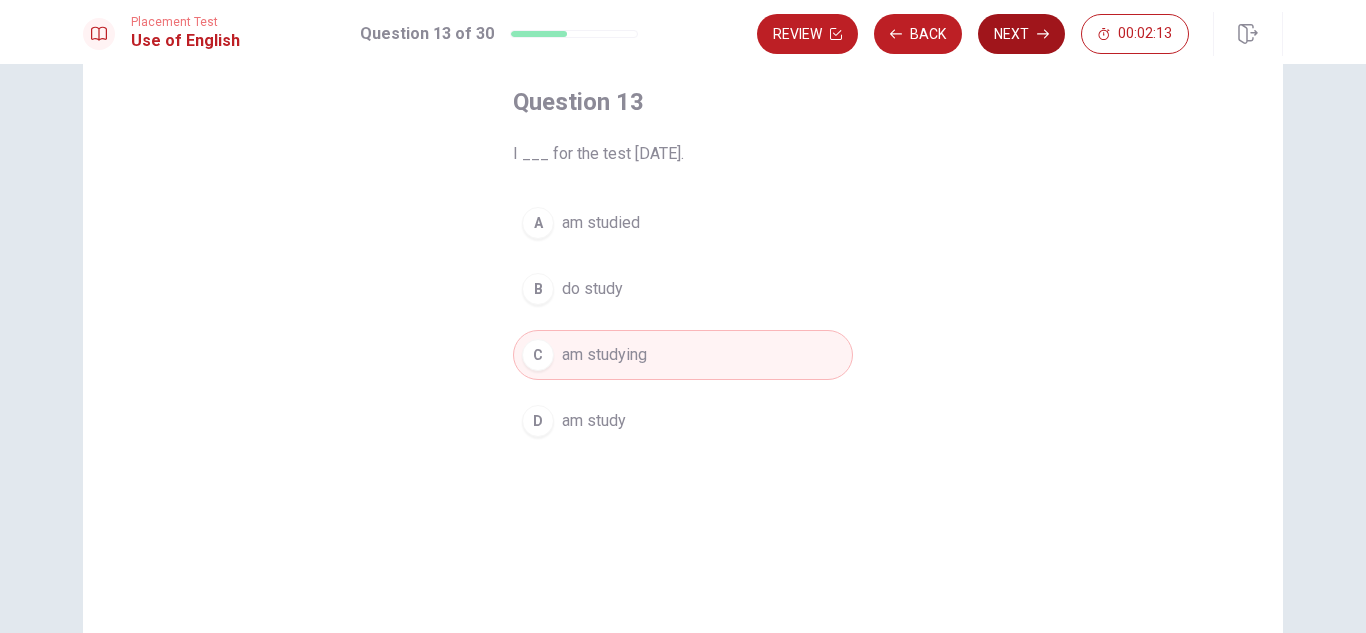 click on "Next" at bounding box center [1021, 34] 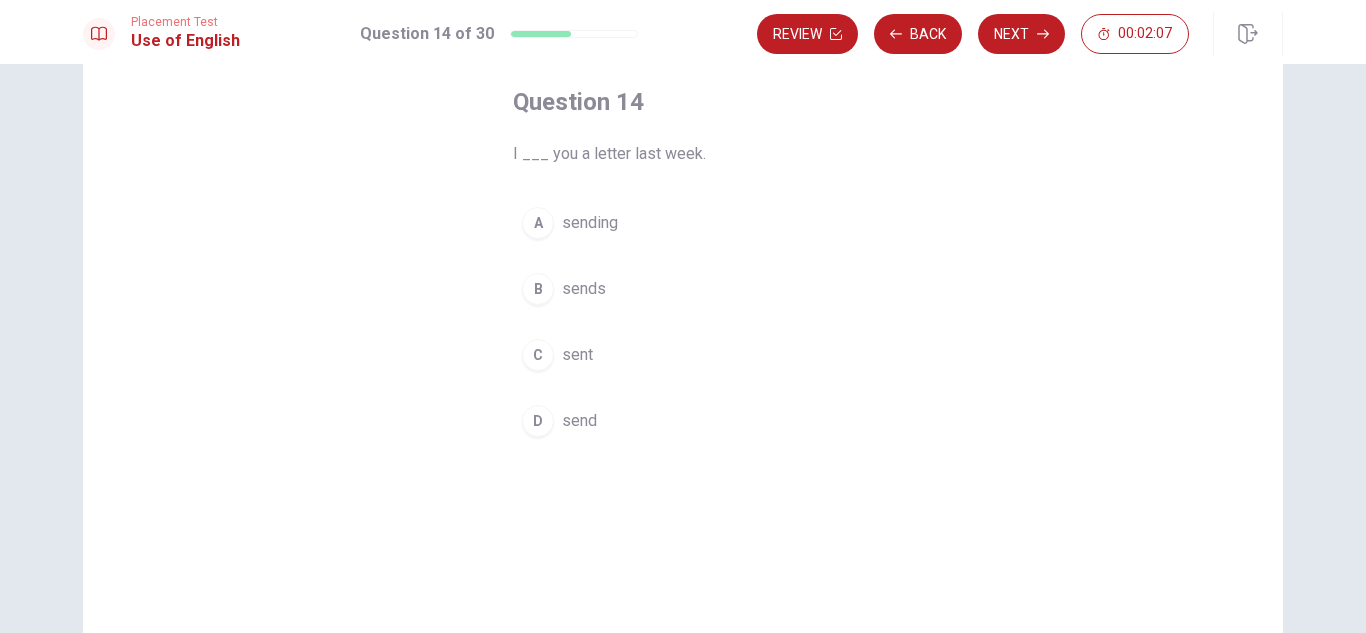 click on "sending" at bounding box center [590, 223] 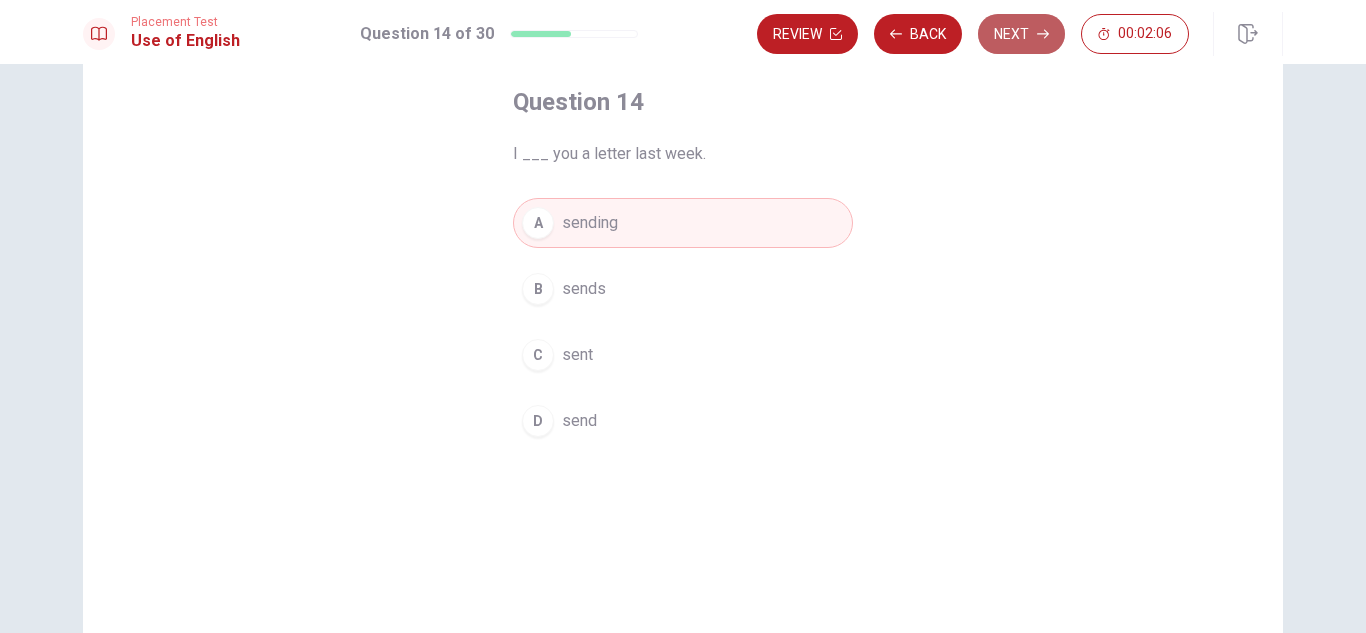 click on "Next" at bounding box center (1021, 34) 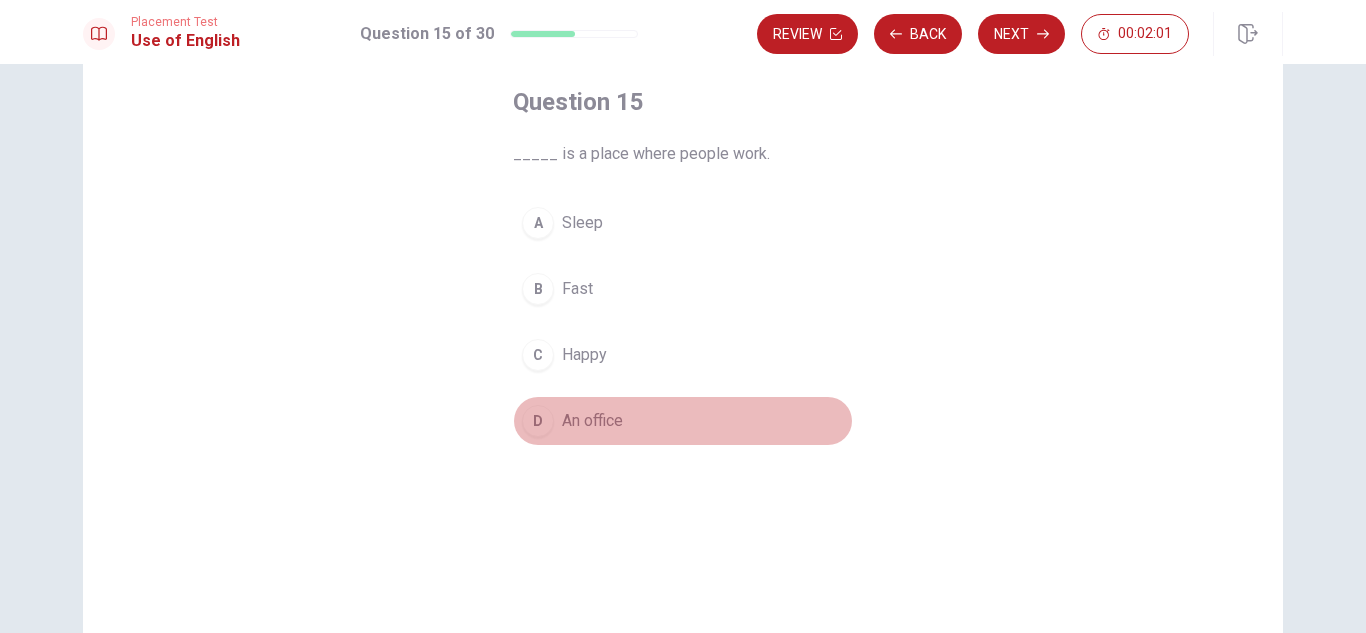 click on "D An office" at bounding box center (683, 421) 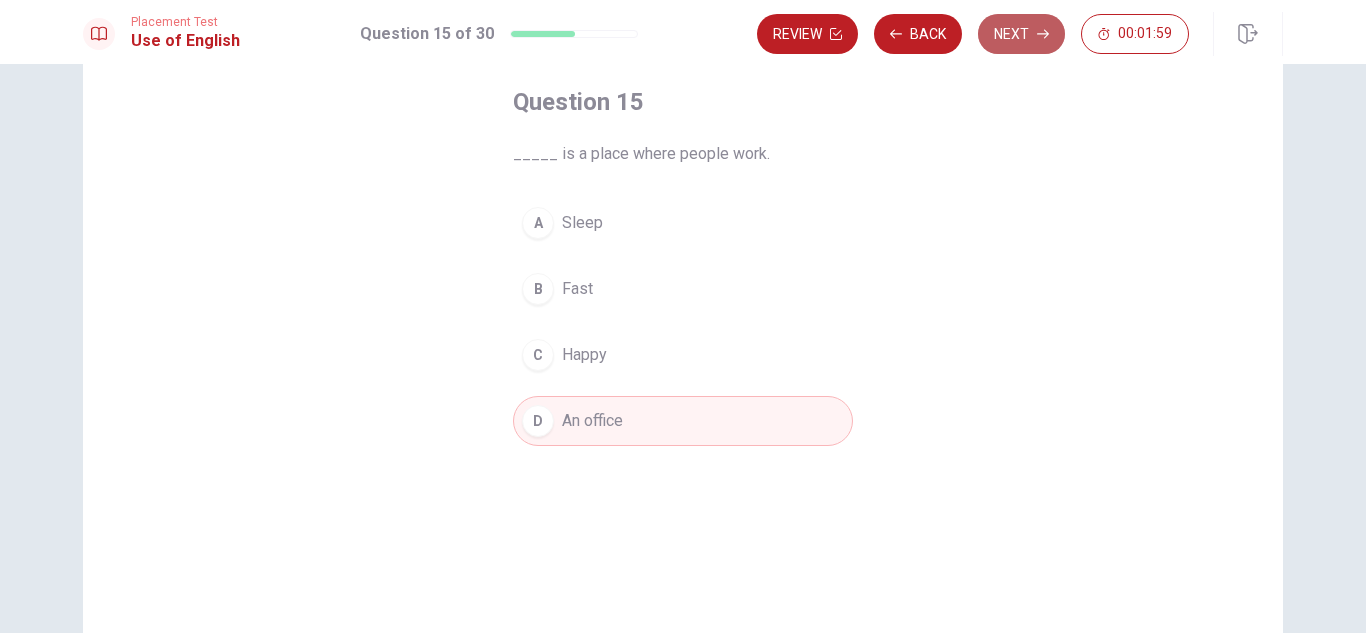 click on "Next" at bounding box center (1021, 34) 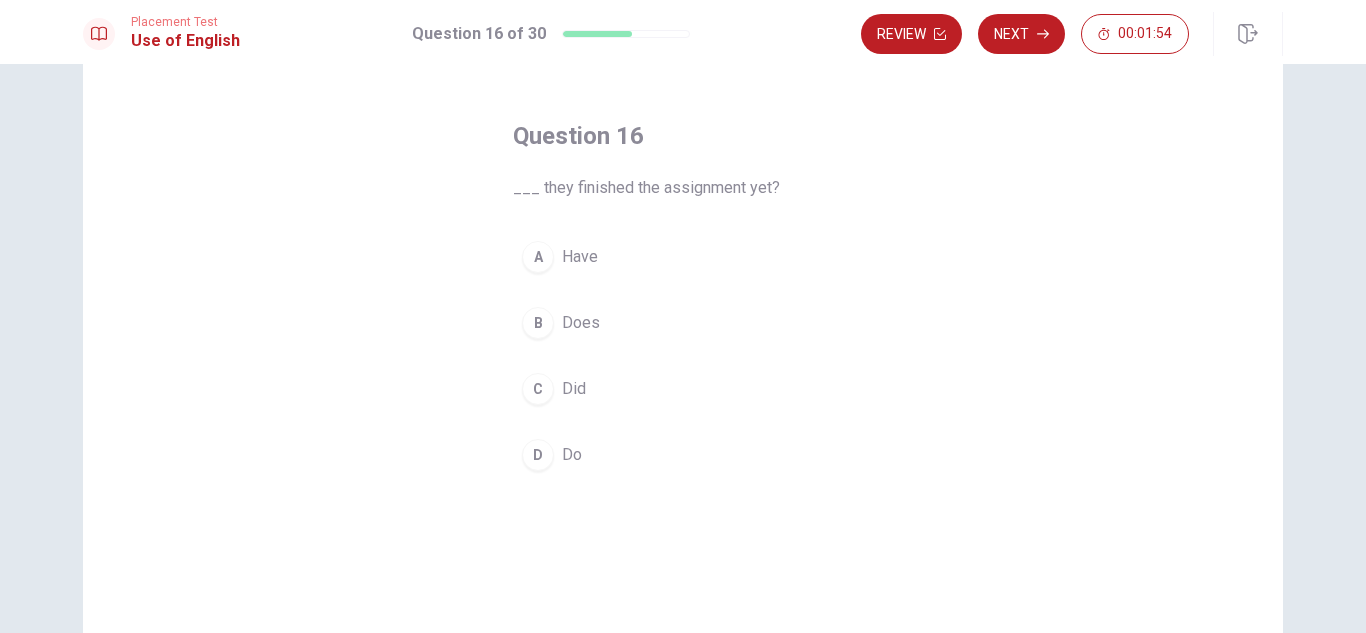 scroll, scrollTop: 100, scrollLeft: 0, axis: vertical 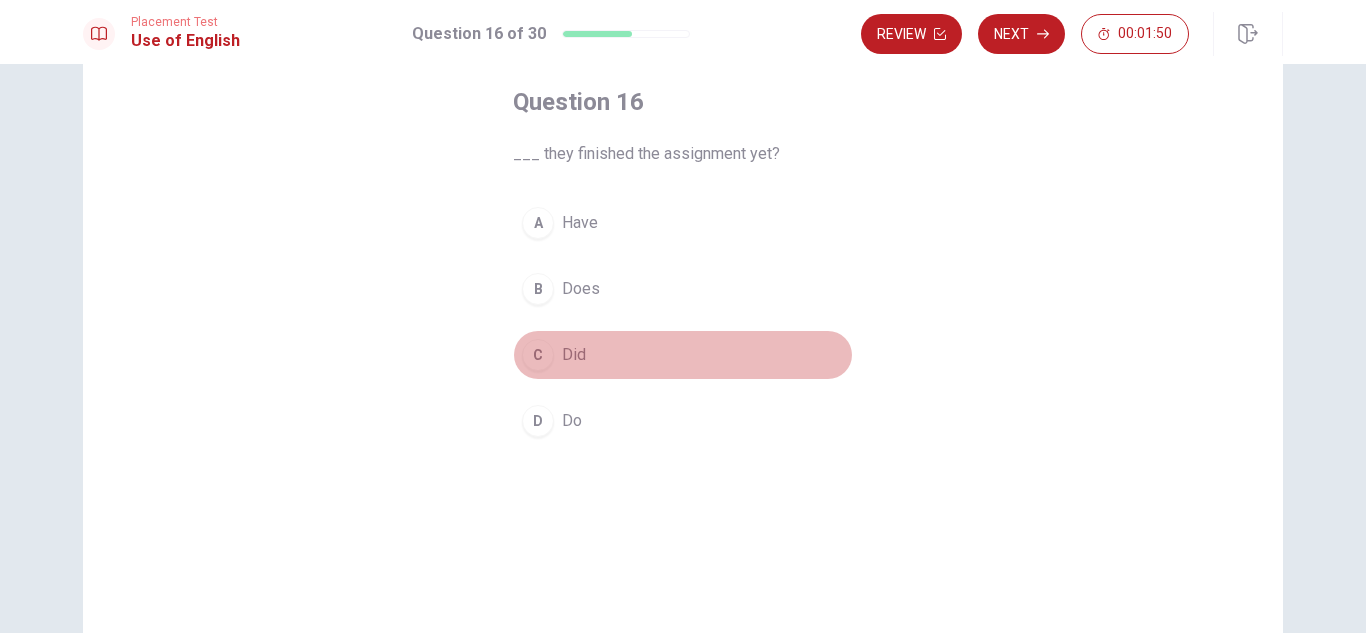 drag, startPoint x: 560, startPoint y: 360, endPoint x: 601, endPoint y: 327, distance: 52.63079 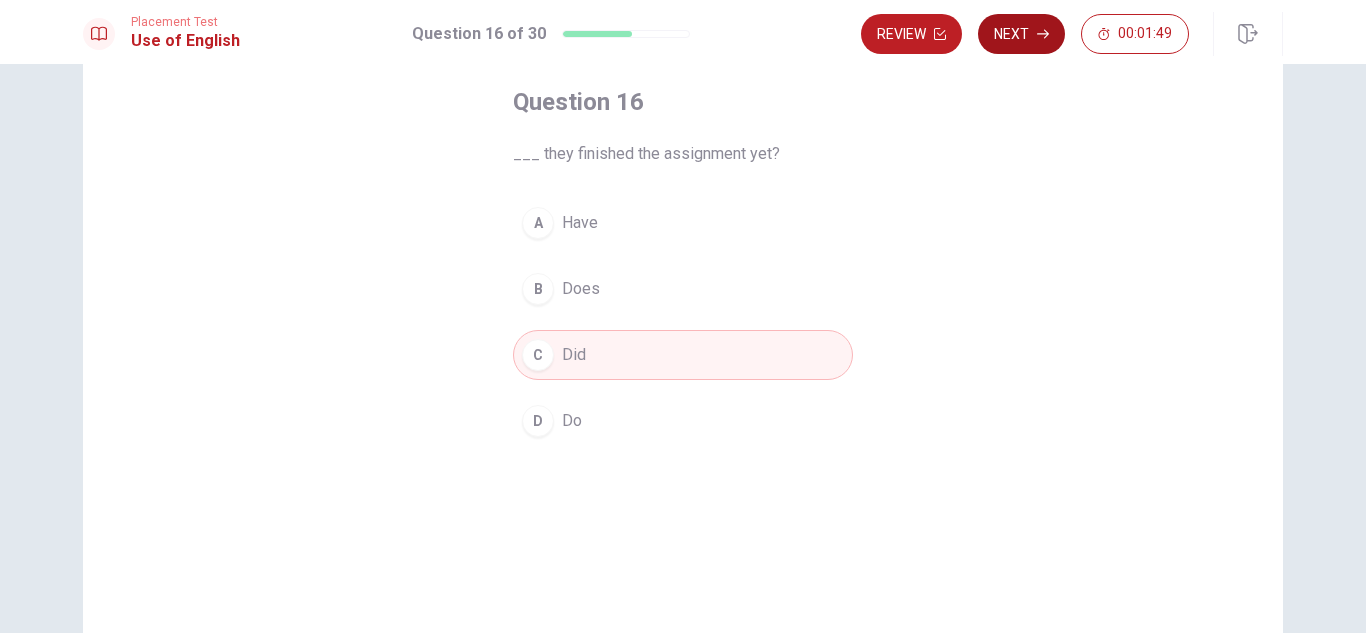 click on "Next" at bounding box center (1021, 34) 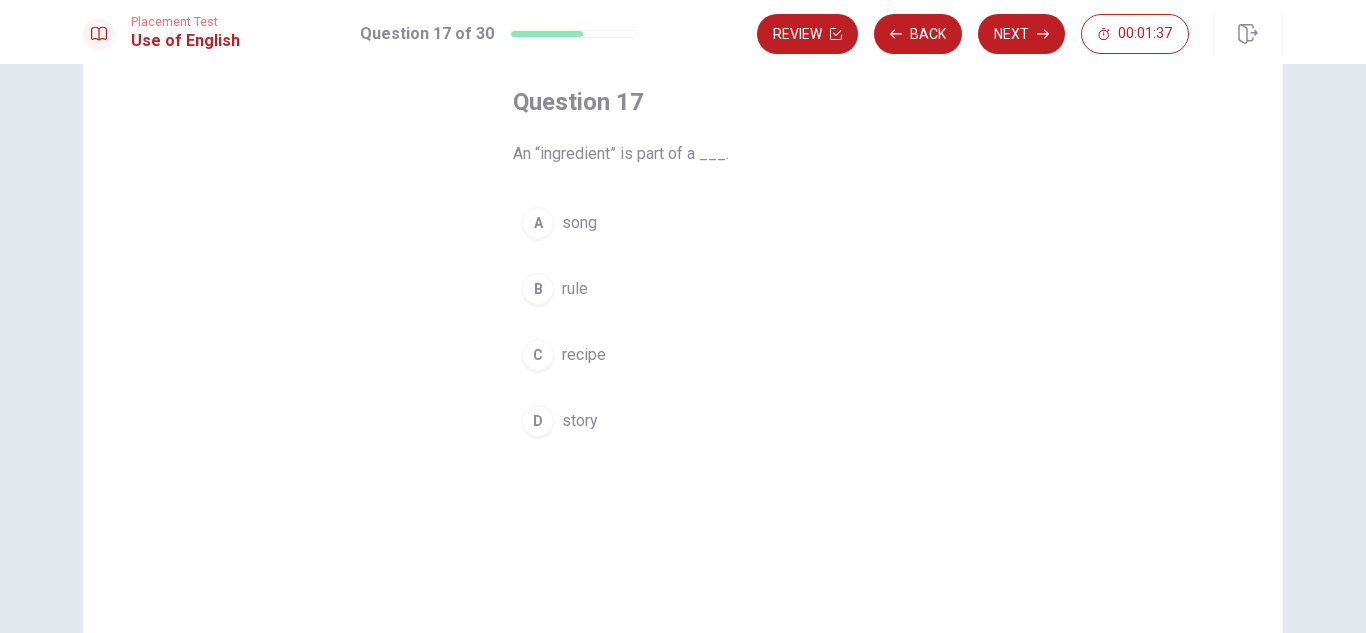 click on "C" at bounding box center [538, 355] 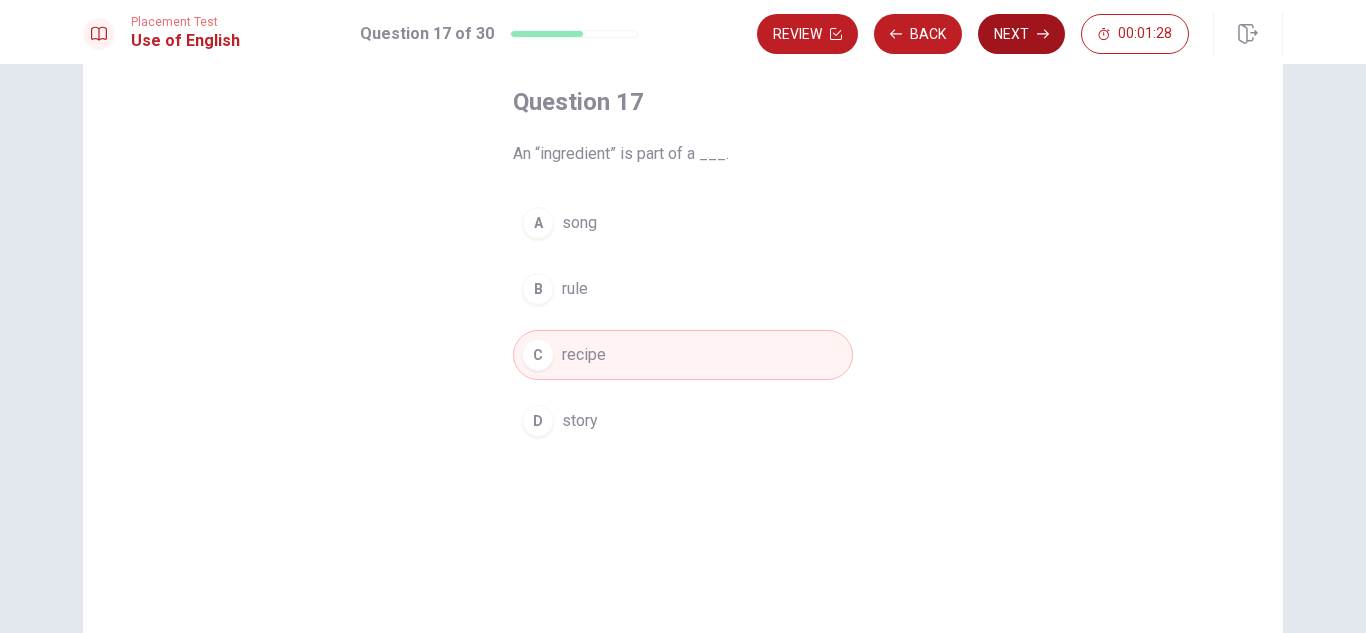 click on "Next" at bounding box center [1021, 34] 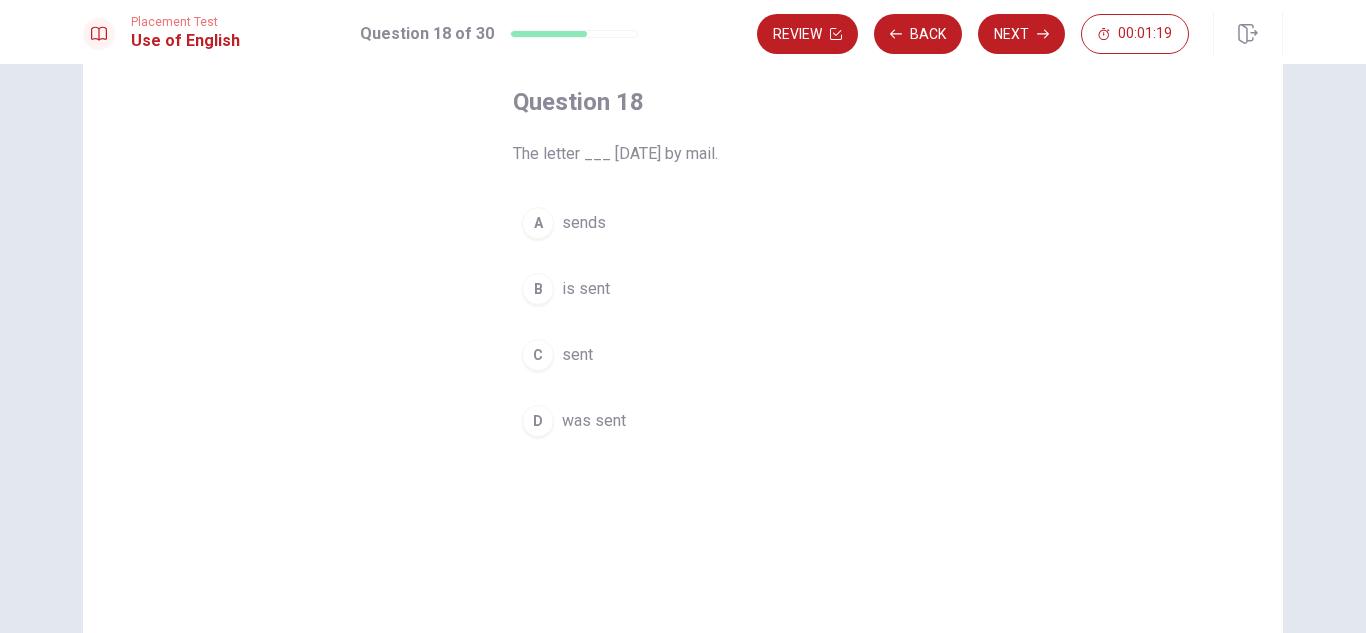 click on "was sent" at bounding box center (594, 421) 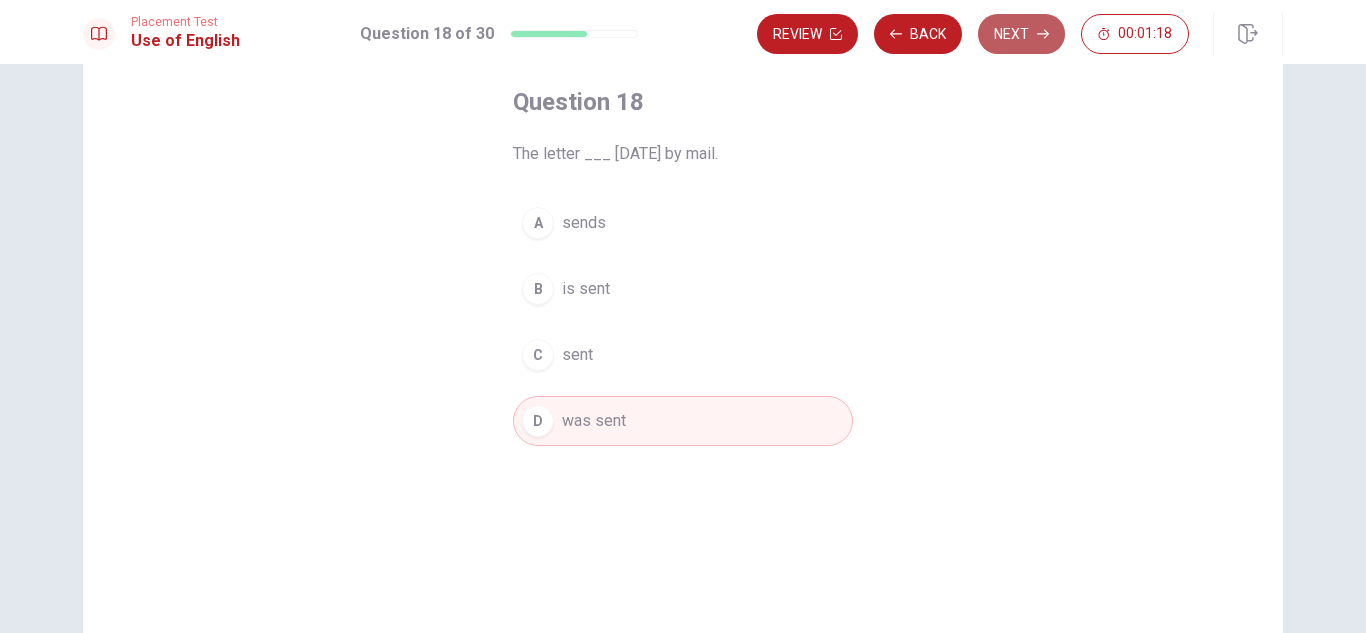 click 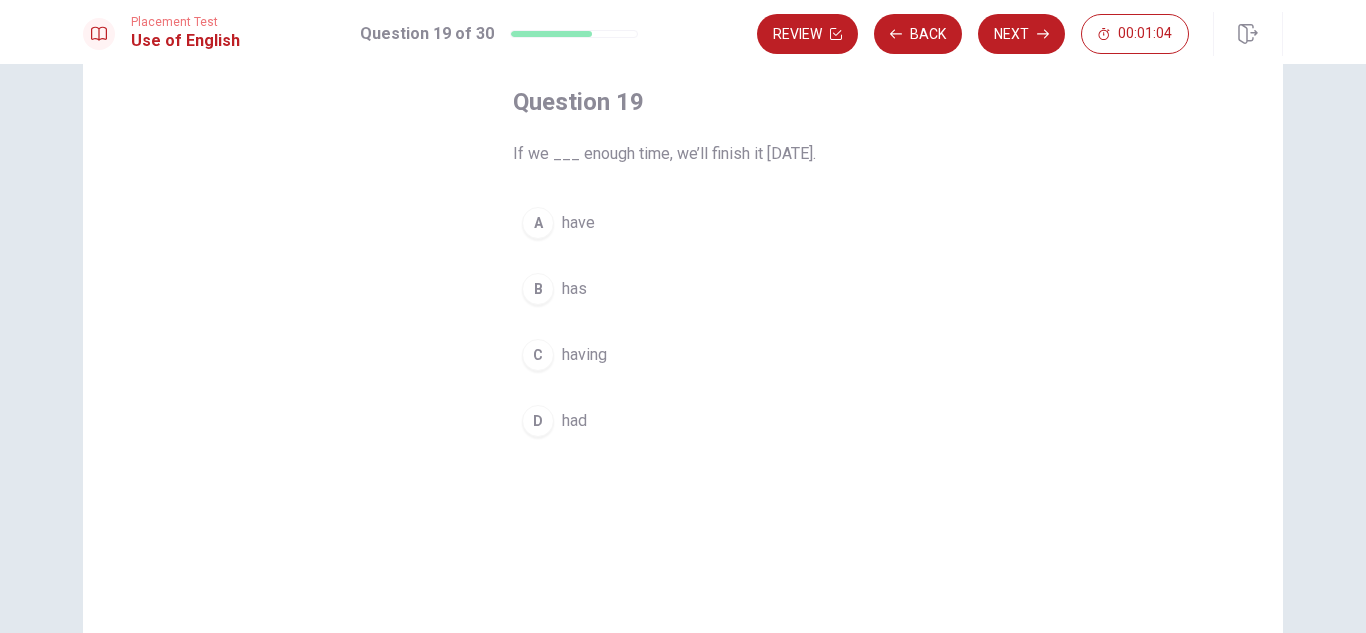 click on "A have" at bounding box center (683, 223) 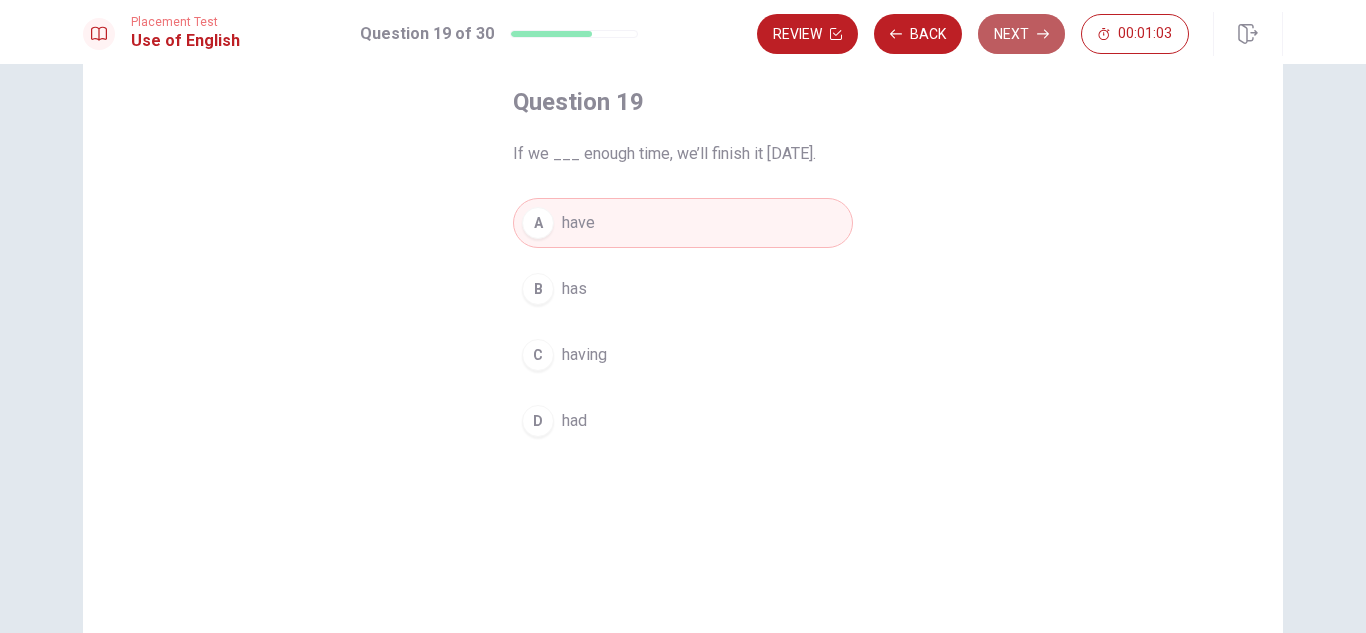 click on "Next" at bounding box center (1021, 34) 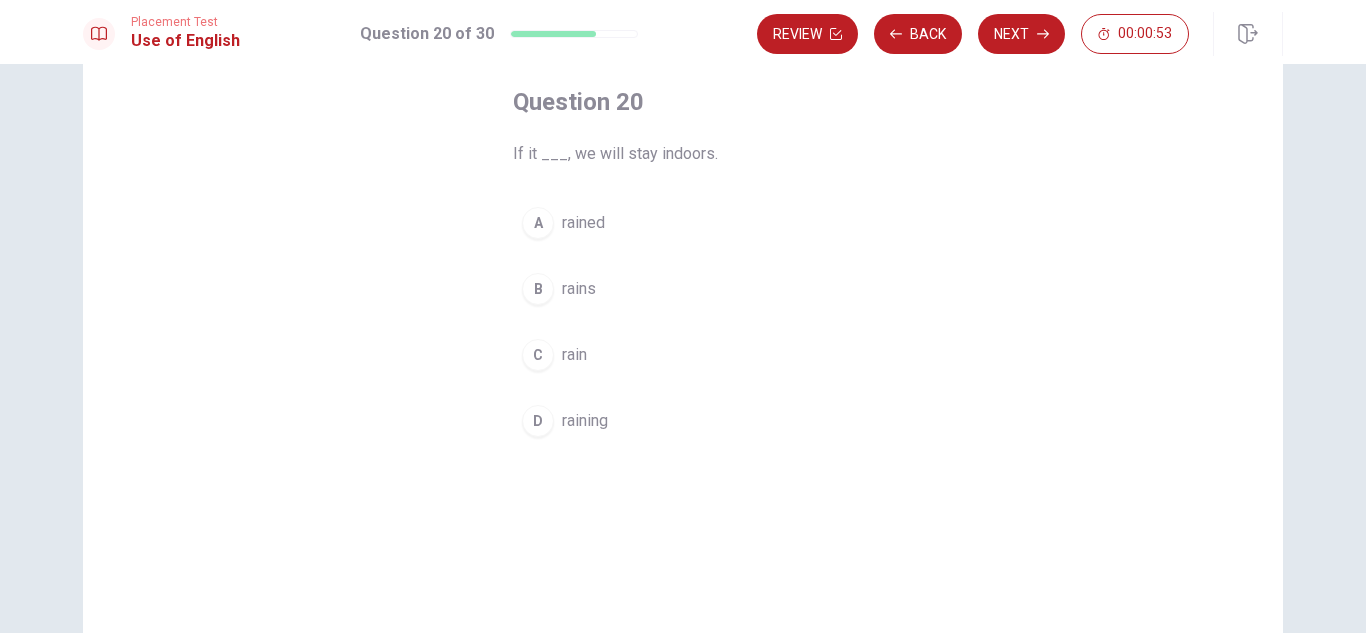 click on "C rain" at bounding box center (683, 355) 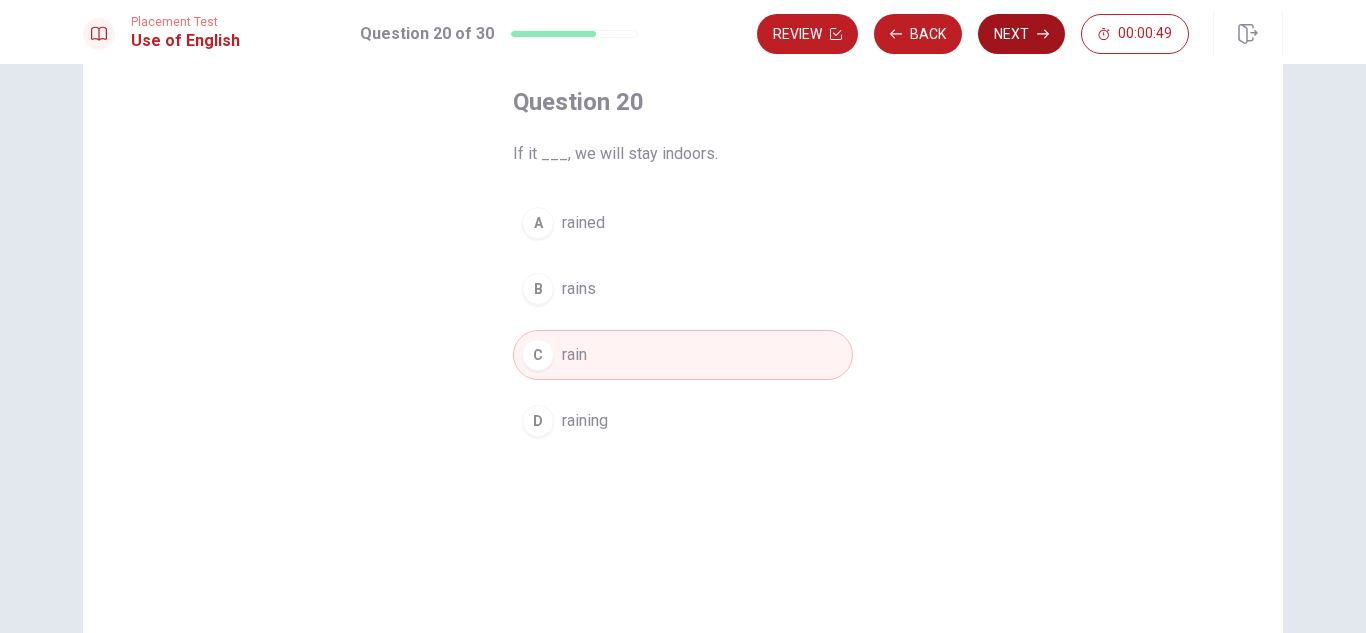 click on "Next" at bounding box center [1021, 34] 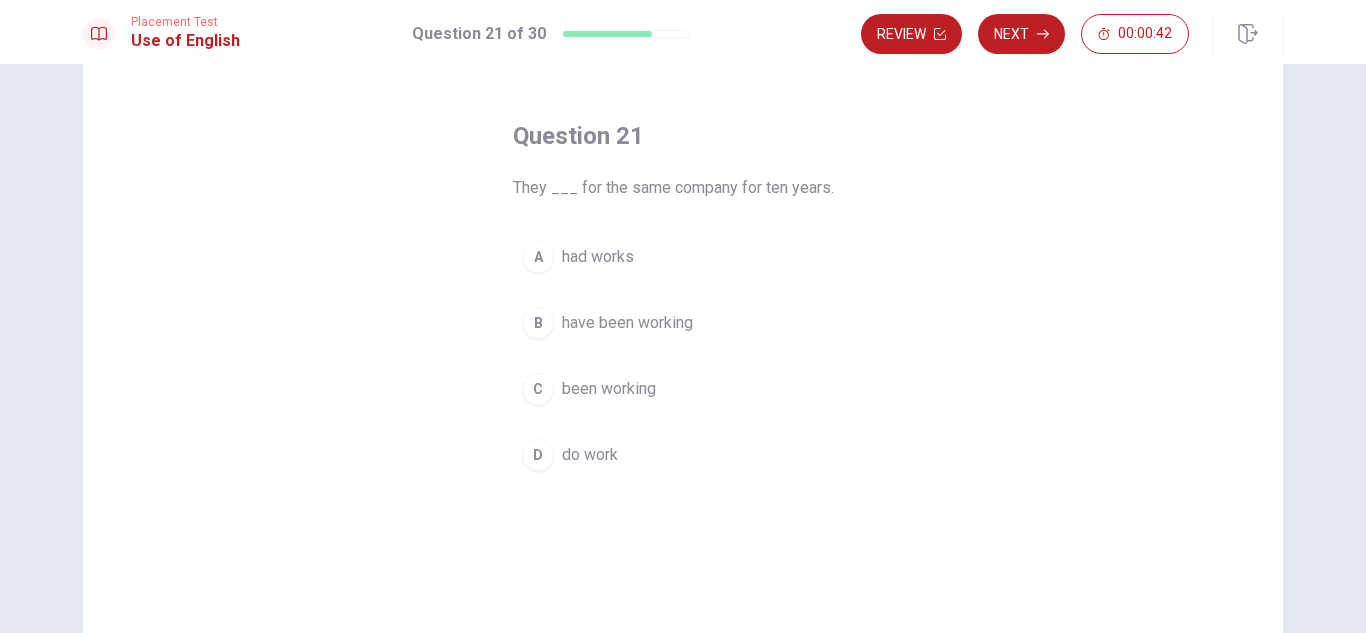 scroll, scrollTop: 100, scrollLeft: 0, axis: vertical 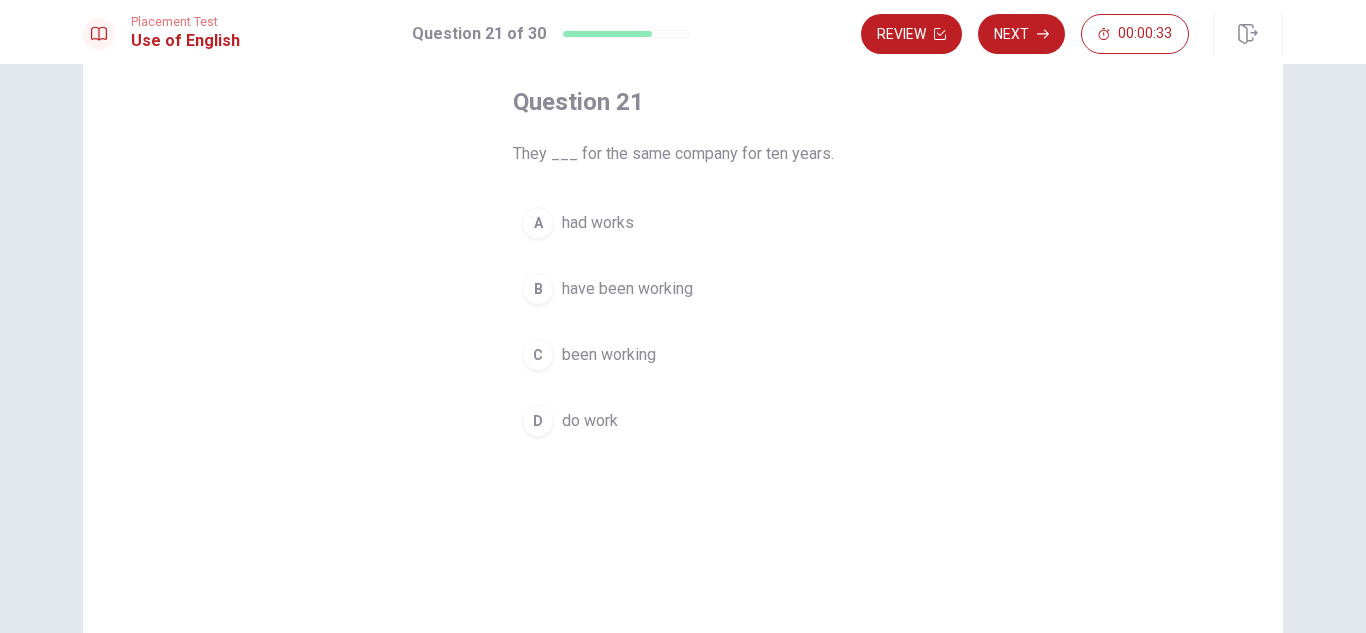click on "been working" at bounding box center (609, 355) 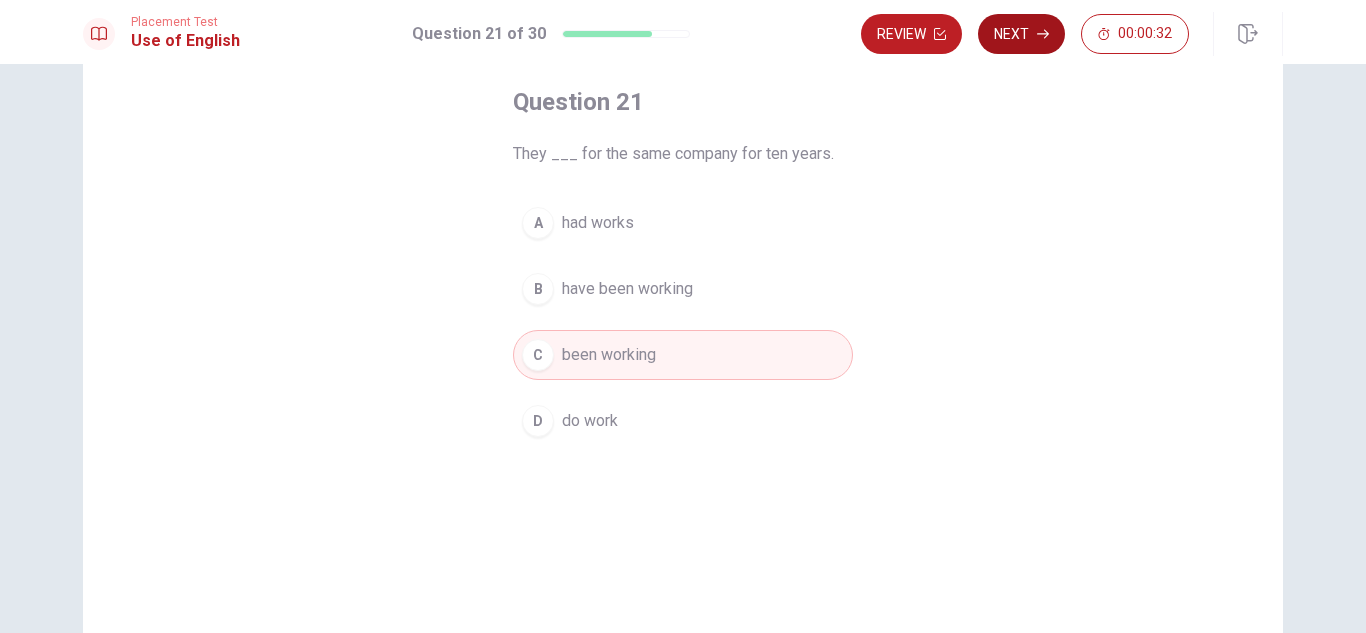 click on "Next" at bounding box center (1021, 34) 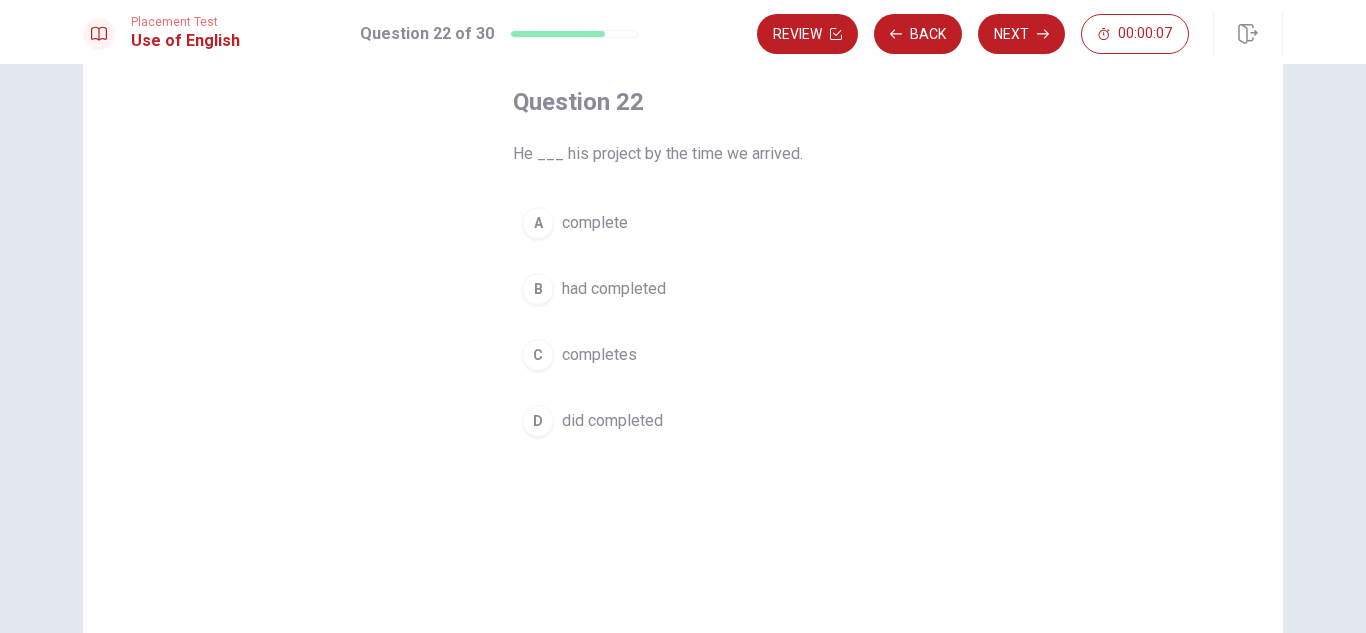 click on "had completed" at bounding box center [614, 289] 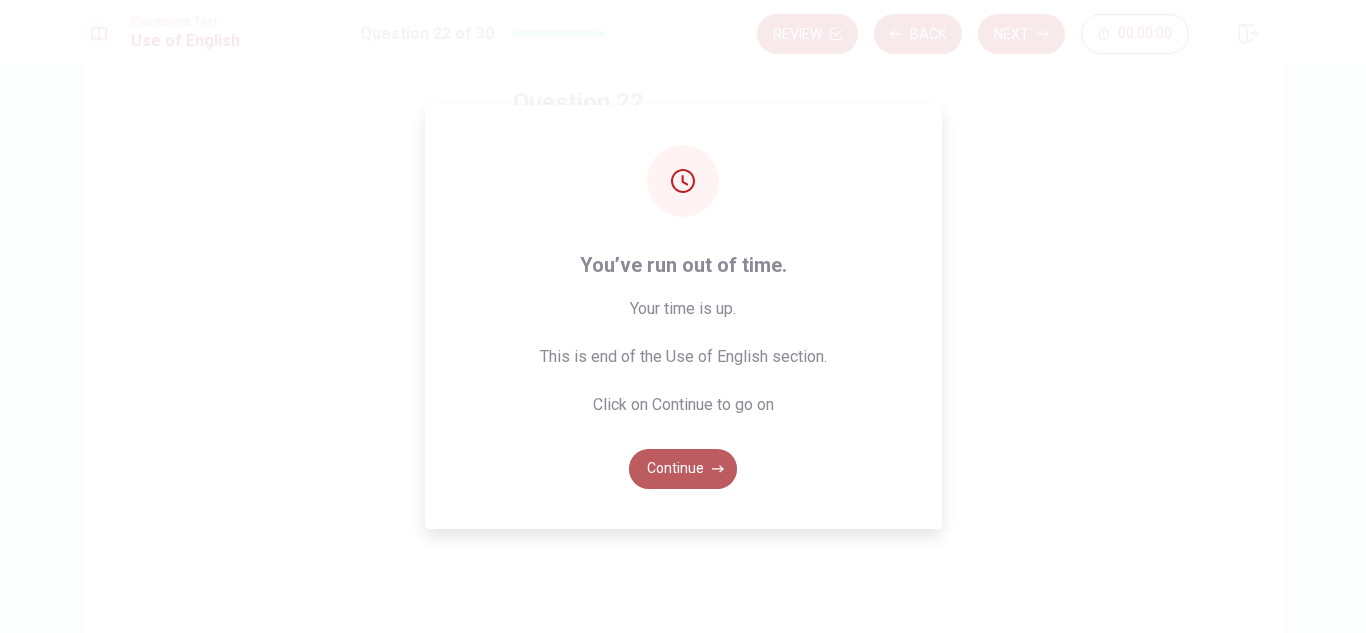 click on "Continue" at bounding box center (683, 469) 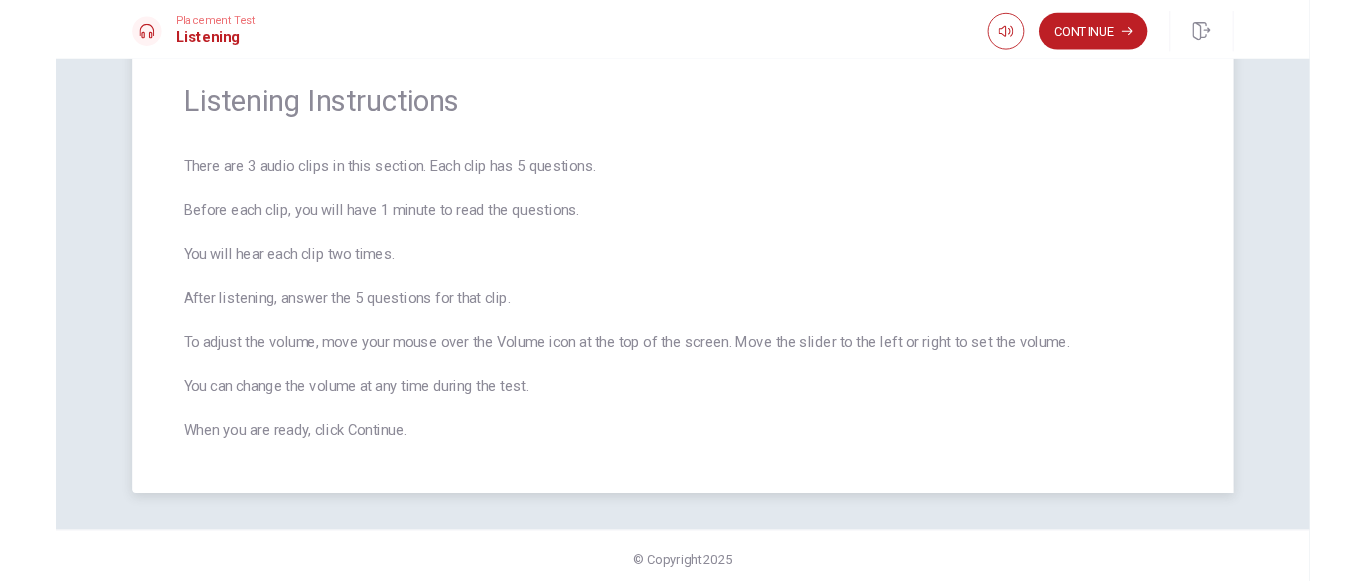 scroll, scrollTop: 79, scrollLeft: 0, axis: vertical 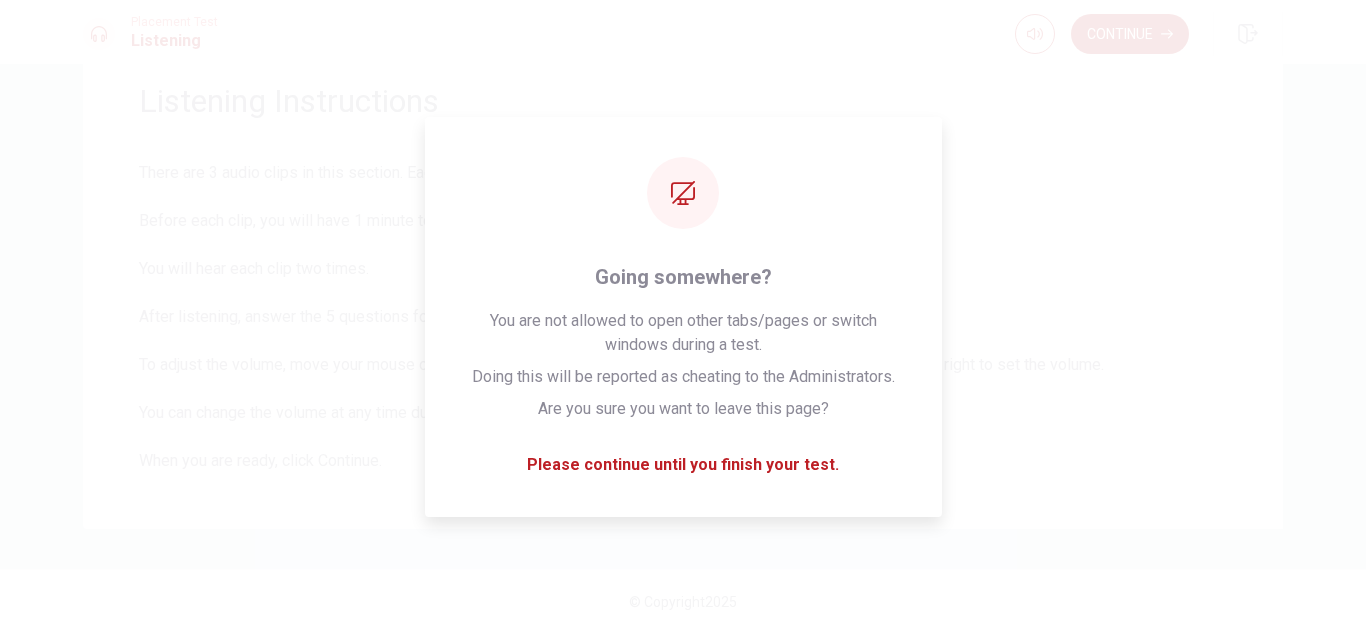 click on "Placement Test   Listening Continue" at bounding box center (683, 32) 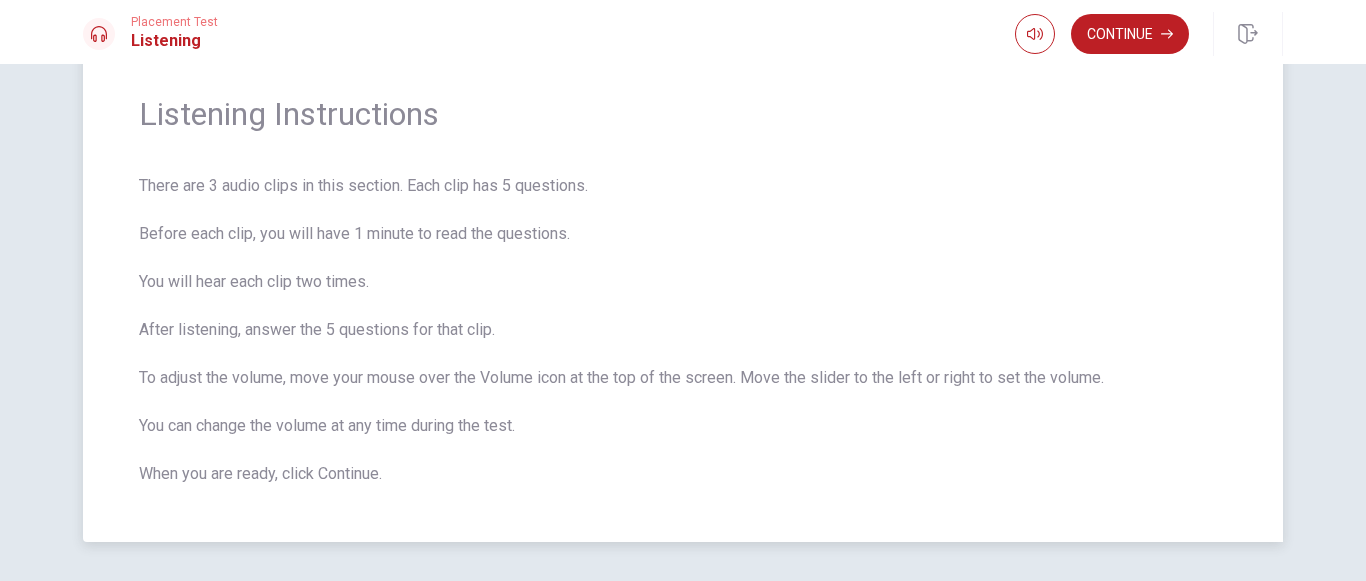 scroll, scrollTop: 100, scrollLeft: 0, axis: vertical 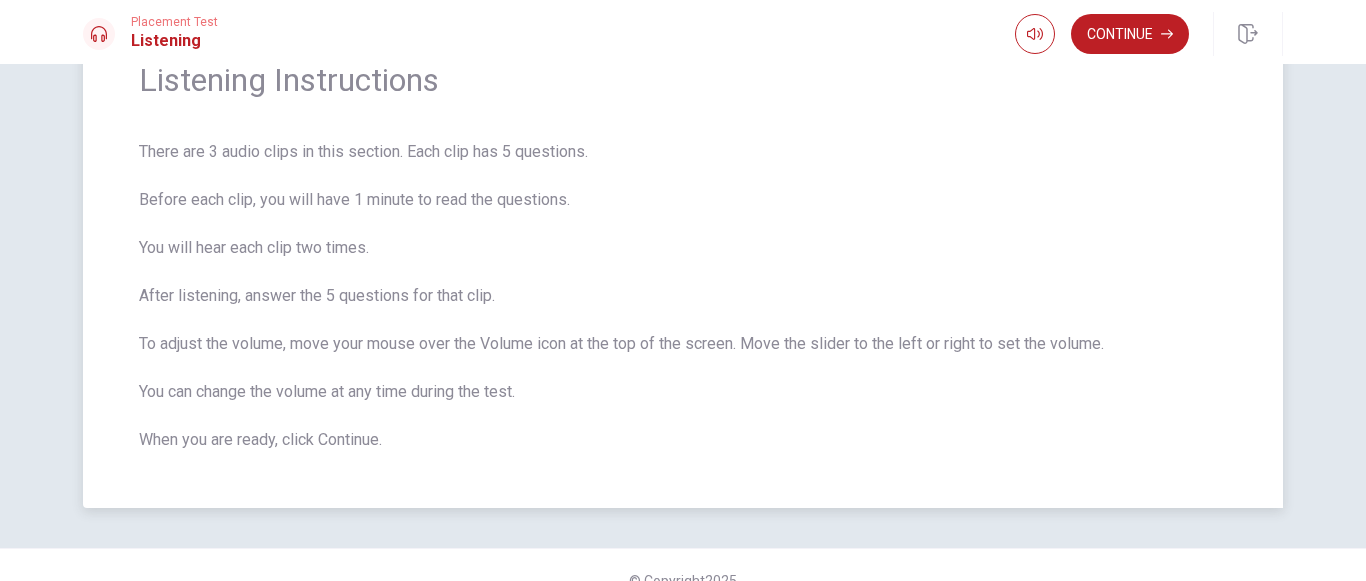 click on "There are 3 audio clips in this section. Each clip has 5 questions.
Before each clip, you will have 1 minute to read the questions.
You will hear each clip two times.
After listening, answer the 5 questions for that clip.
To adjust the volume, move your mouse over the Volume icon at the top of the screen. Move the slider to the left or right to set the volume.
You can change the volume at any time during the test.
When you are ready, click Continue." at bounding box center [683, 296] 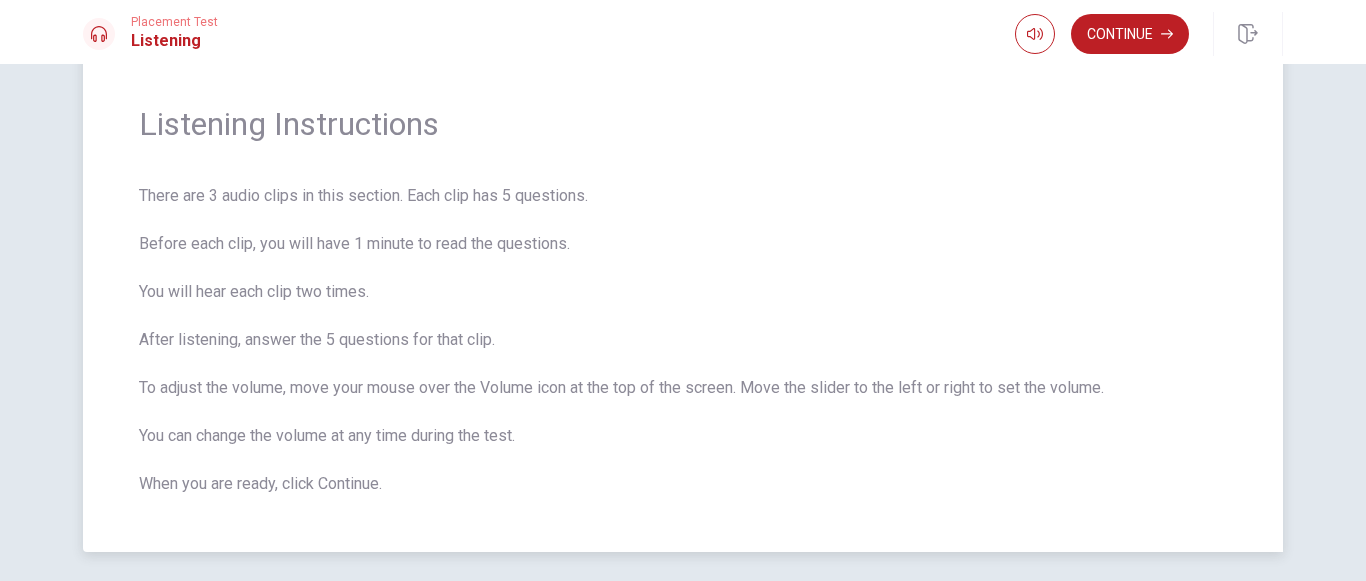 scroll, scrollTop: 100, scrollLeft: 0, axis: vertical 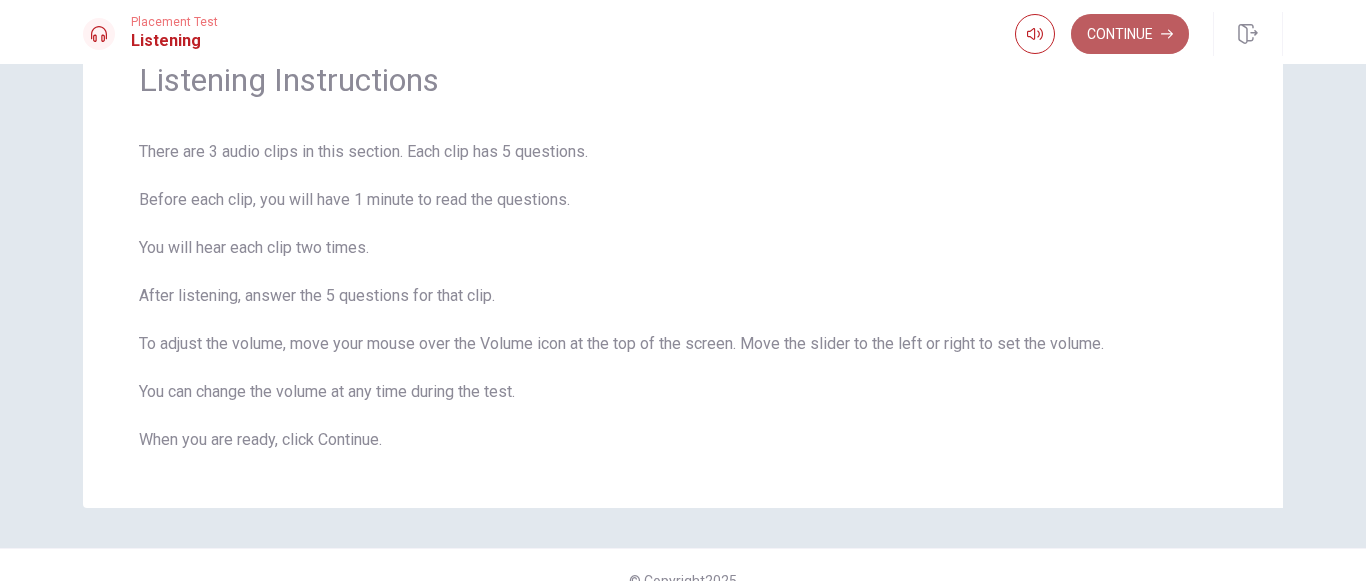 click on "Continue" at bounding box center [1130, 34] 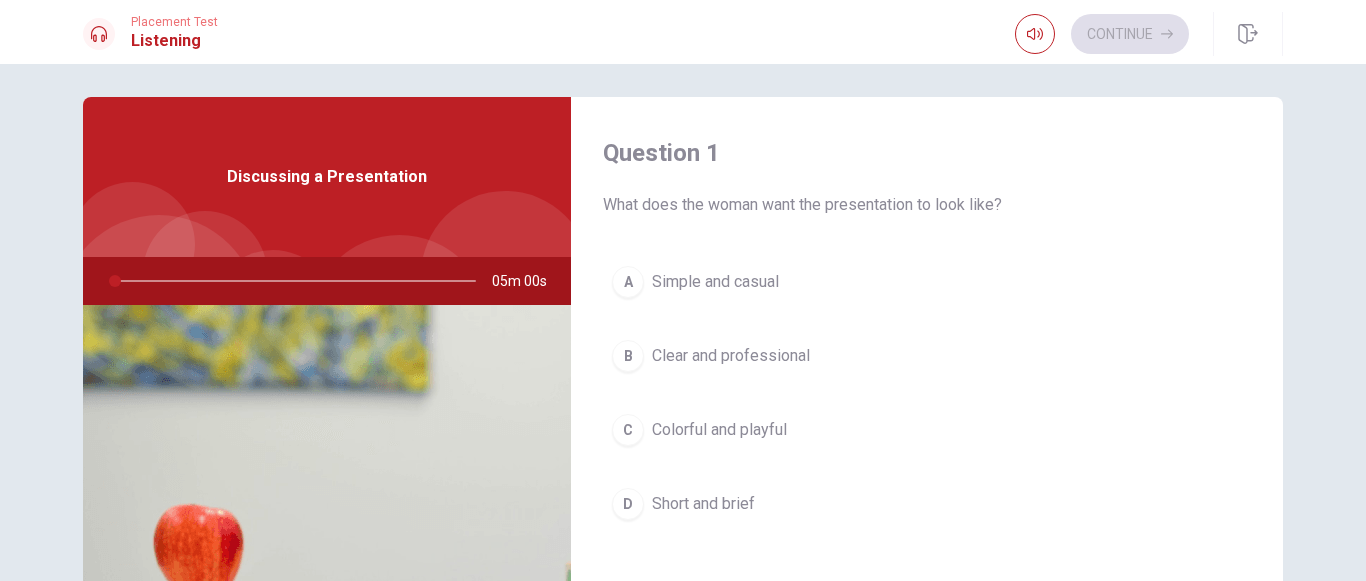 scroll, scrollTop: 0, scrollLeft: 0, axis: both 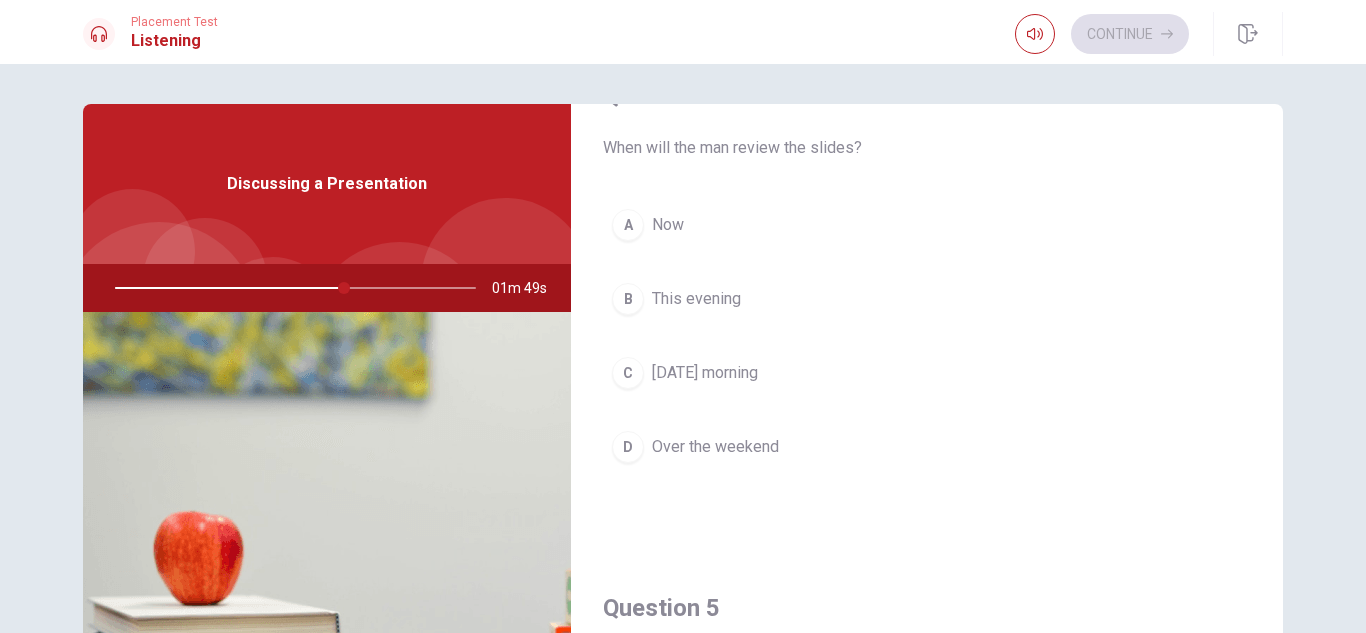 click on "[DATE] morning" at bounding box center [705, 373] 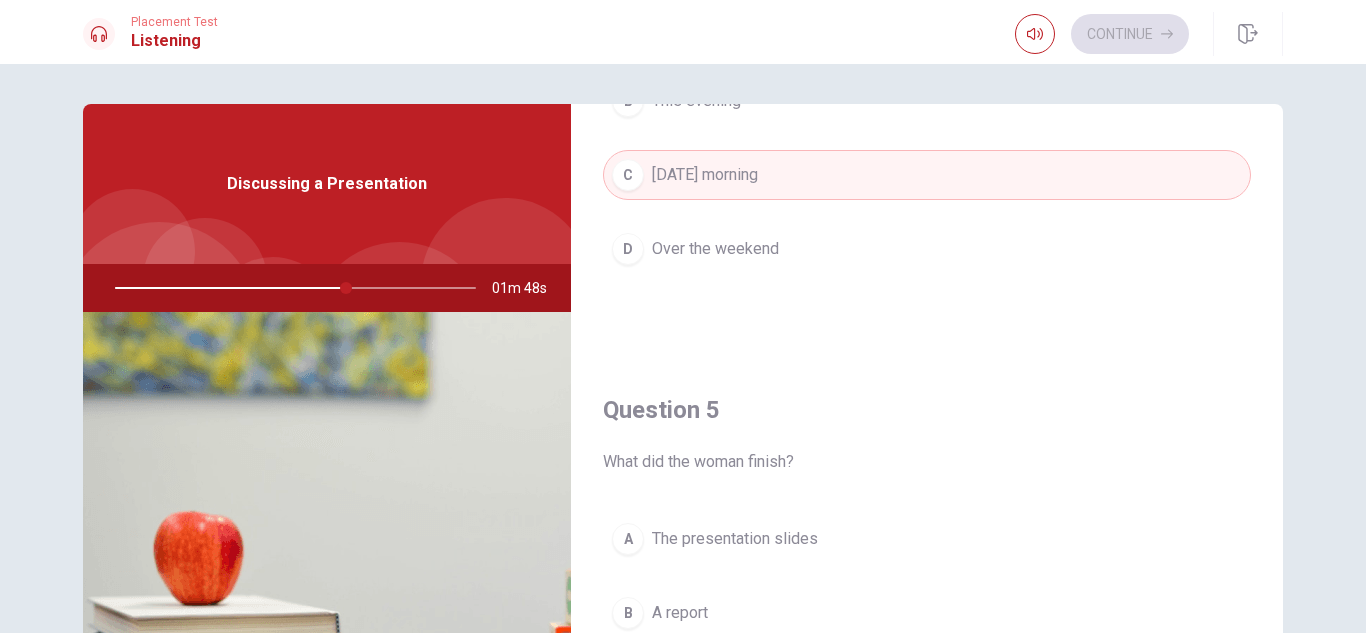 scroll, scrollTop: 1865, scrollLeft: 0, axis: vertical 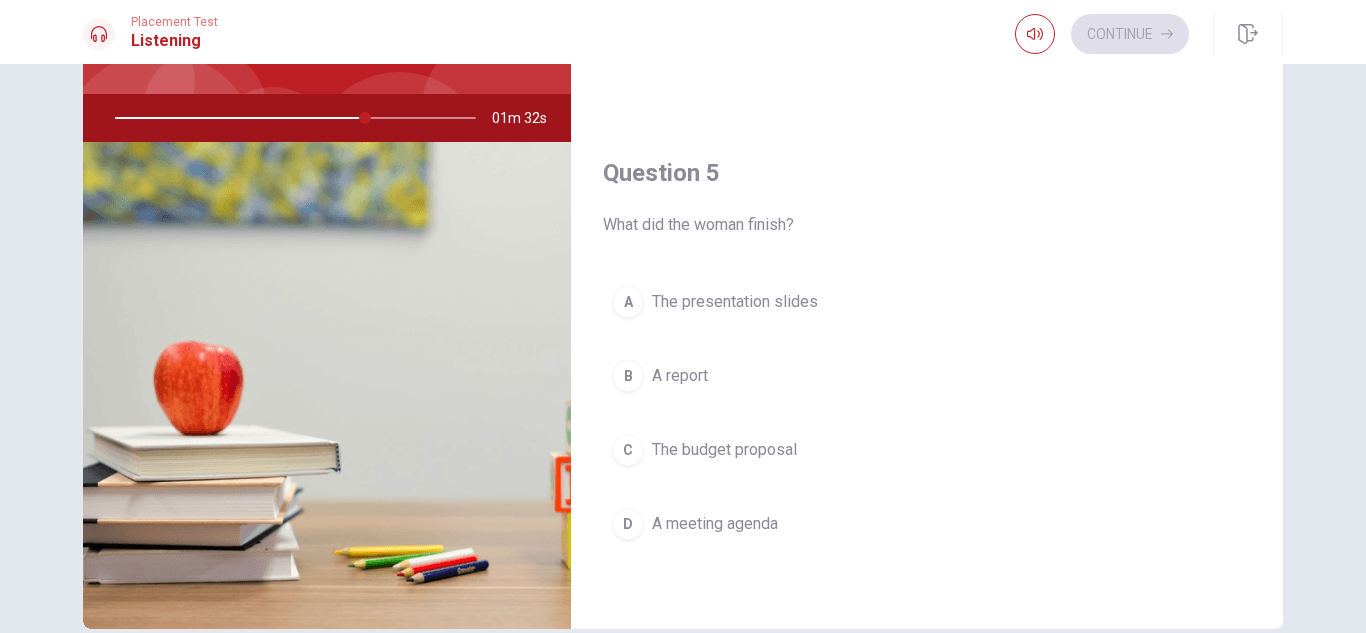 click on "The presentation slides" at bounding box center [735, 302] 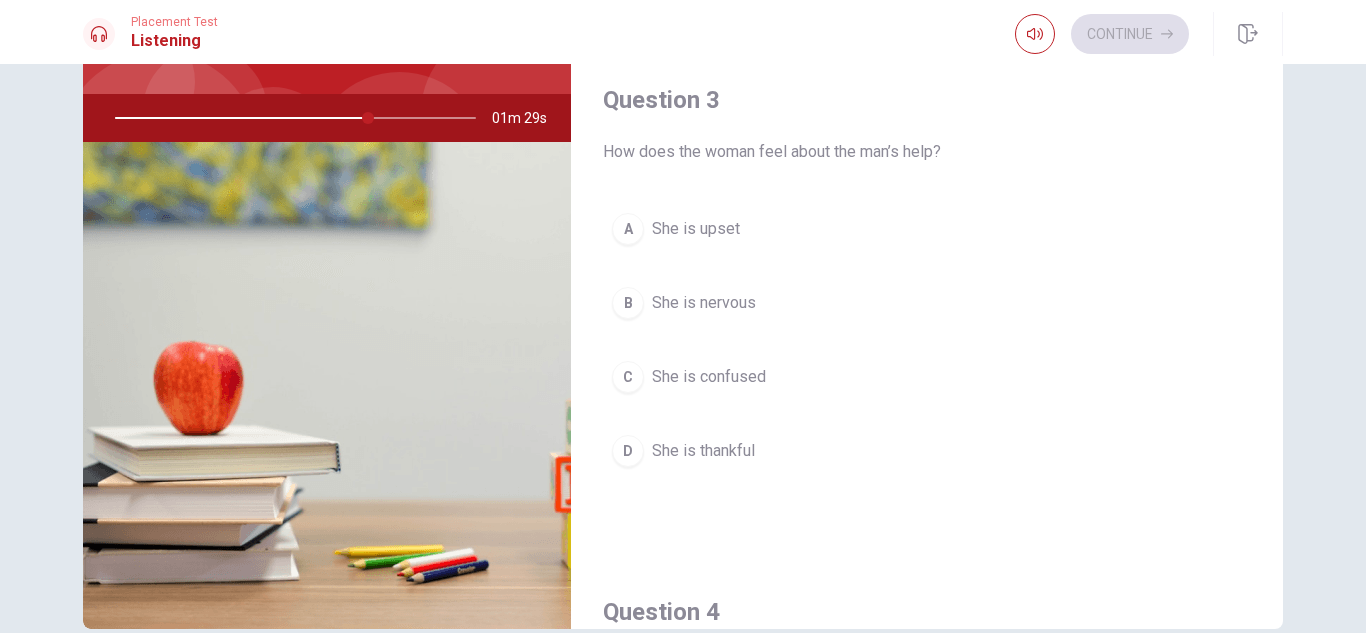 scroll, scrollTop: 865, scrollLeft: 0, axis: vertical 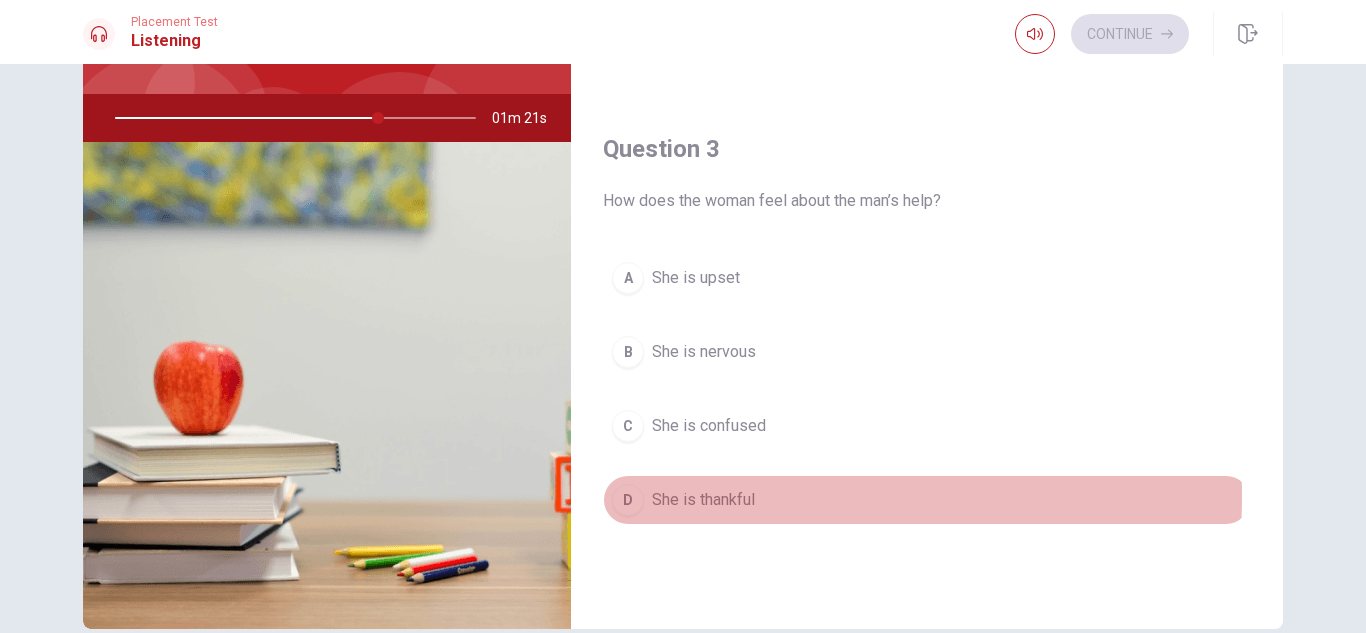 click on "She is thankful" at bounding box center [703, 500] 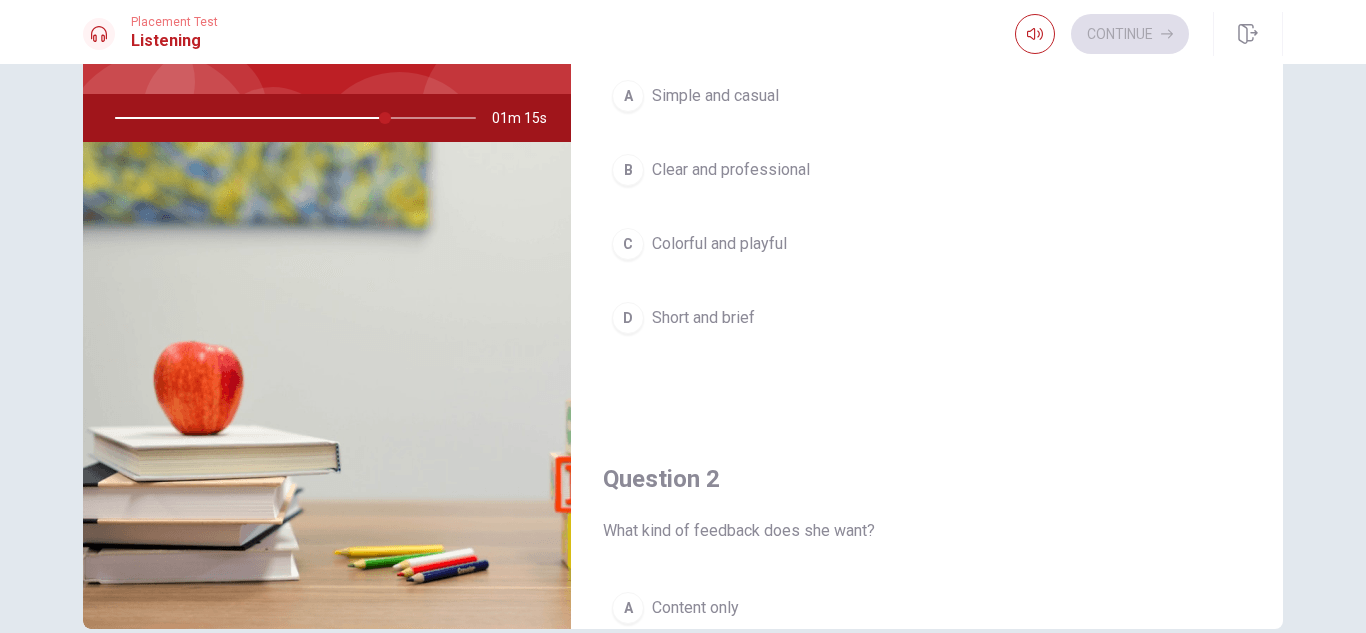 scroll, scrollTop: 0, scrollLeft: 0, axis: both 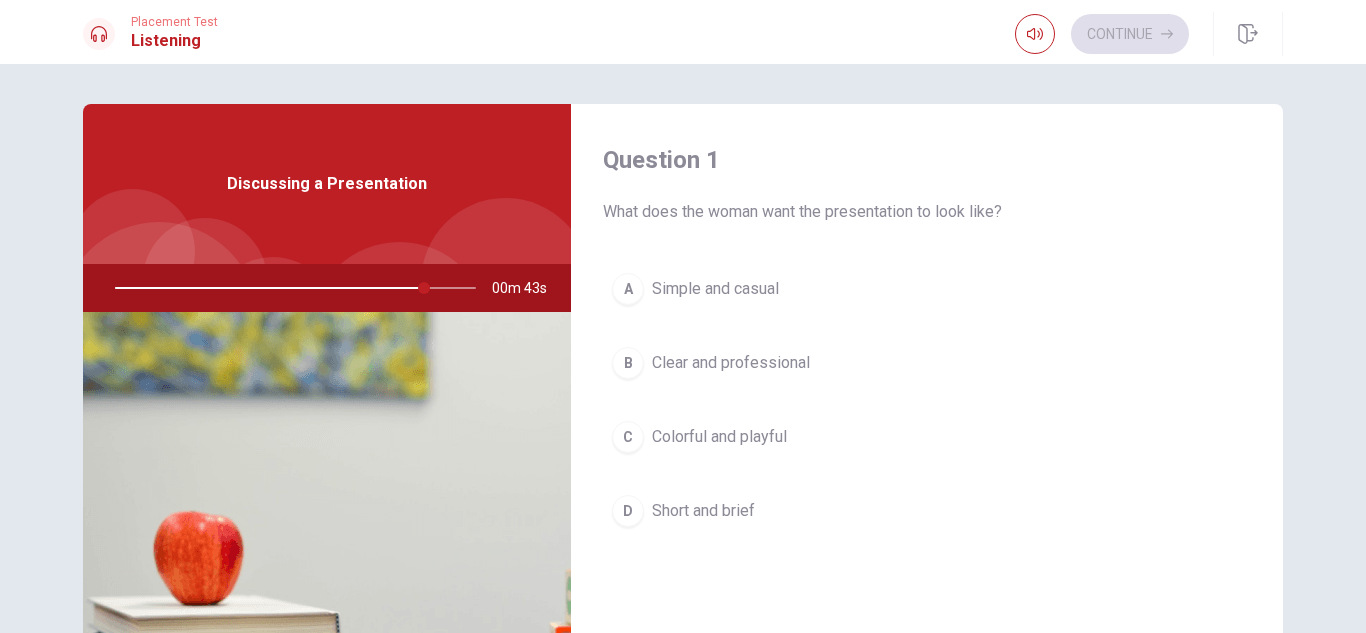 click on "Clear and professional" at bounding box center [731, 363] 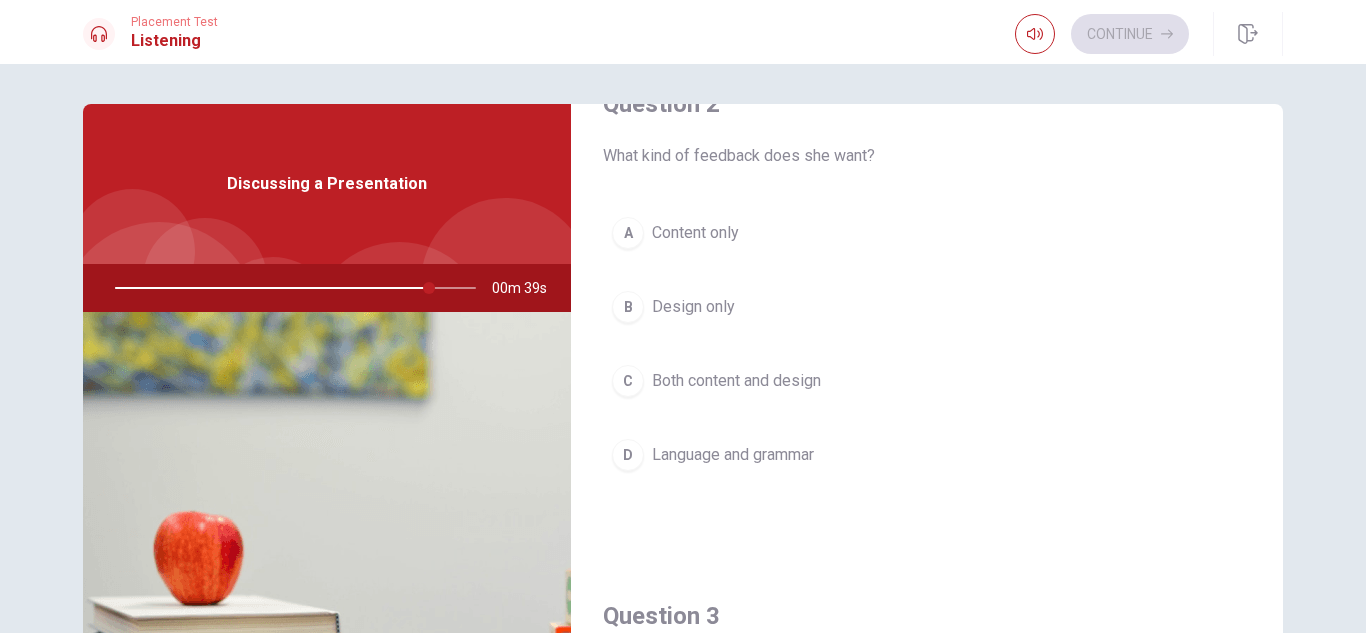 scroll, scrollTop: 600, scrollLeft: 0, axis: vertical 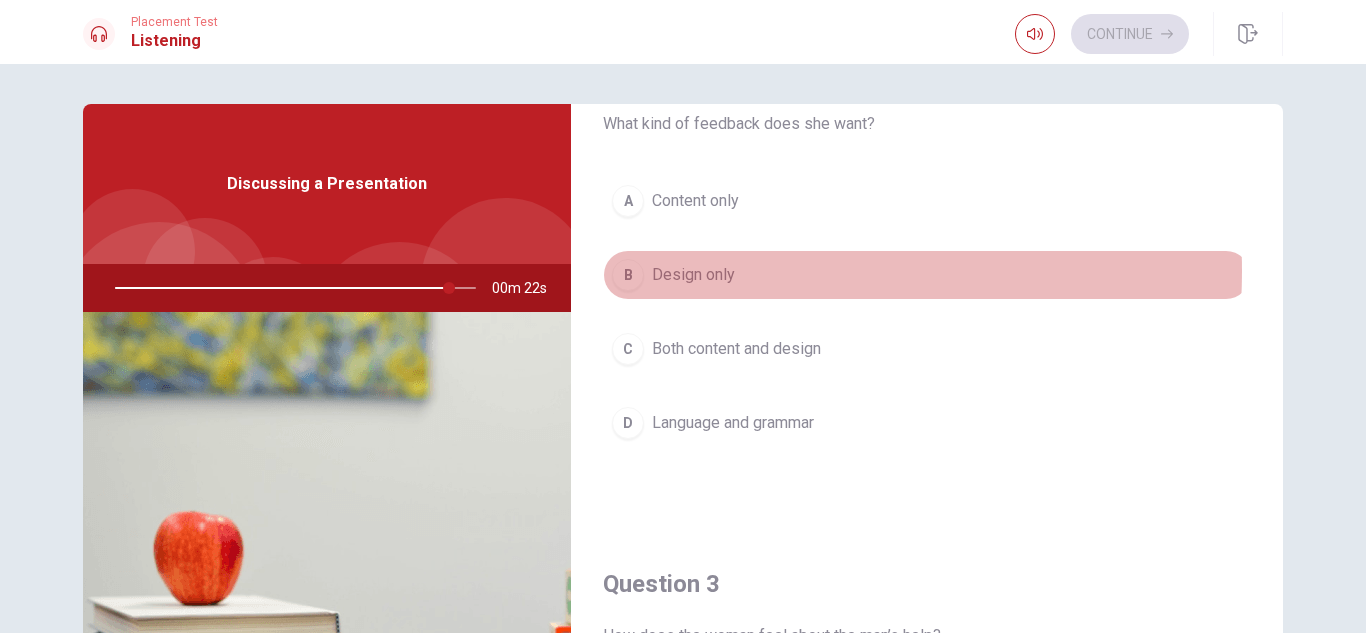 click on "Design only" at bounding box center [693, 275] 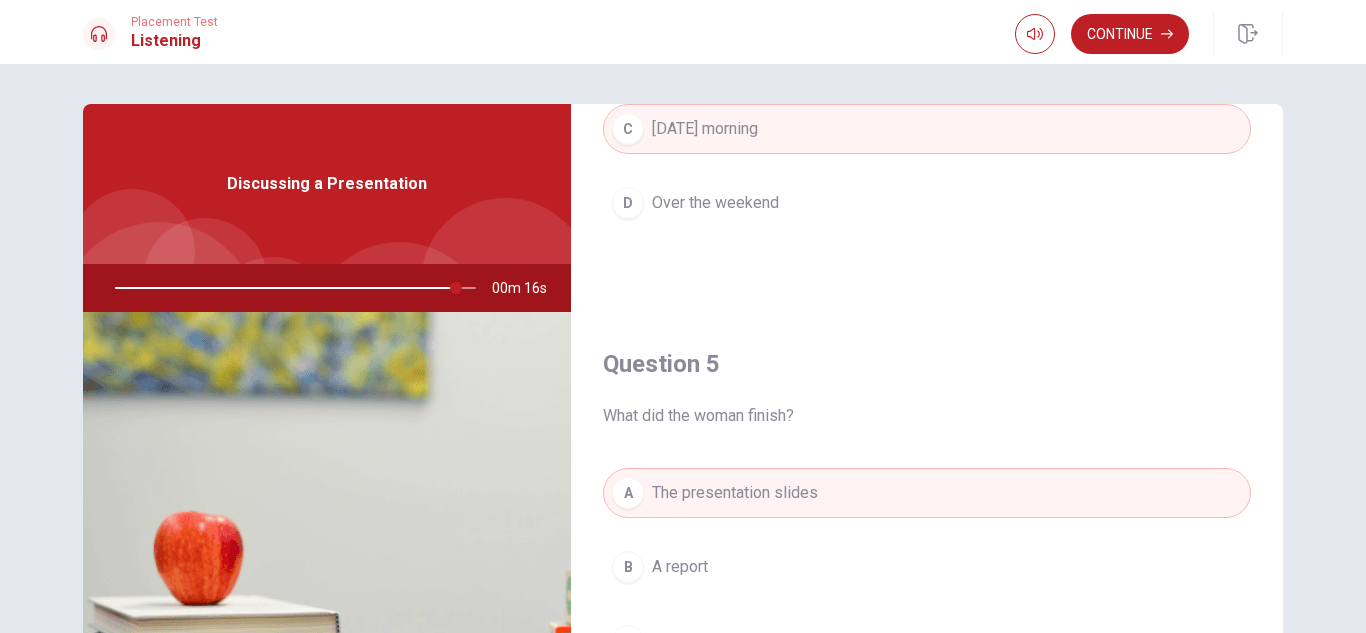 scroll, scrollTop: 1865, scrollLeft: 0, axis: vertical 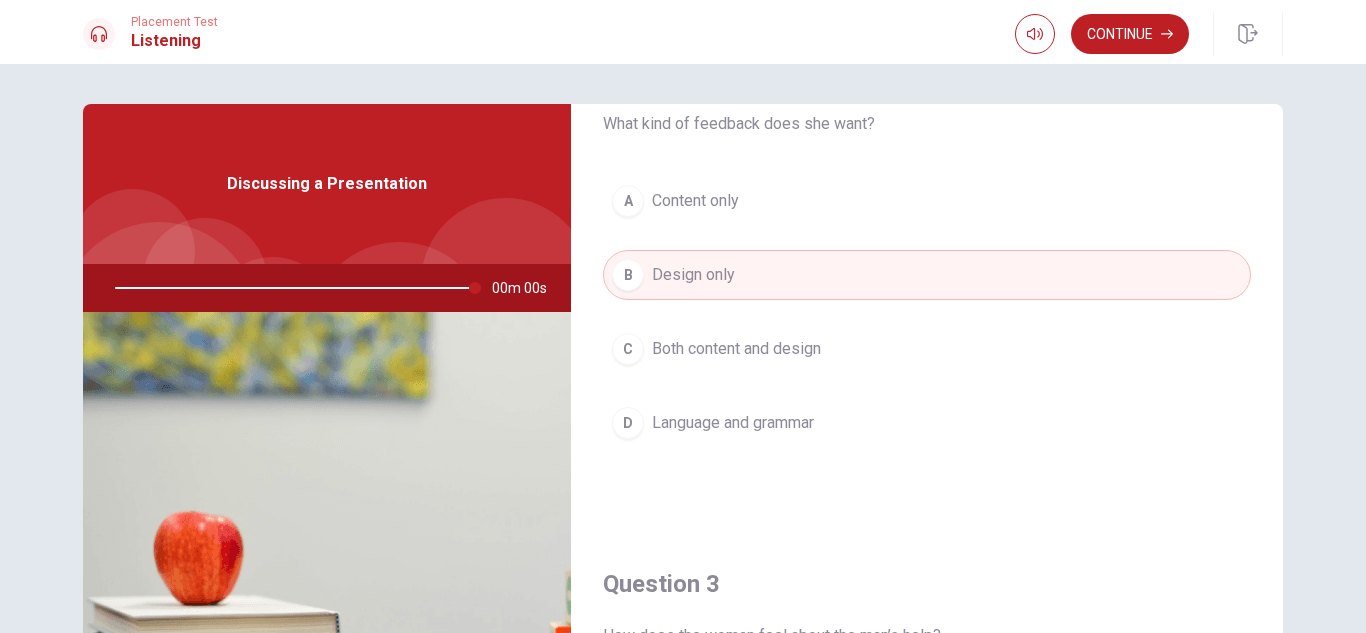 type on "0" 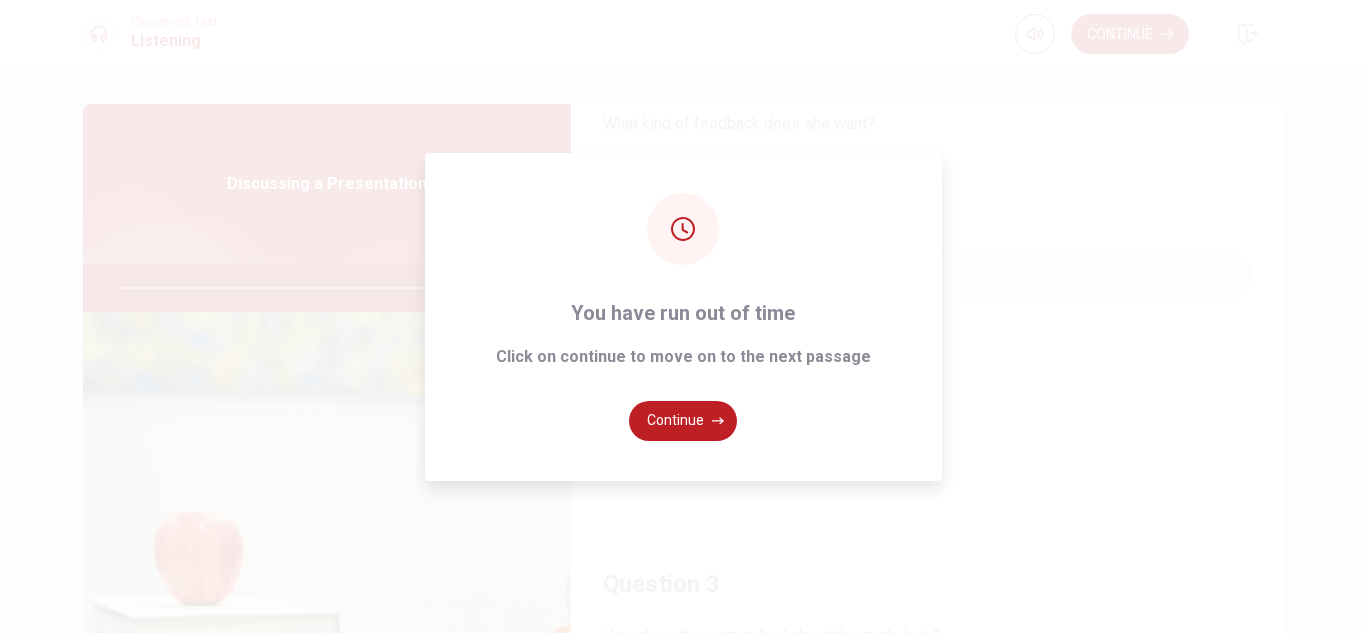 scroll, scrollTop: 700, scrollLeft: 0, axis: vertical 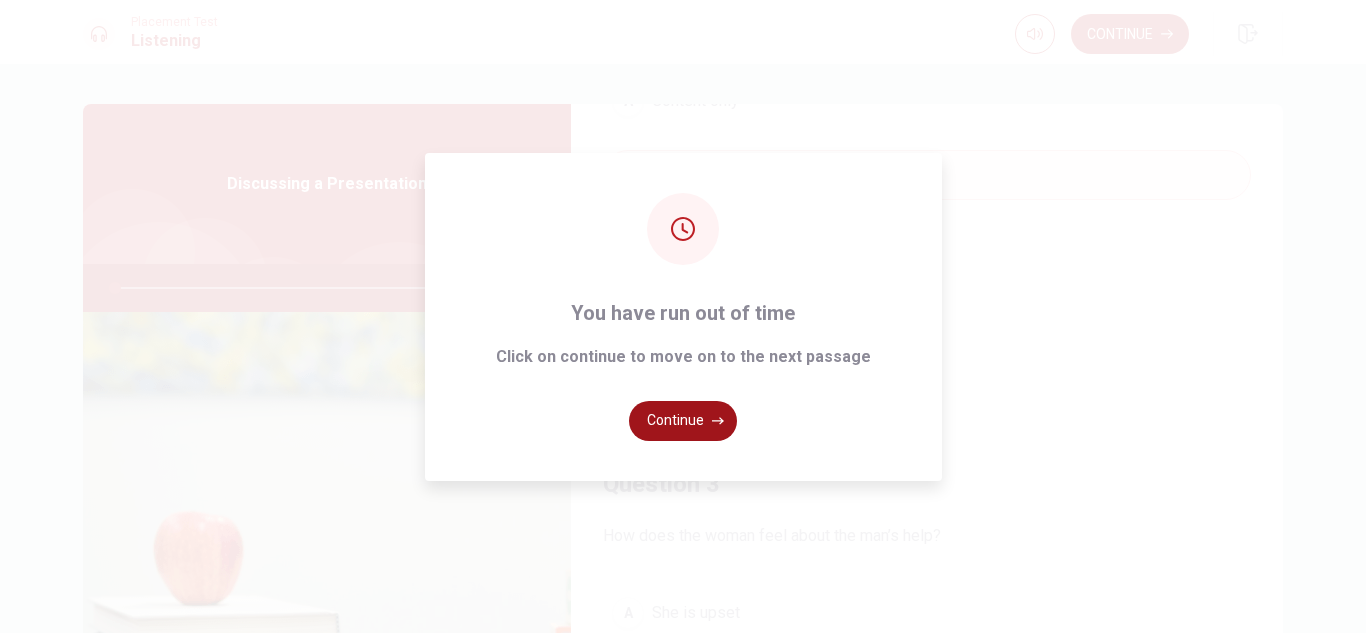 click on "Continue" at bounding box center (683, 421) 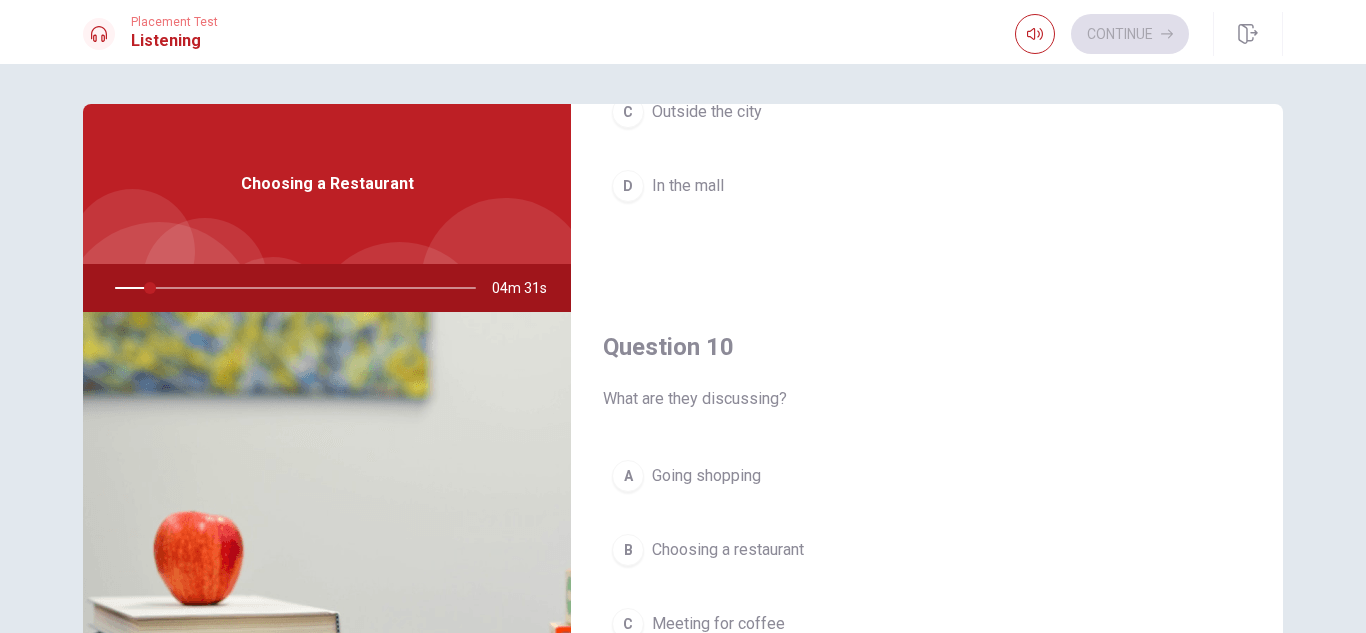 scroll, scrollTop: 1865, scrollLeft: 0, axis: vertical 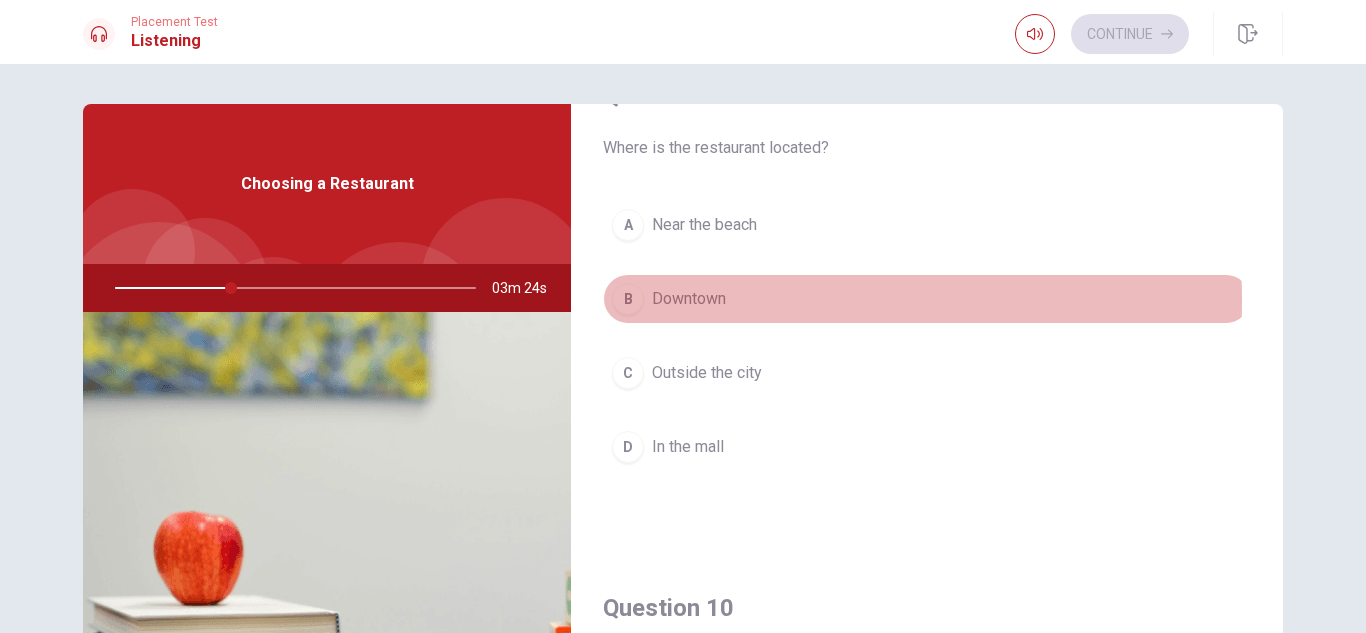 click on "Downtown" at bounding box center (689, 299) 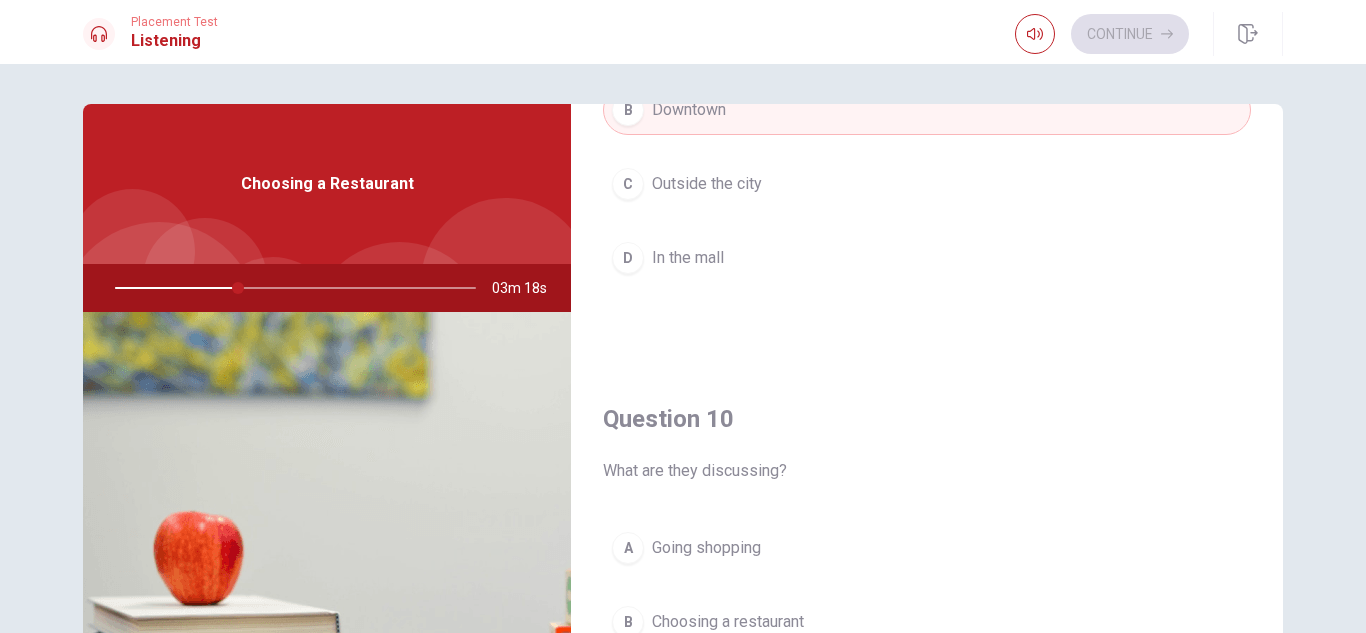 scroll, scrollTop: 1865, scrollLeft: 0, axis: vertical 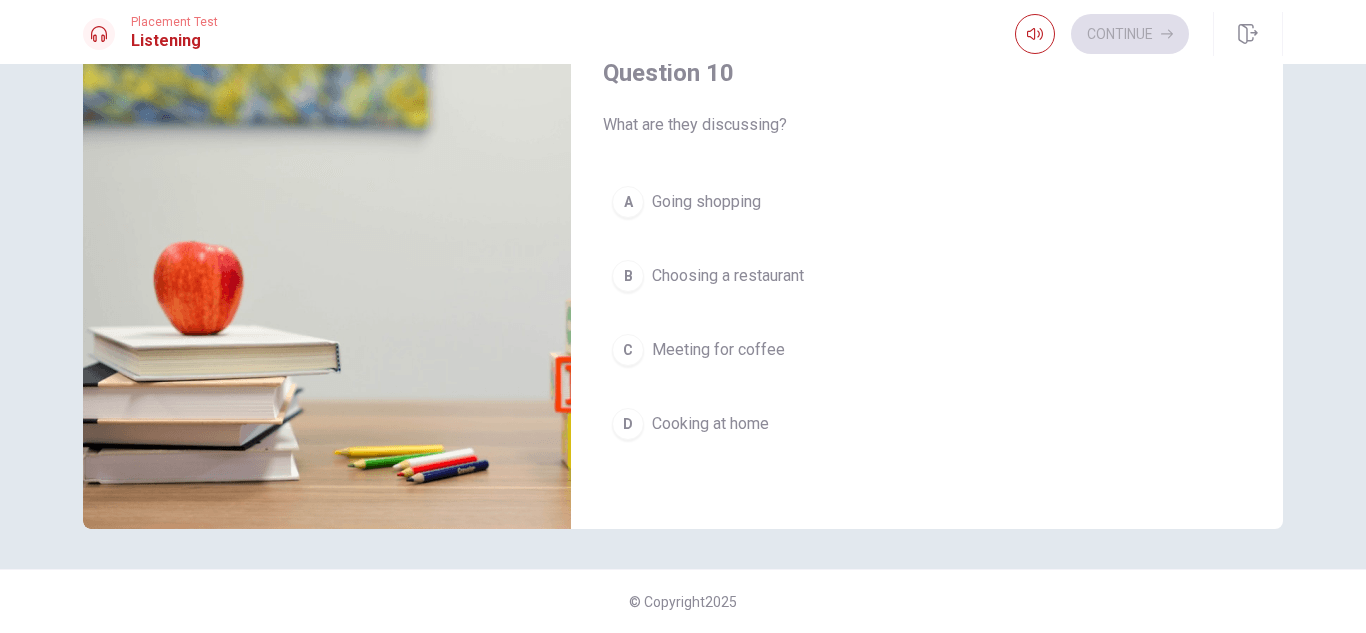 click on "Choosing a restaurant" at bounding box center (728, 276) 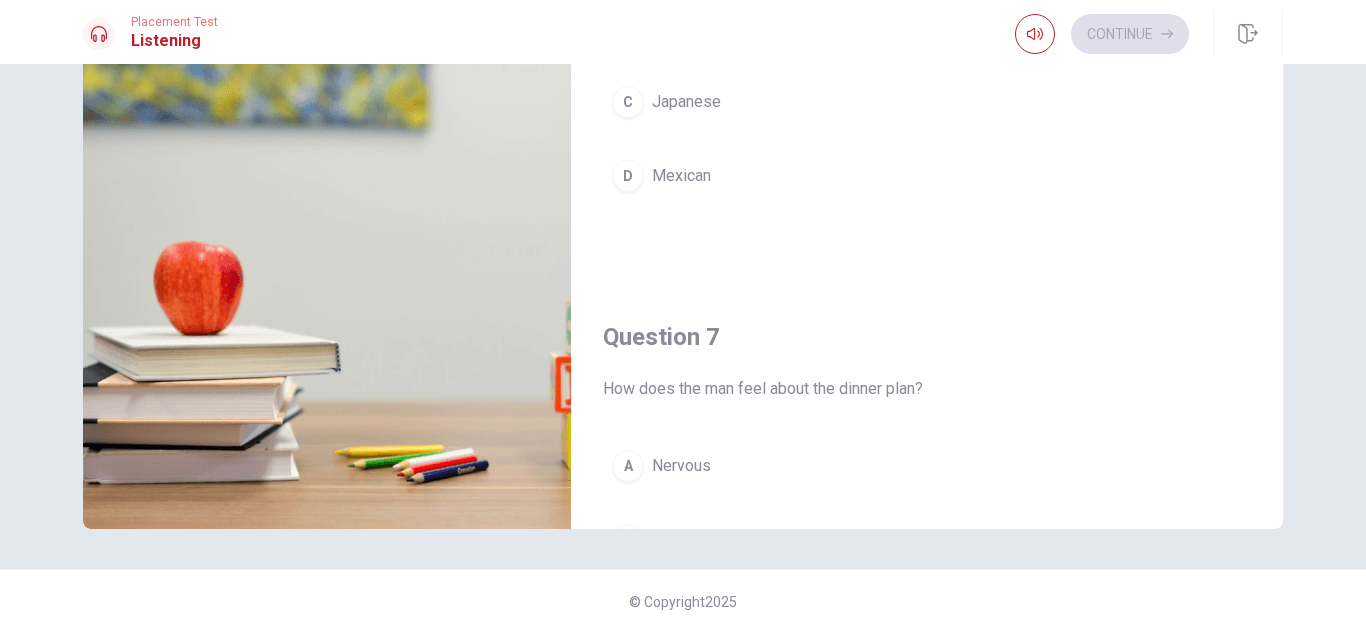 scroll, scrollTop: 0, scrollLeft: 0, axis: both 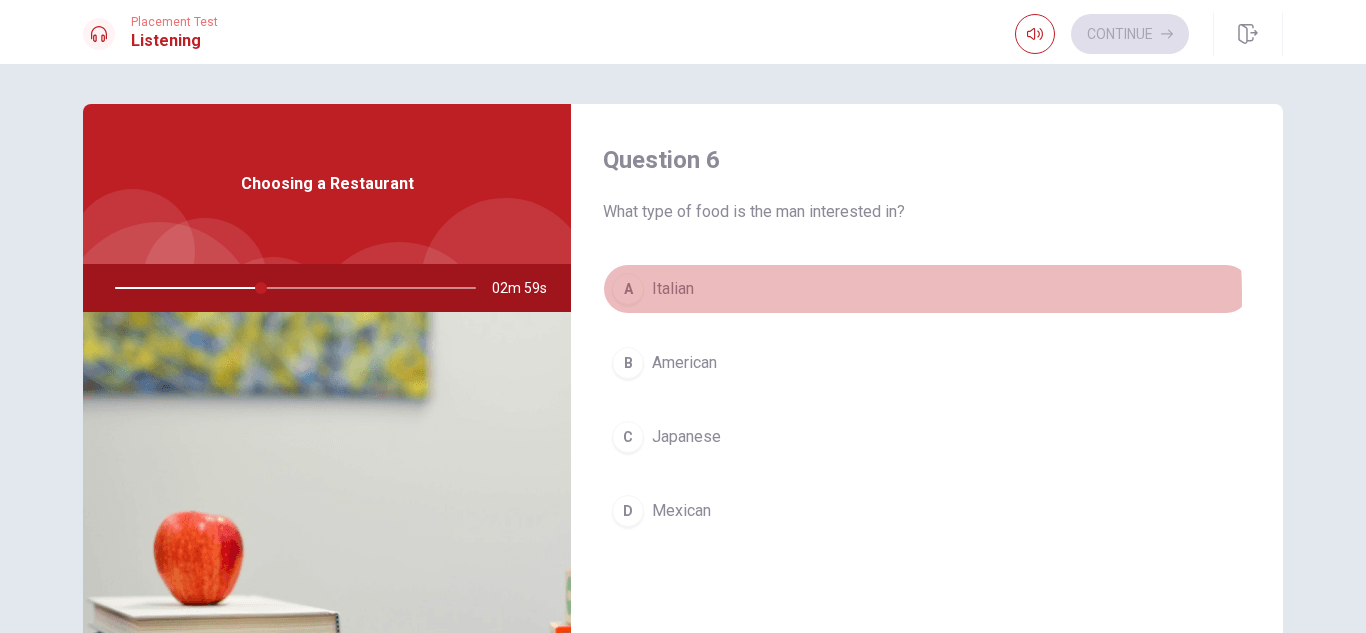 click on "A Italian" at bounding box center [927, 289] 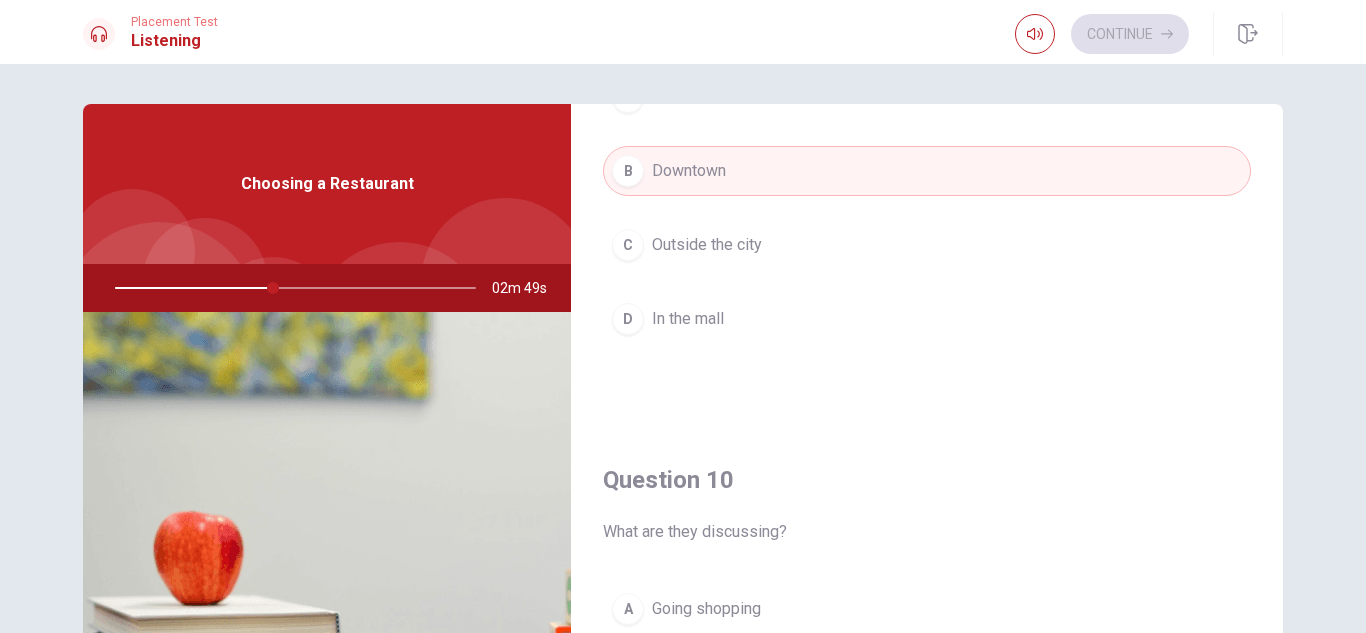 scroll, scrollTop: 1865, scrollLeft: 0, axis: vertical 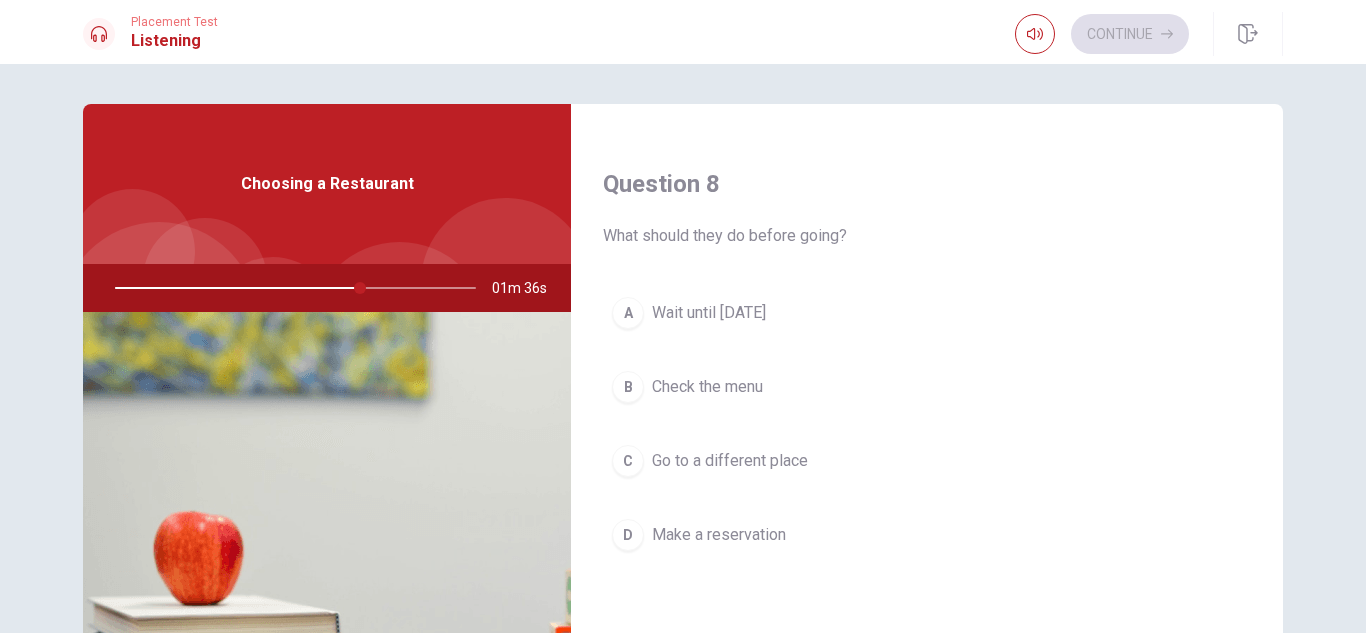 click on "C Go to a different place" at bounding box center (927, 461) 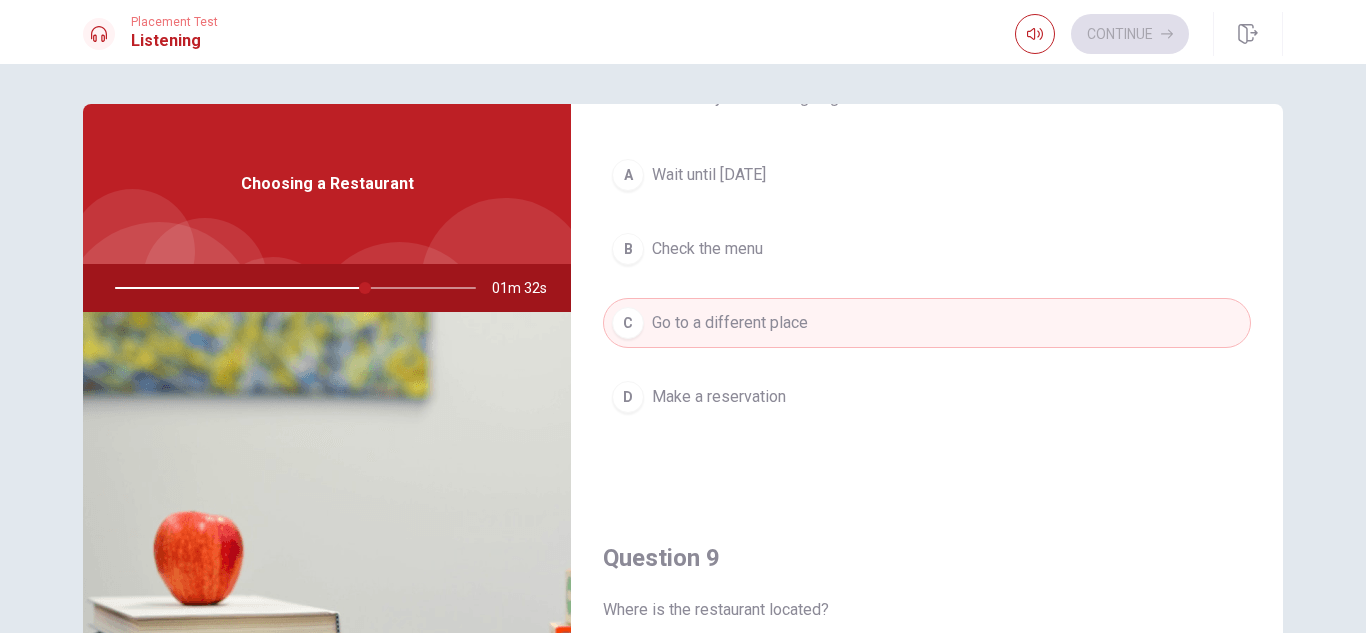 scroll, scrollTop: 1000, scrollLeft: 0, axis: vertical 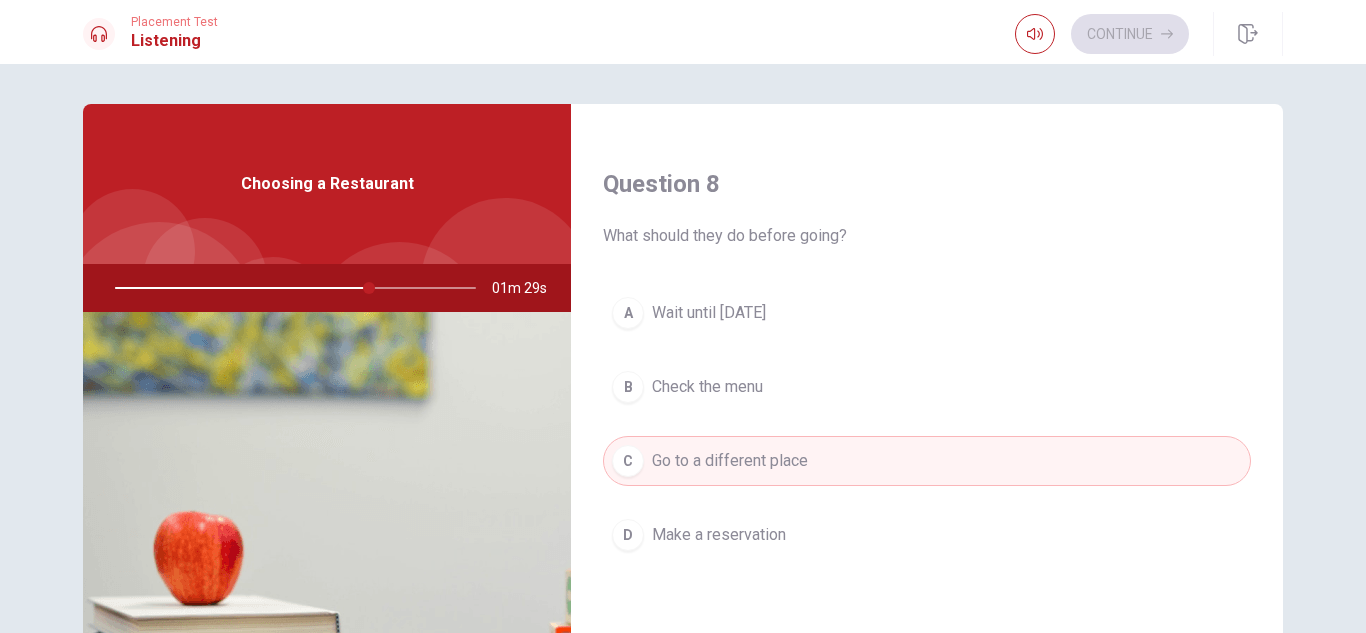 click on "D Make a reservation" at bounding box center (927, 535) 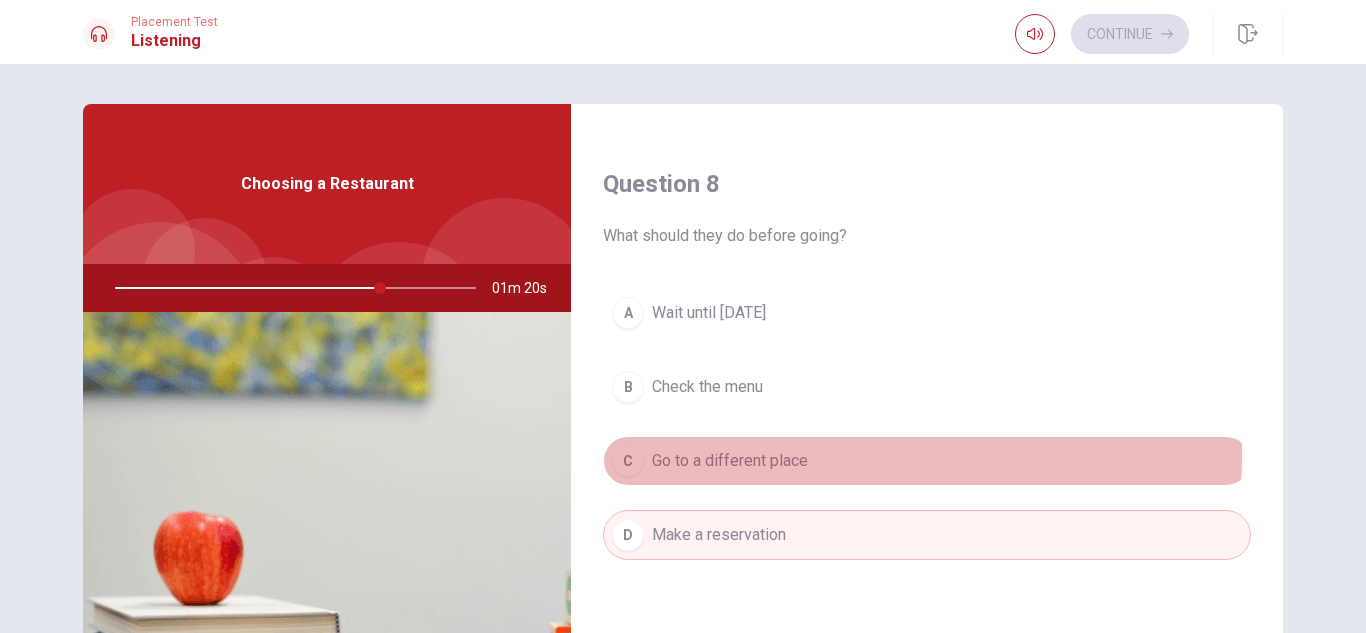 click on "Go to a different place" at bounding box center [730, 461] 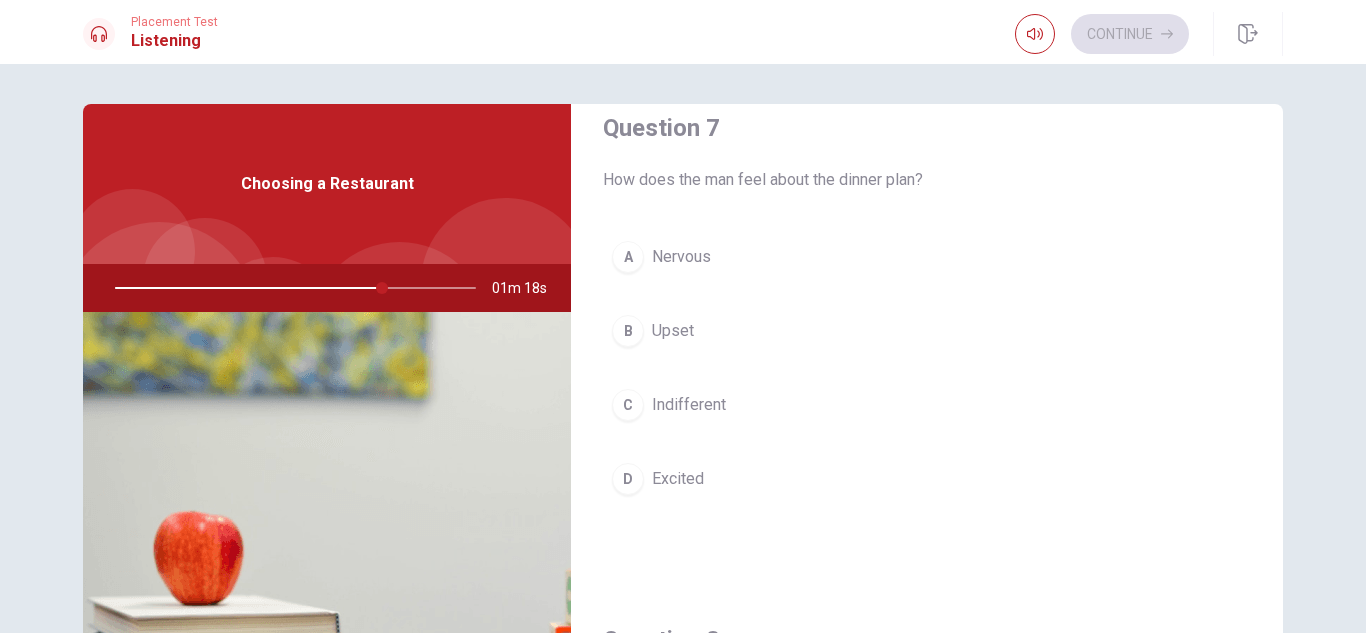 scroll, scrollTop: 500, scrollLeft: 0, axis: vertical 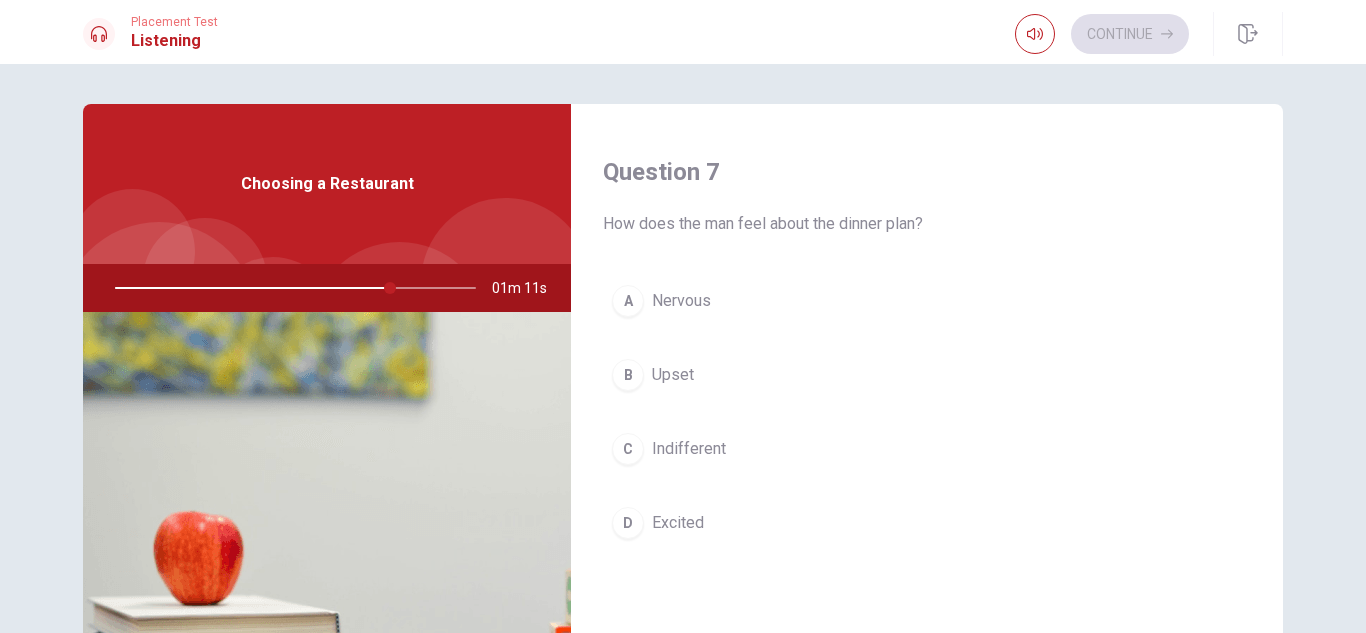 click on "Excited" at bounding box center (678, 523) 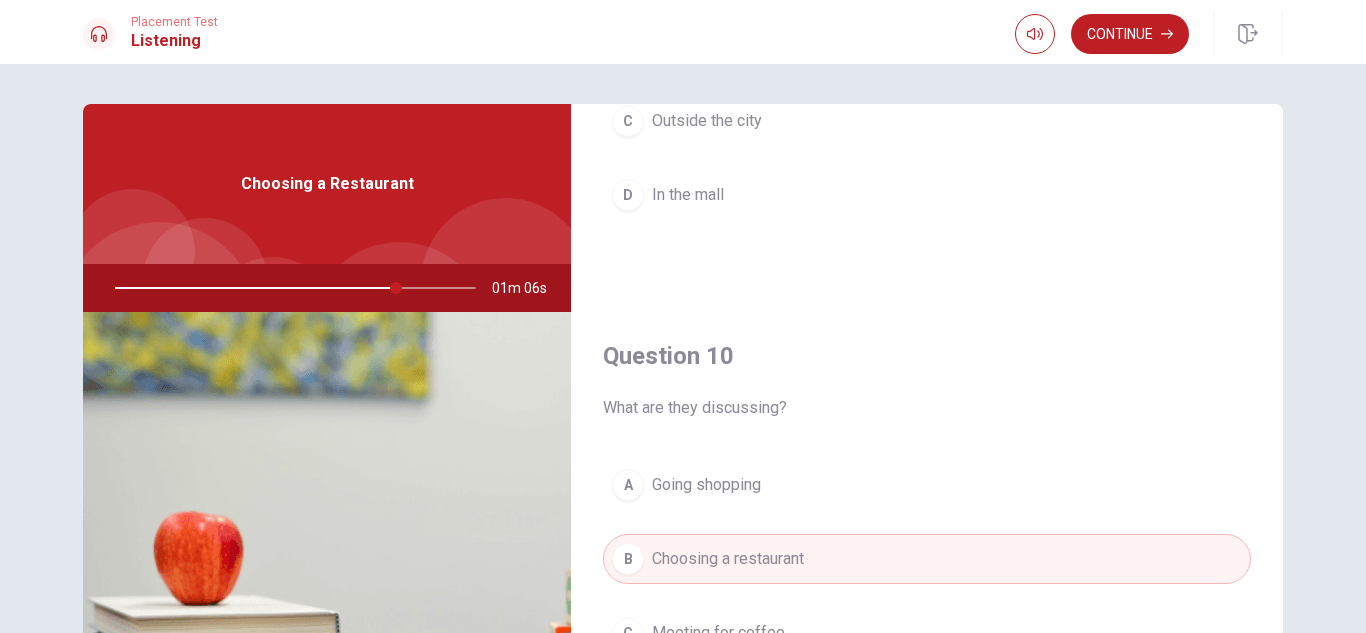 scroll, scrollTop: 1865, scrollLeft: 0, axis: vertical 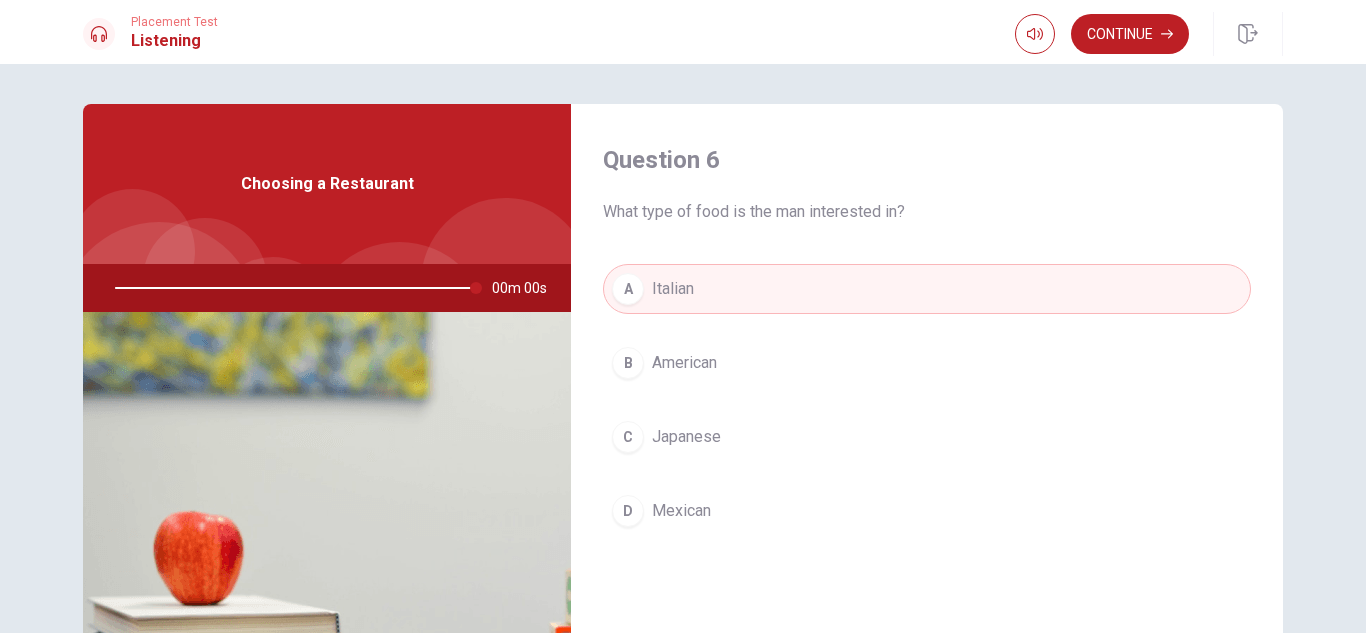 type on "0" 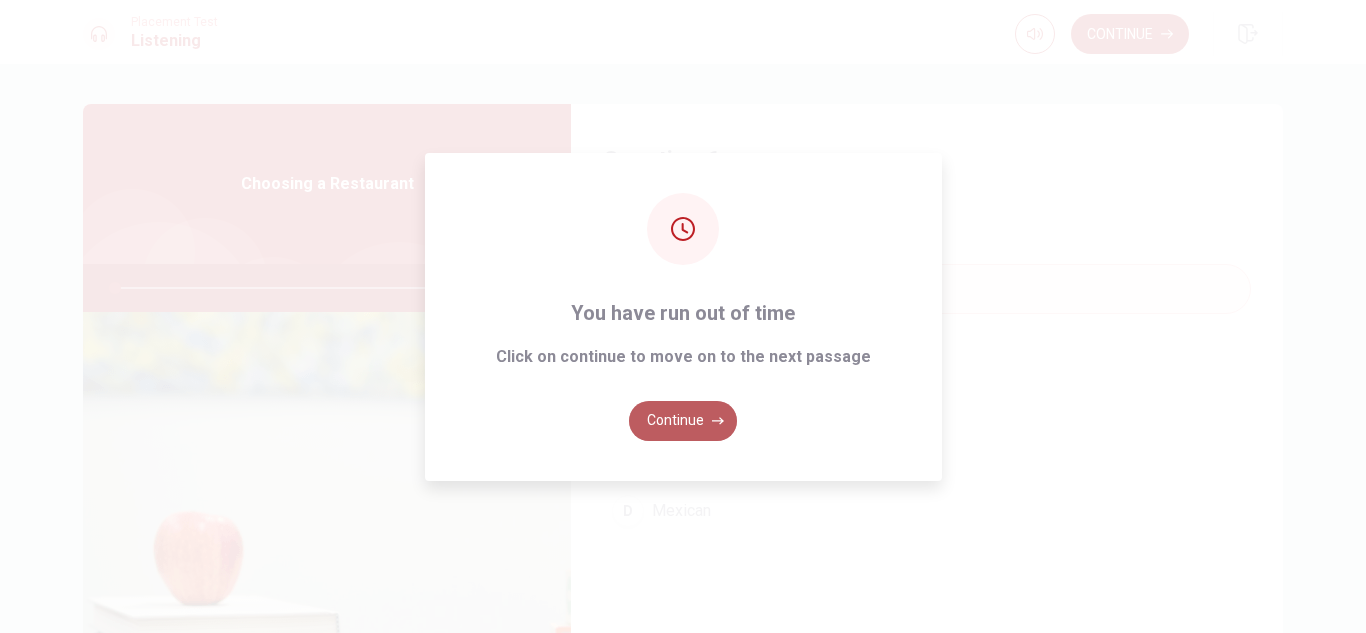 click on "Continue" at bounding box center [683, 421] 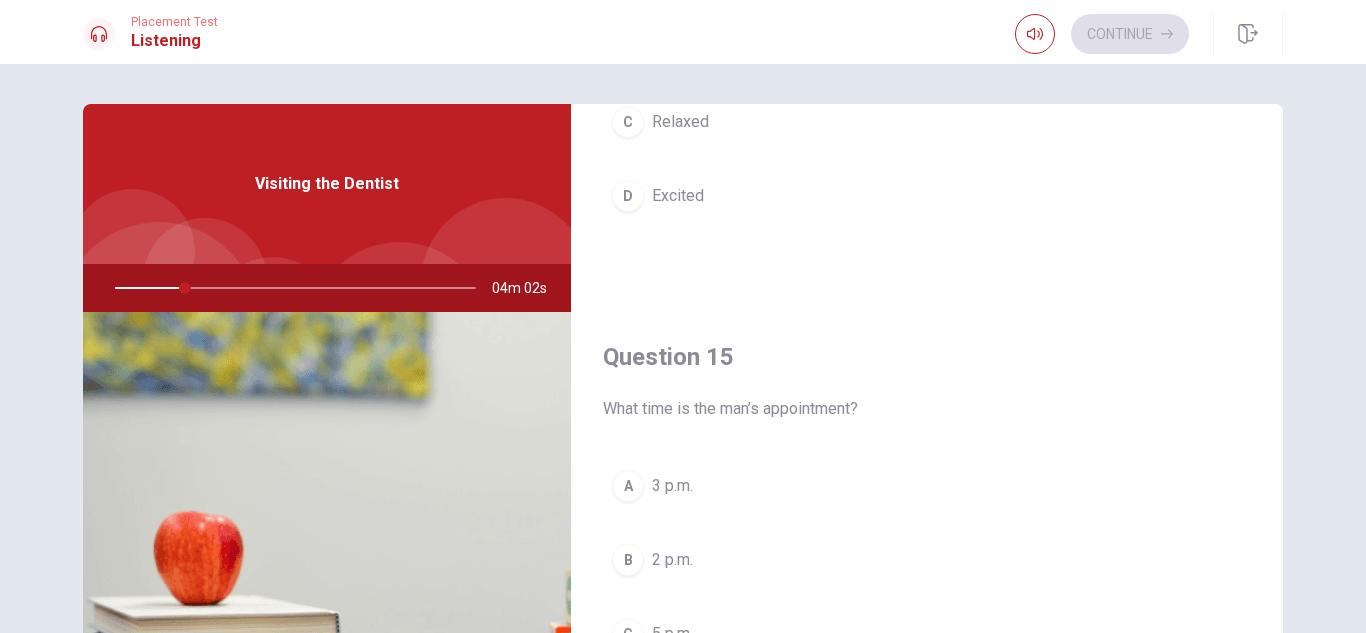 scroll, scrollTop: 1865, scrollLeft: 0, axis: vertical 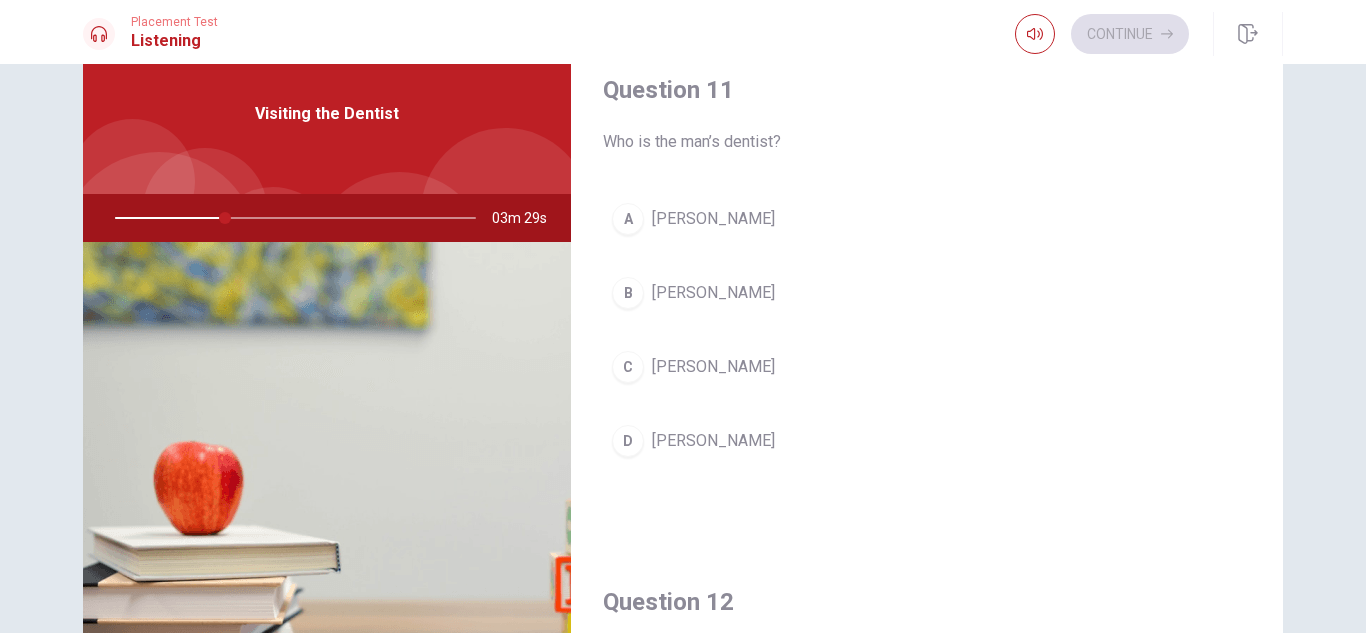 click on "[PERSON_NAME]" at bounding box center (713, 293) 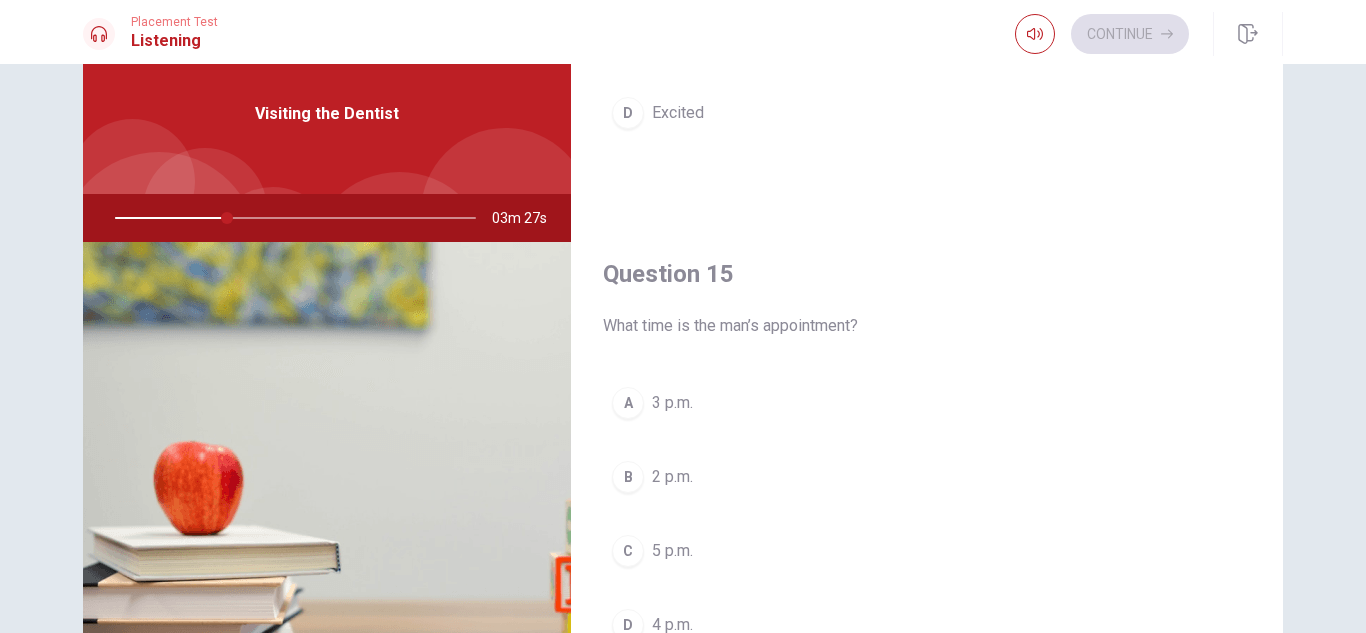 scroll, scrollTop: 1865, scrollLeft: 0, axis: vertical 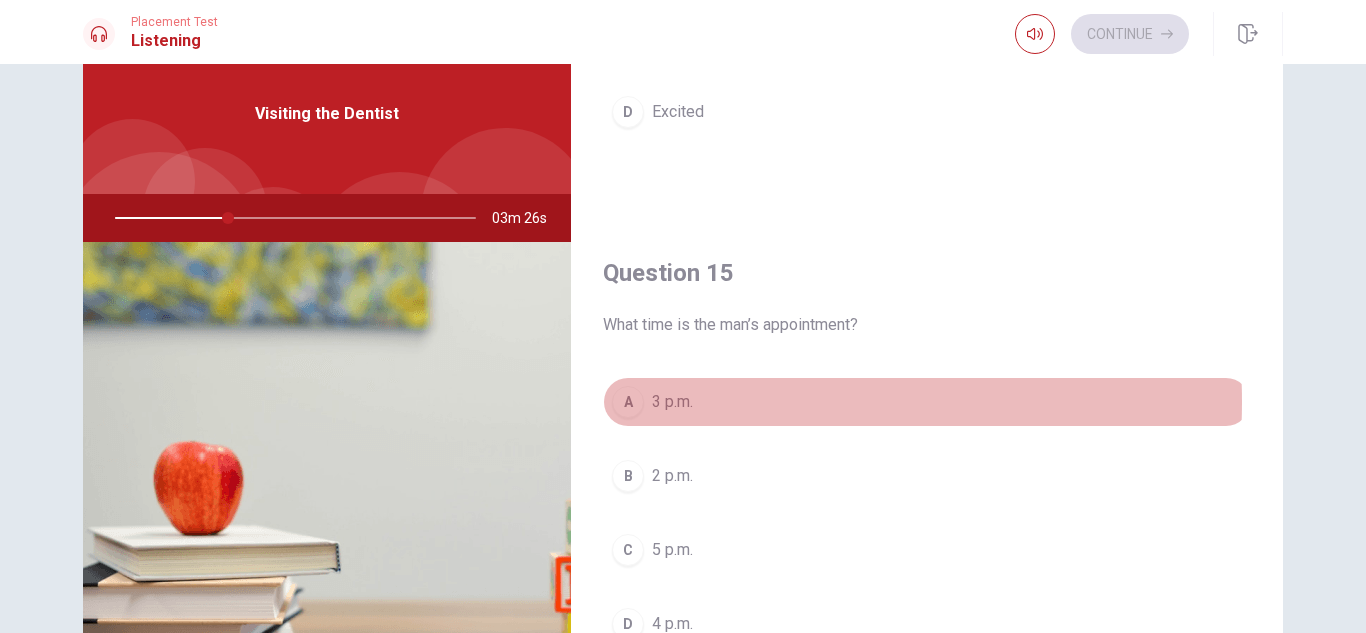 click on "A 3 p.m." at bounding box center [927, 402] 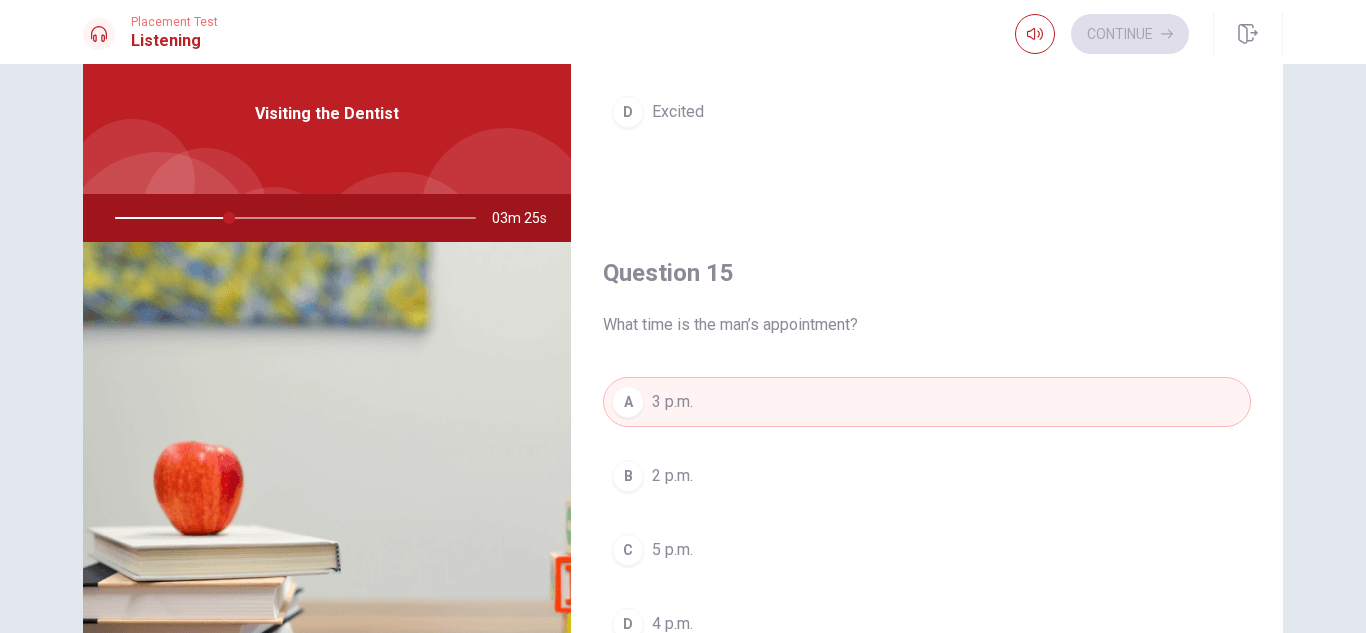 scroll, scrollTop: 270, scrollLeft: 0, axis: vertical 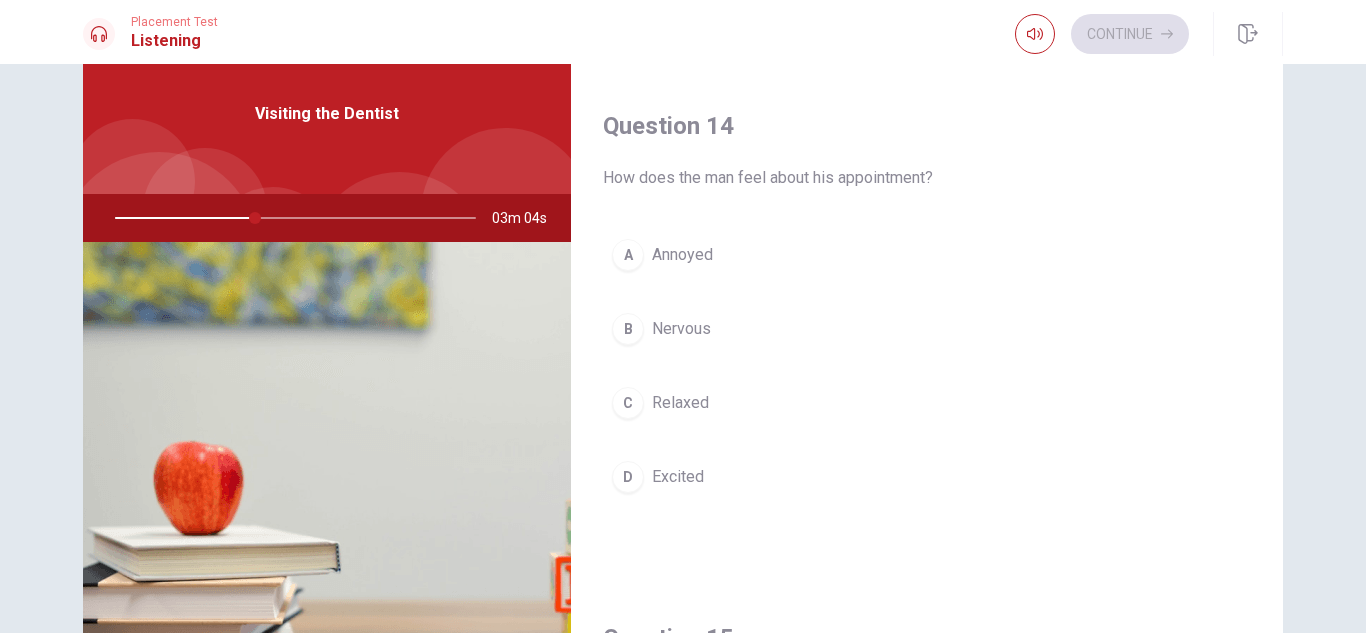click on "Nervous" at bounding box center [681, 329] 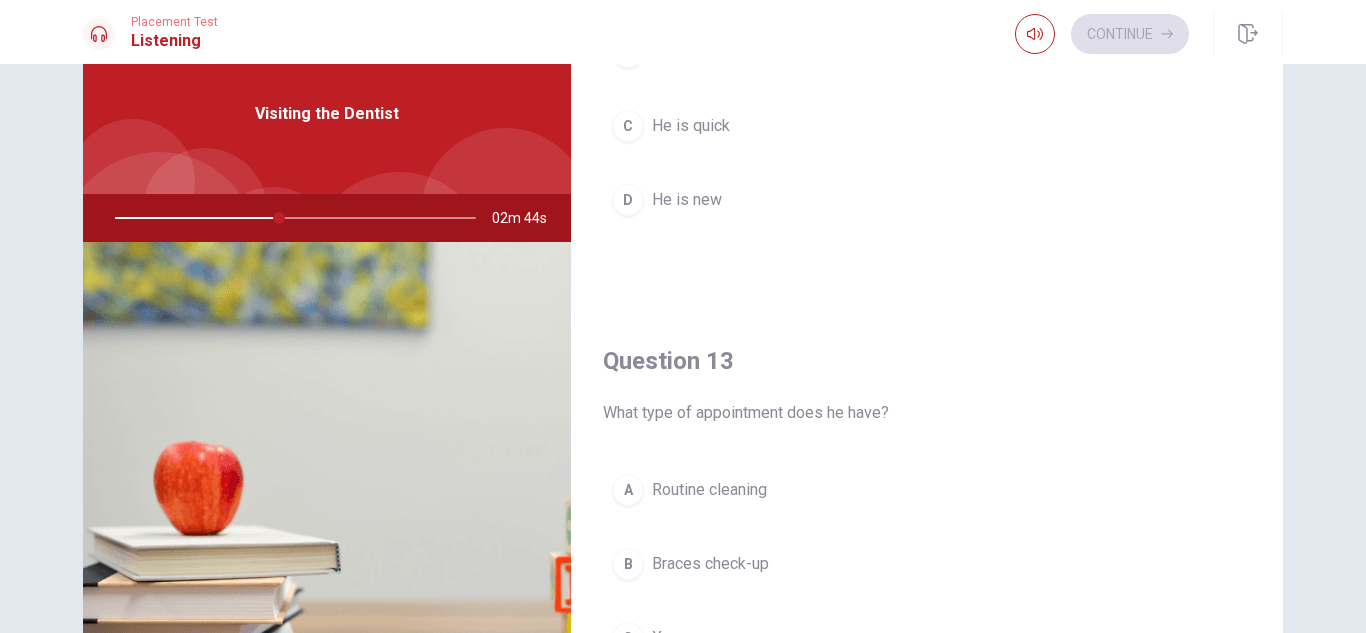 scroll, scrollTop: 665, scrollLeft: 0, axis: vertical 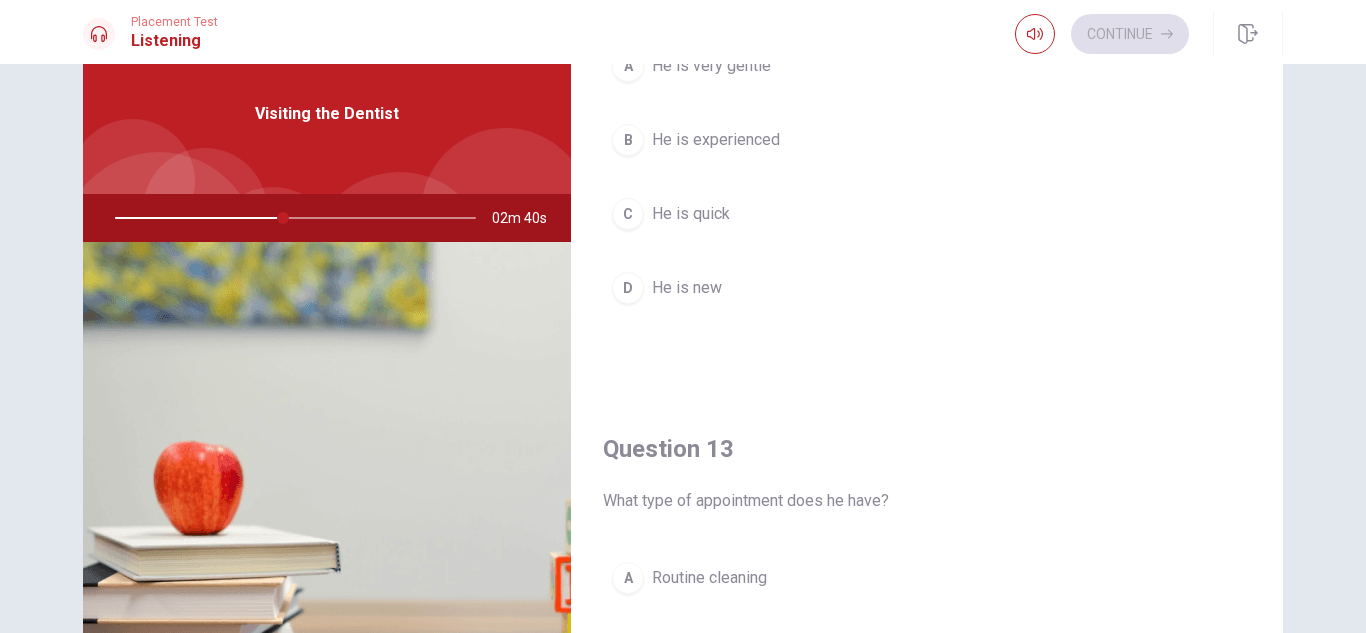 click on "Routine cleaning" at bounding box center [709, 578] 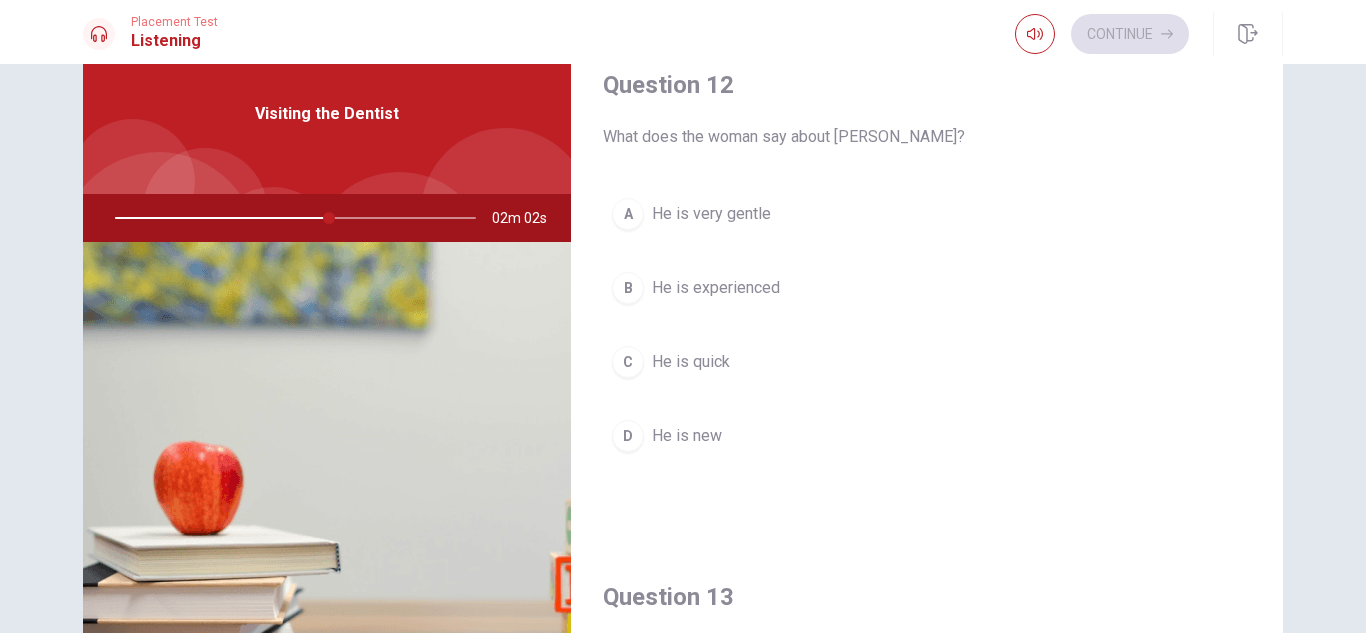 scroll, scrollTop: 465, scrollLeft: 0, axis: vertical 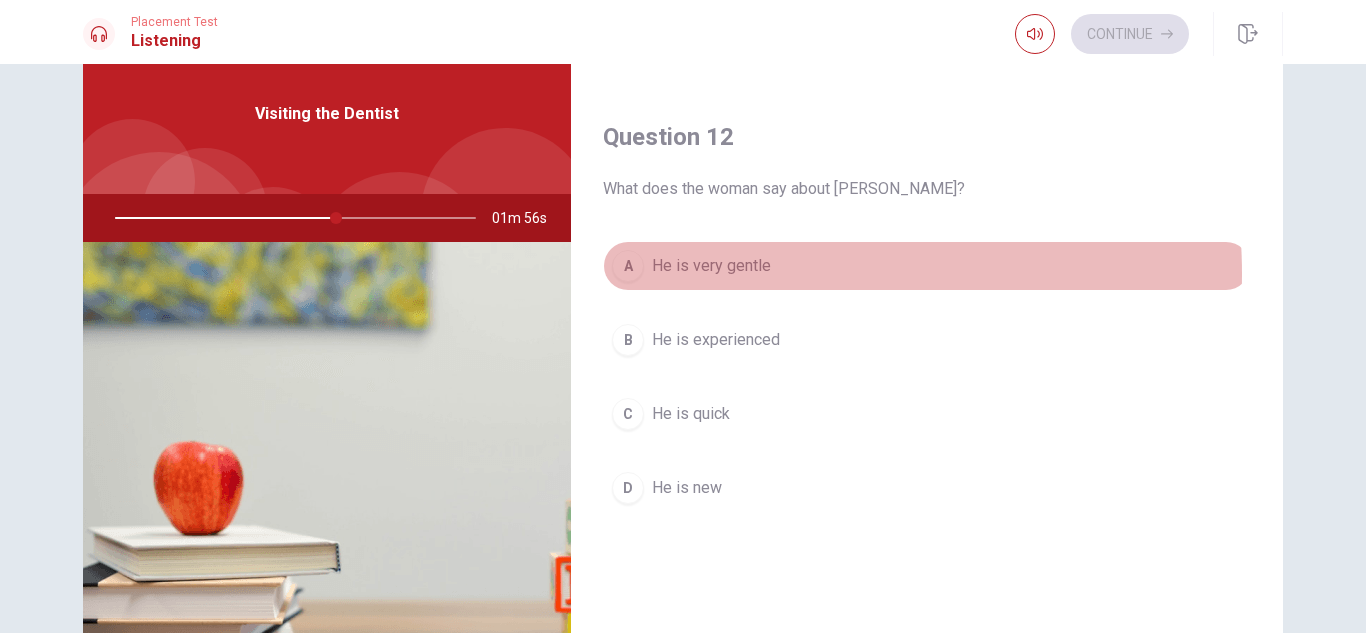 click on "He is very gentle" at bounding box center [711, 266] 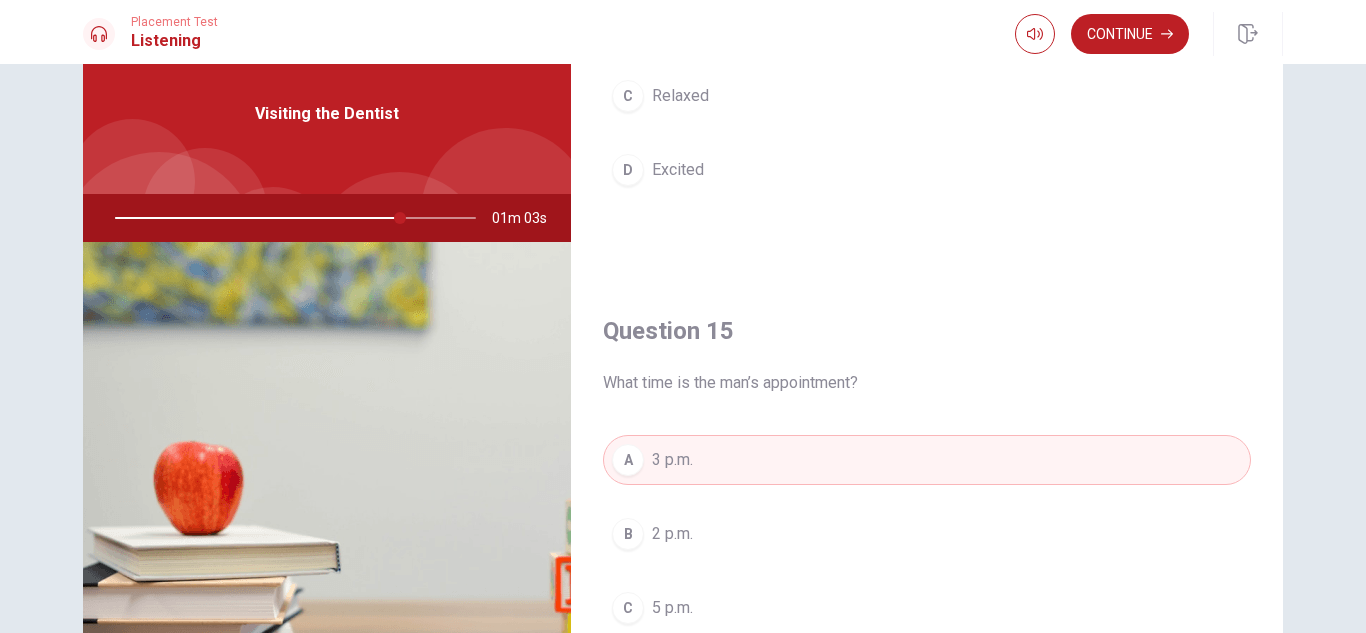 scroll, scrollTop: 1865, scrollLeft: 0, axis: vertical 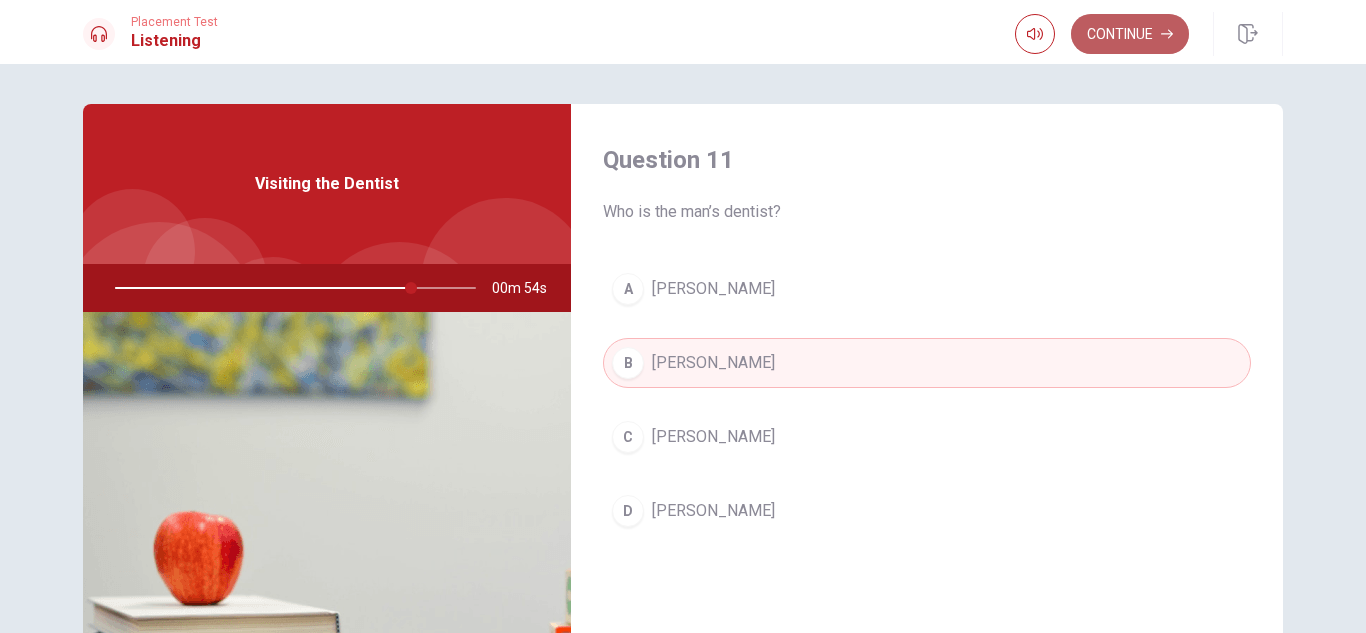 click on "Continue" at bounding box center [1130, 34] 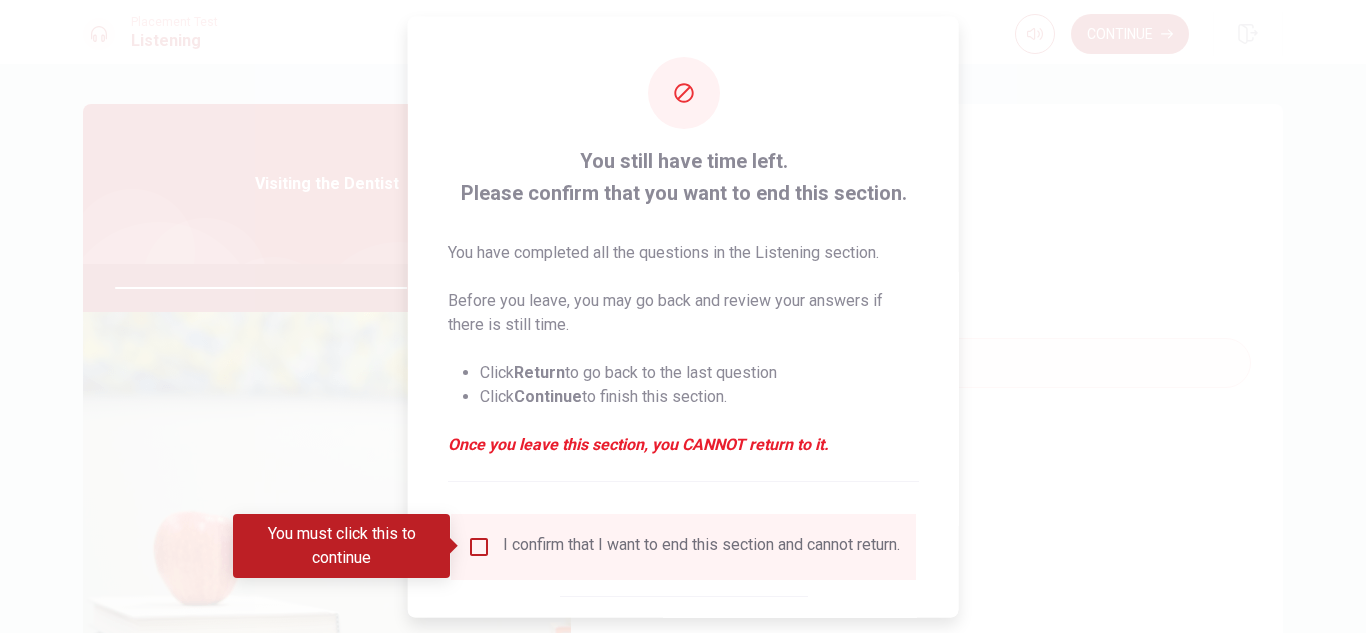 click at bounding box center (683, 316) 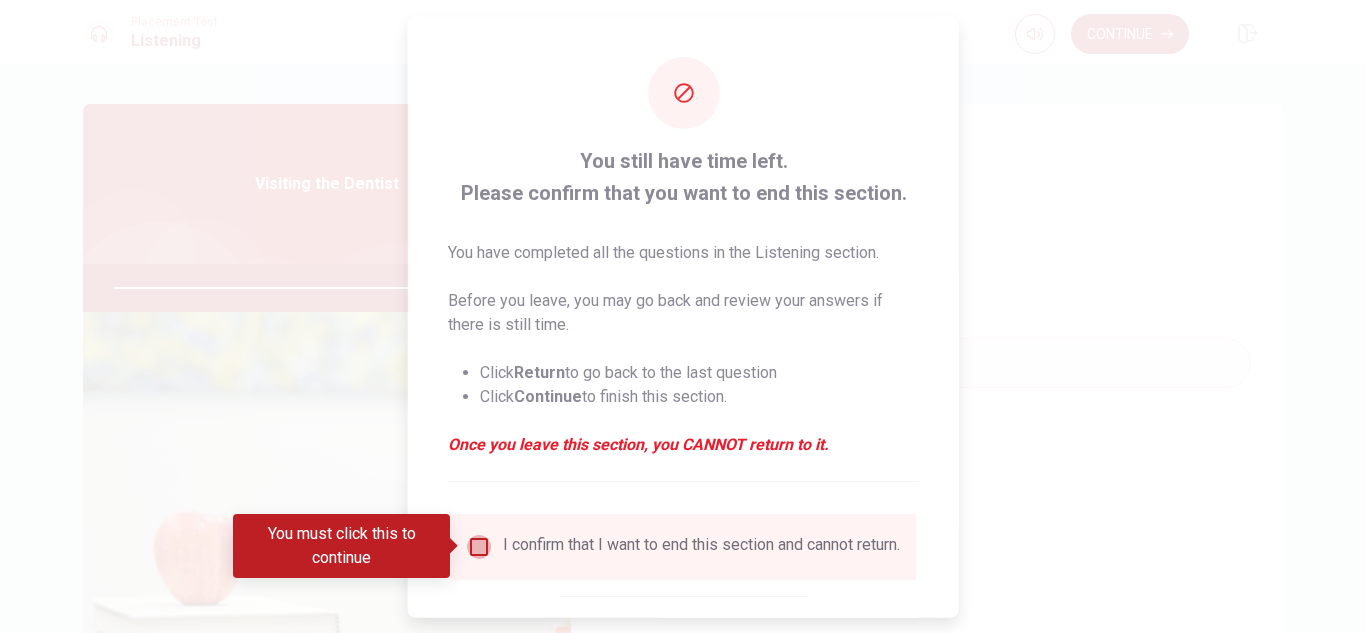 click at bounding box center [479, 546] 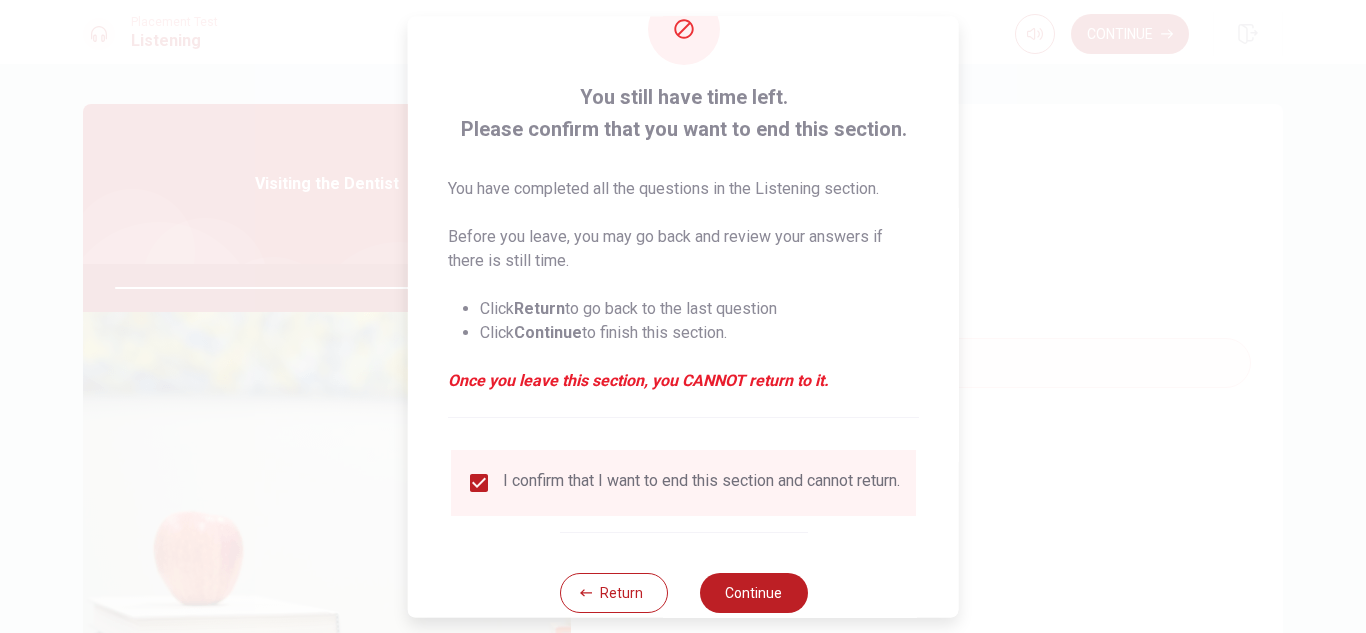 scroll, scrollTop: 113, scrollLeft: 0, axis: vertical 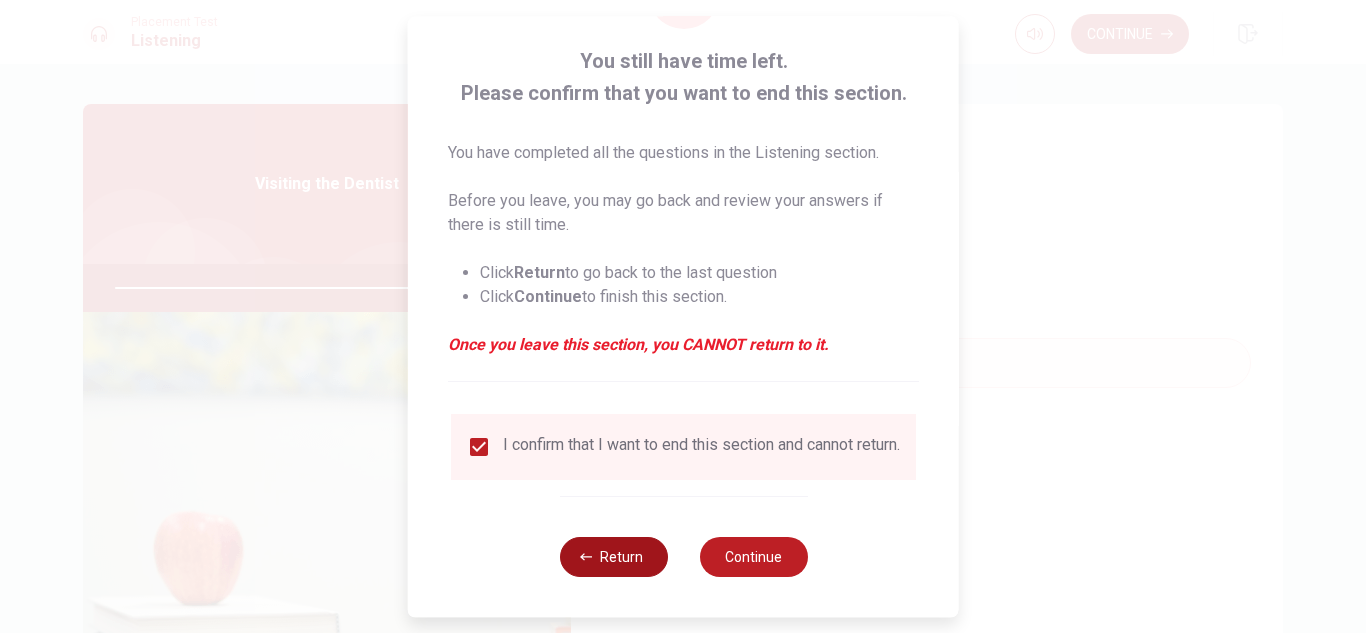 click on "Return" at bounding box center [613, 557] 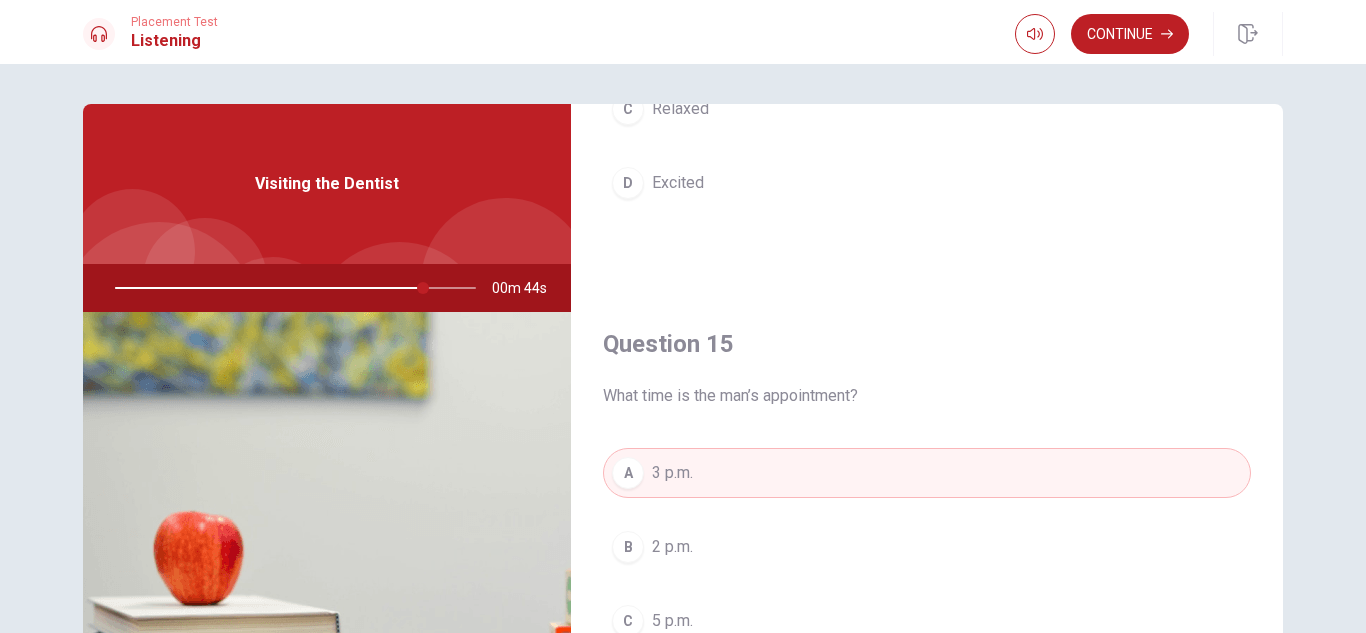 scroll, scrollTop: 1865, scrollLeft: 0, axis: vertical 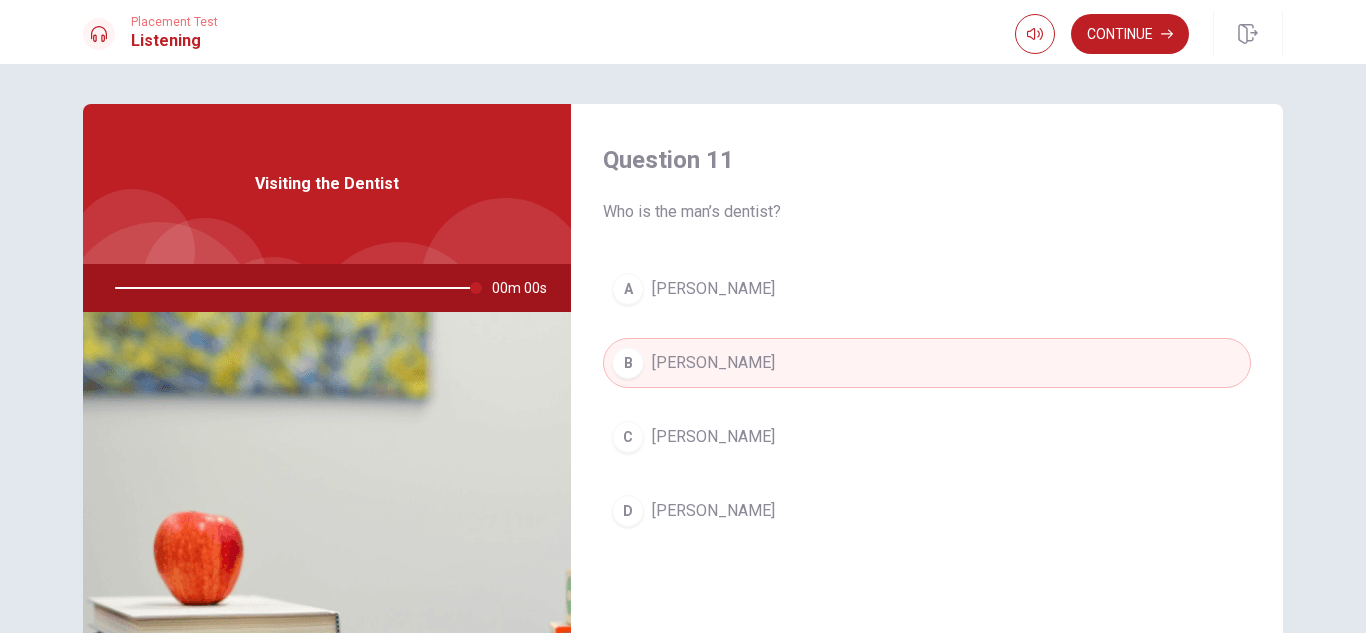 type on "0" 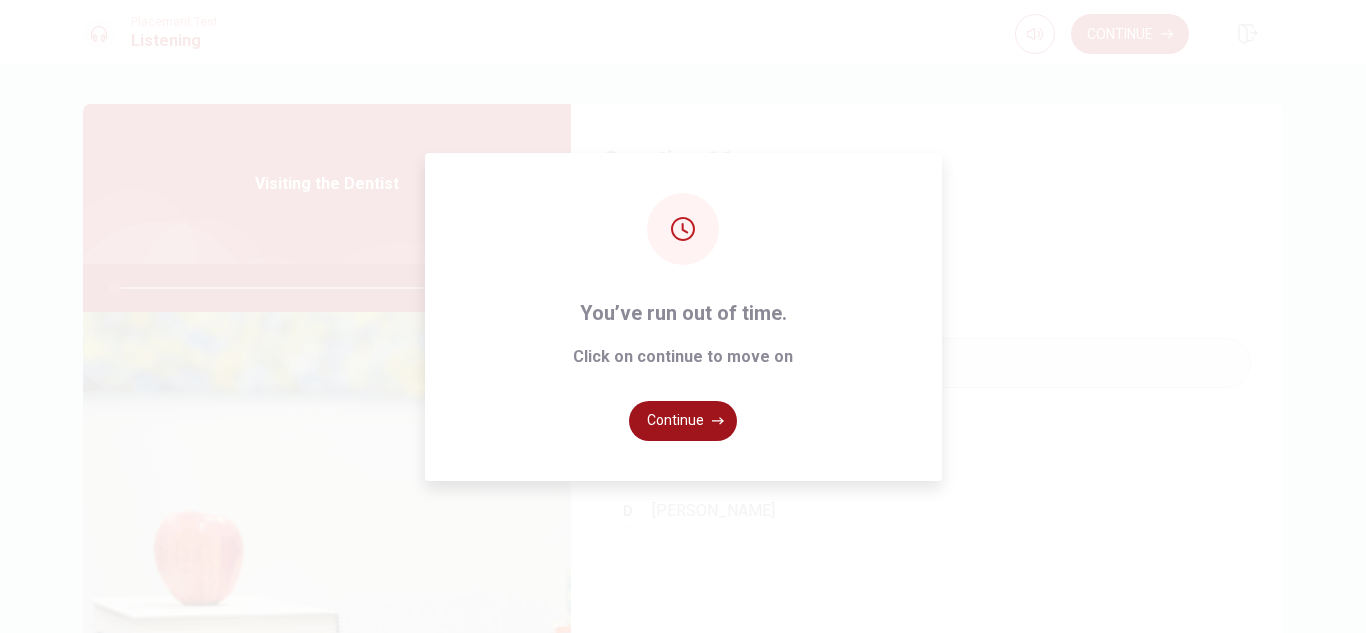 click on "Continue" at bounding box center [683, 421] 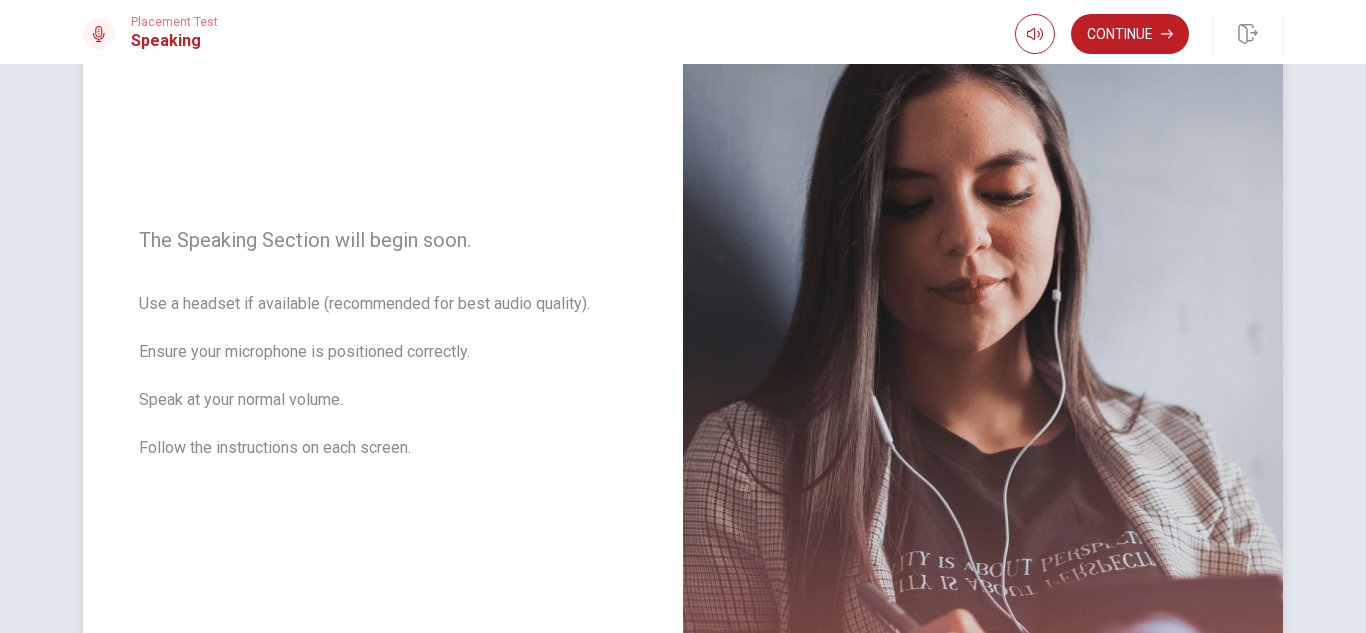 scroll, scrollTop: 147, scrollLeft: 0, axis: vertical 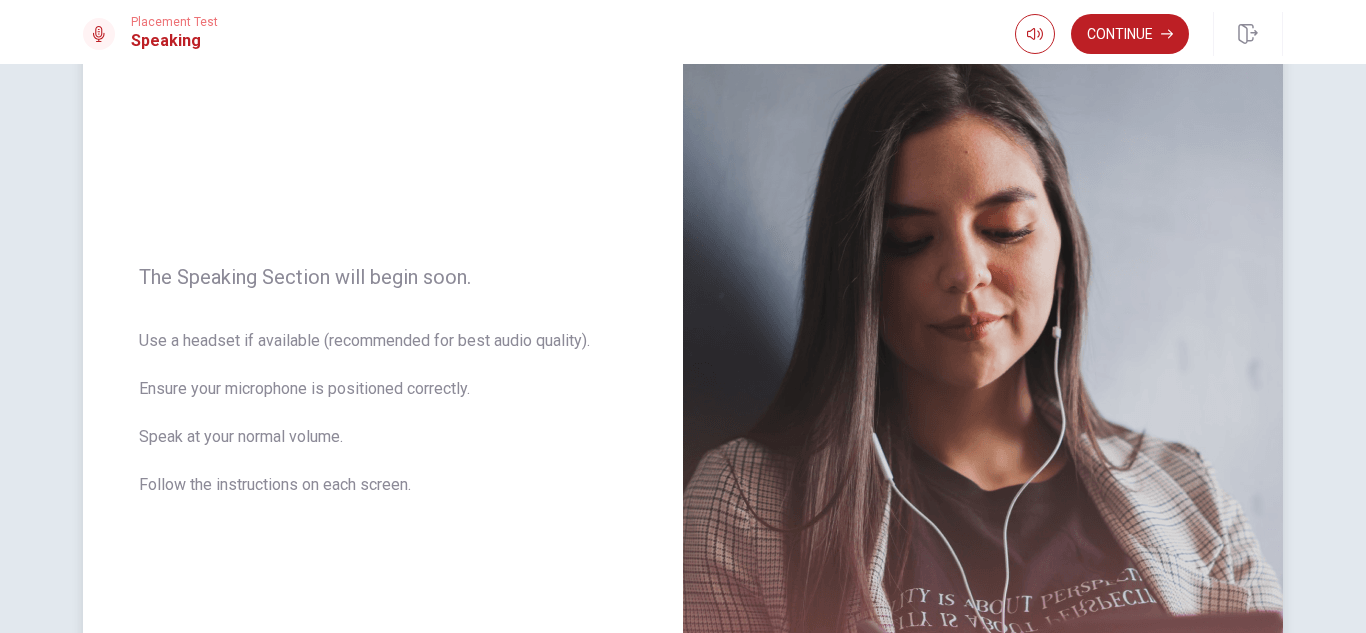 click at bounding box center [983, 393] 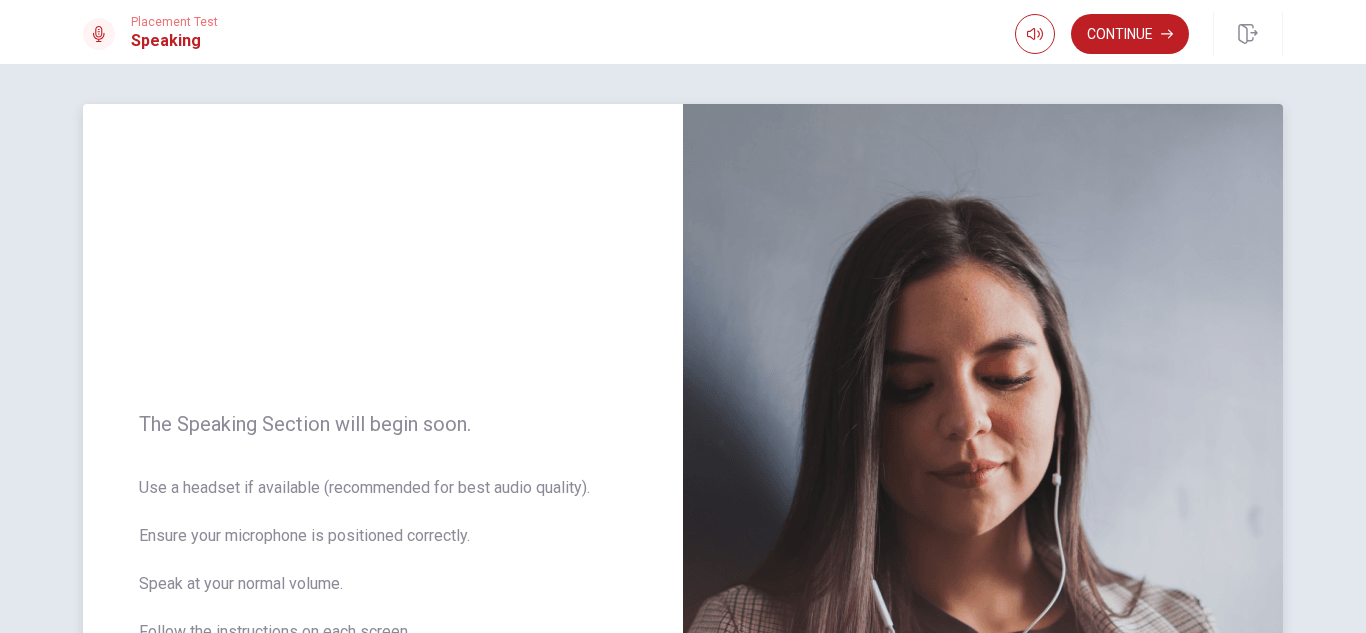 scroll, scrollTop: 100, scrollLeft: 0, axis: vertical 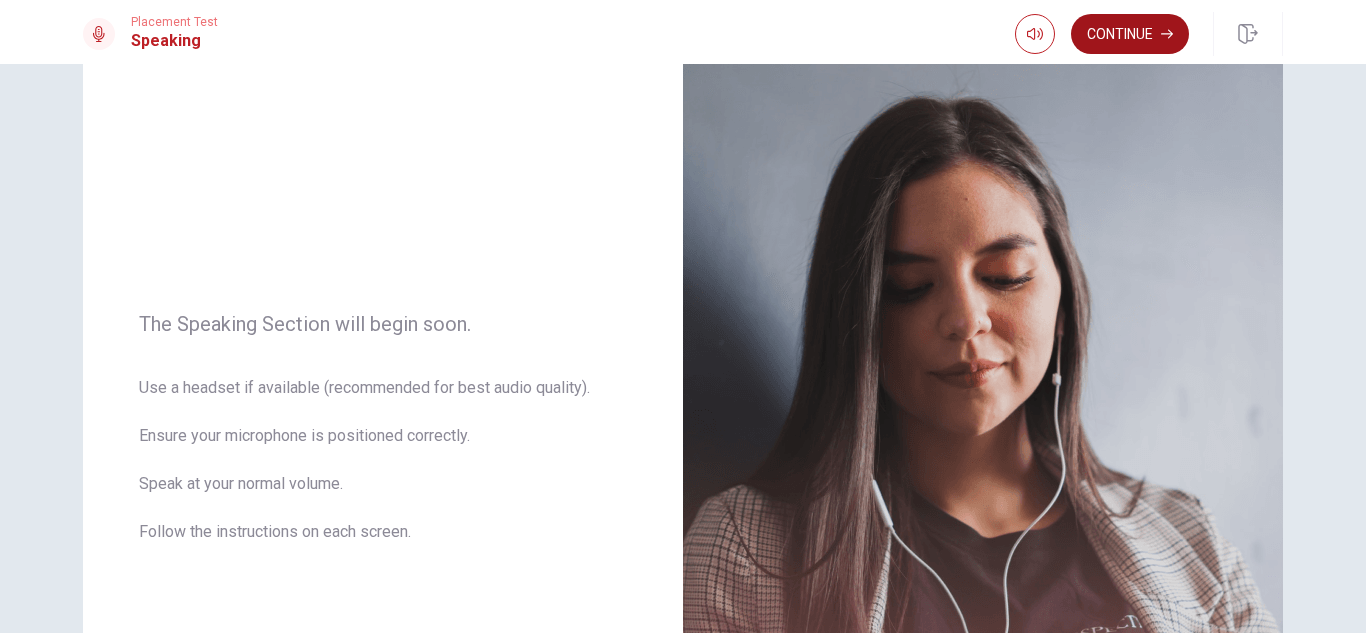 click on "Continue" at bounding box center [1130, 34] 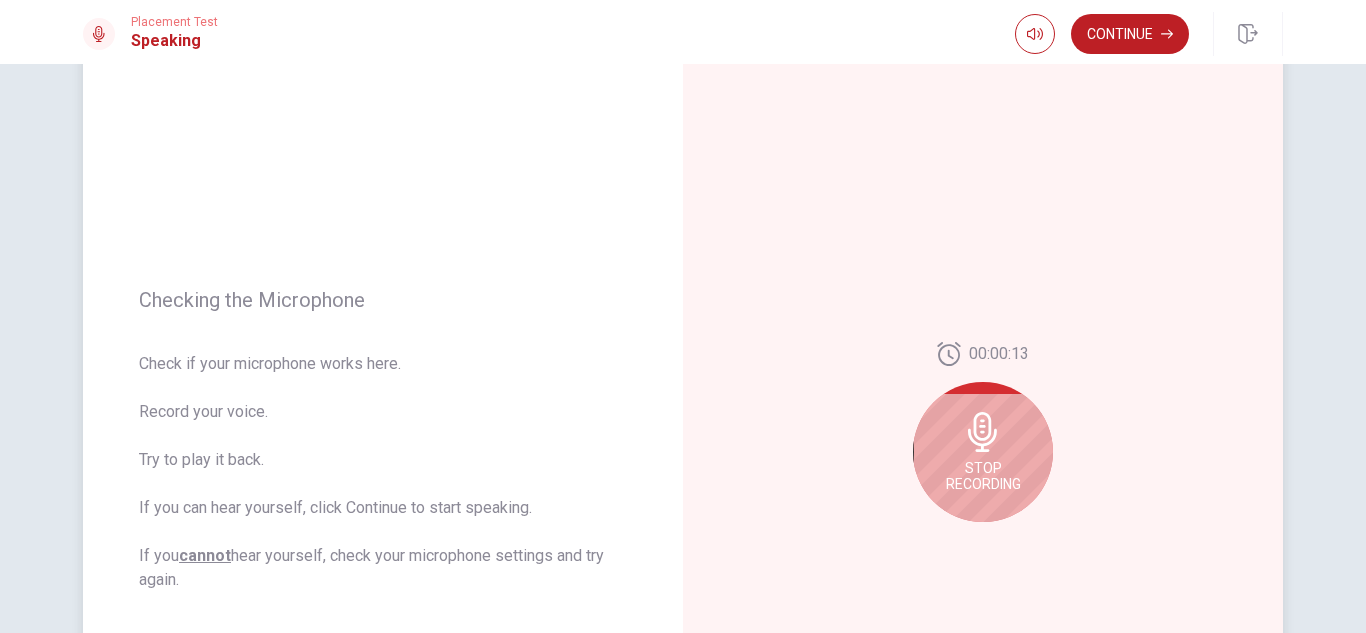 scroll, scrollTop: 200, scrollLeft: 0, axis: vertical 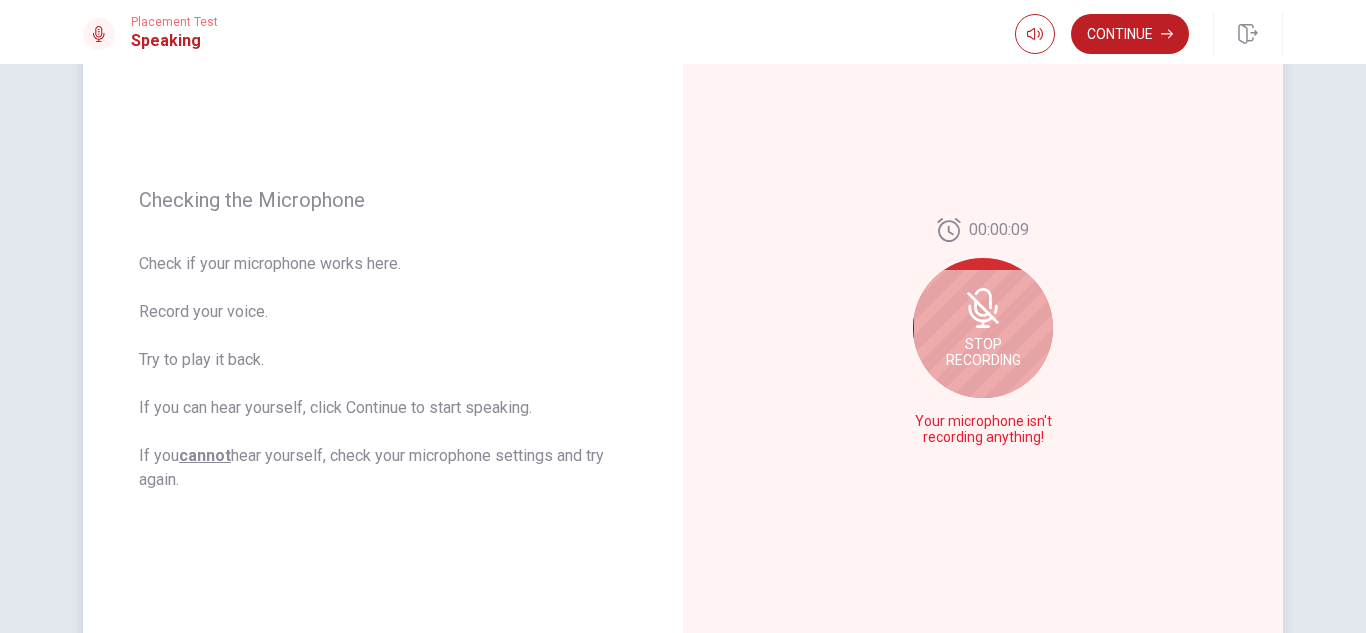 click on "Stop   Recording" at bounding box center (983, 352) 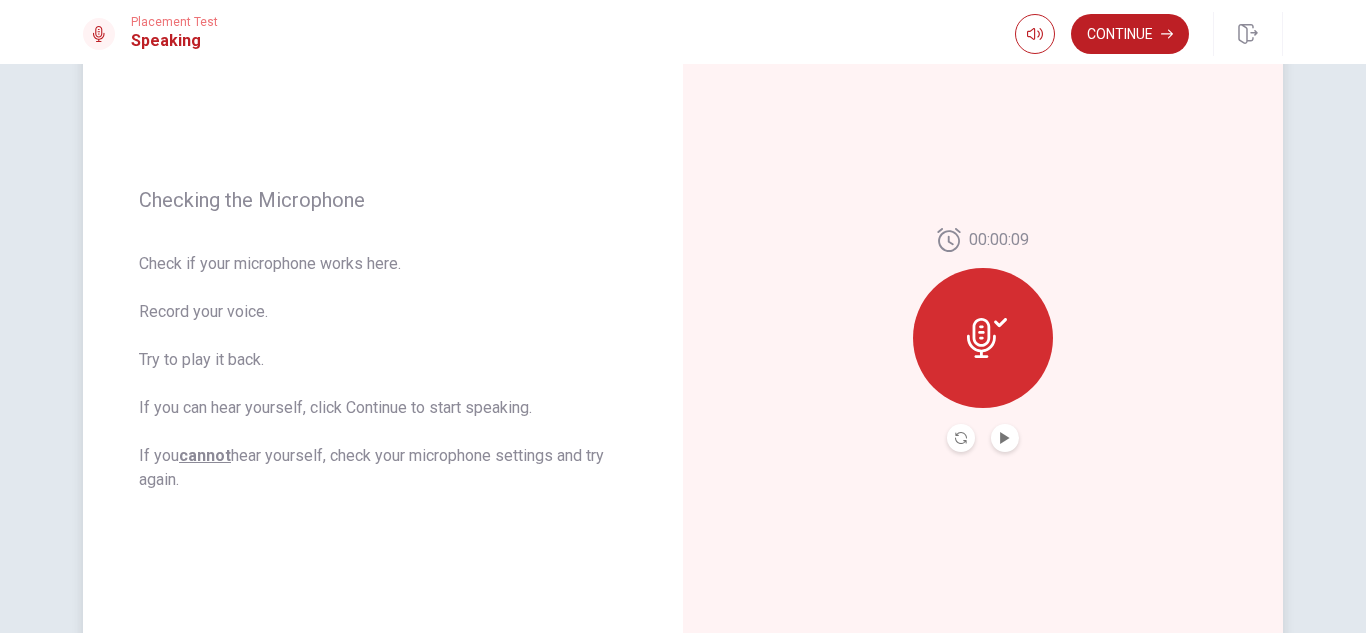click at bounding box center (961, 438) 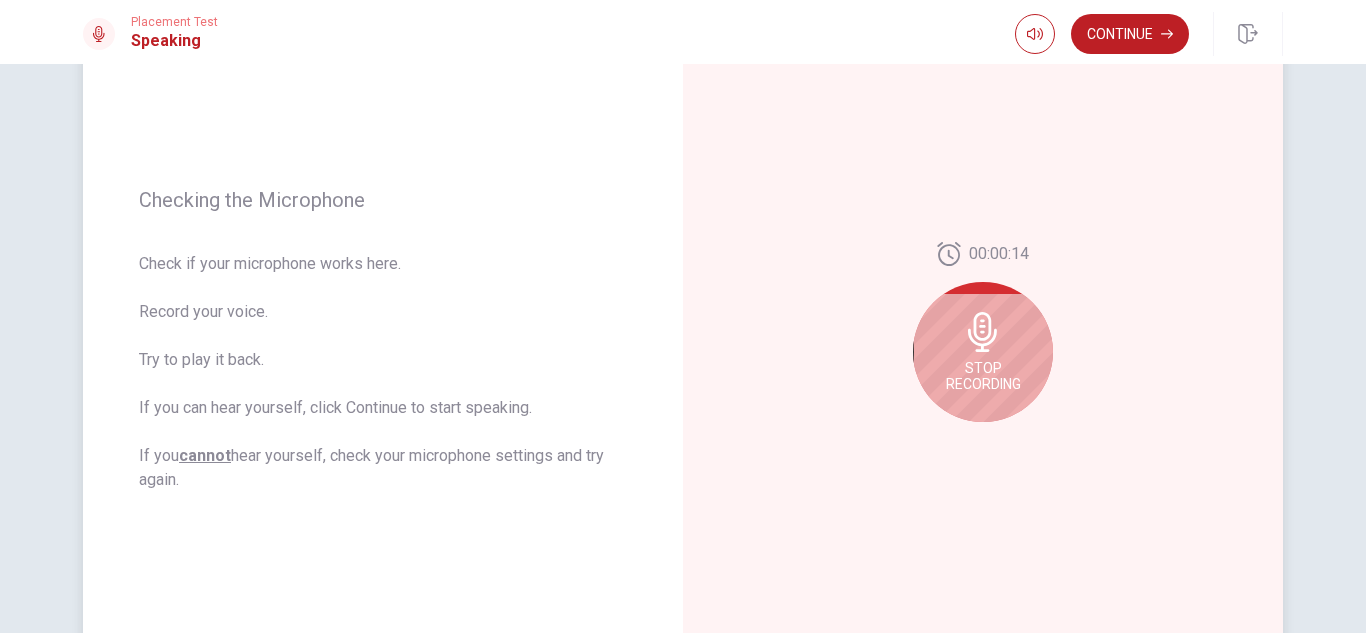 click on "Stop   Recording" at bounding box center (983, 376) 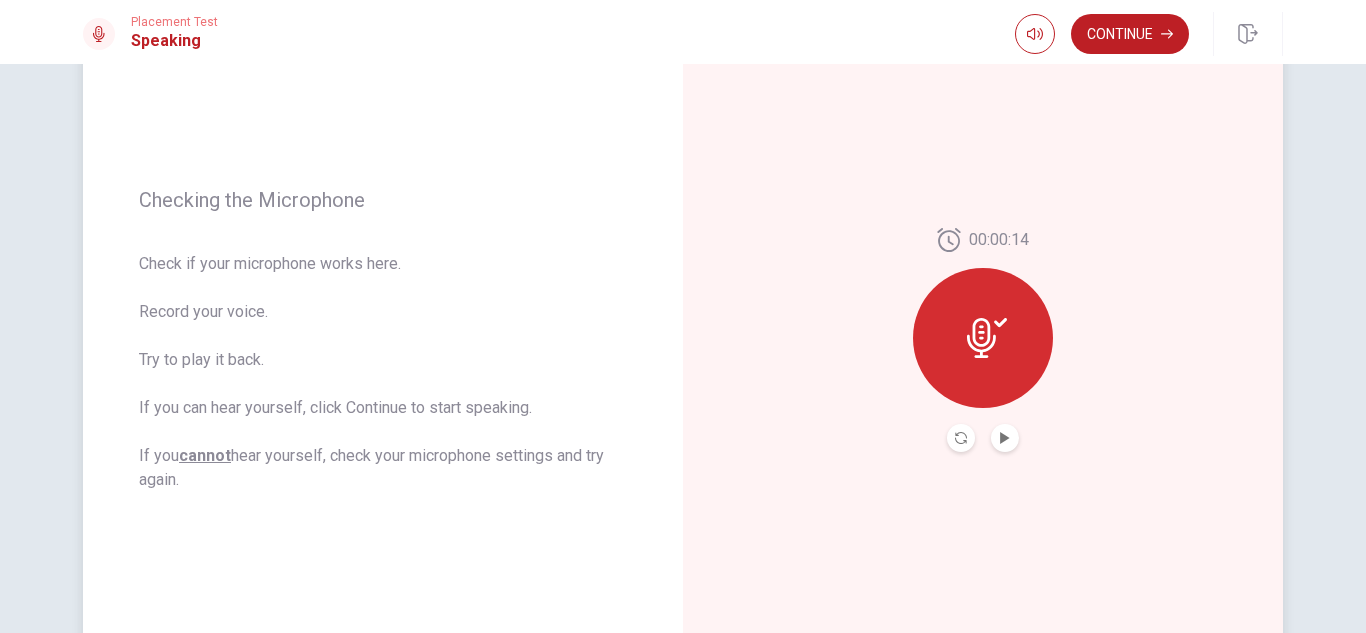 click on "00:00:14" at bounding box center (983, 340) 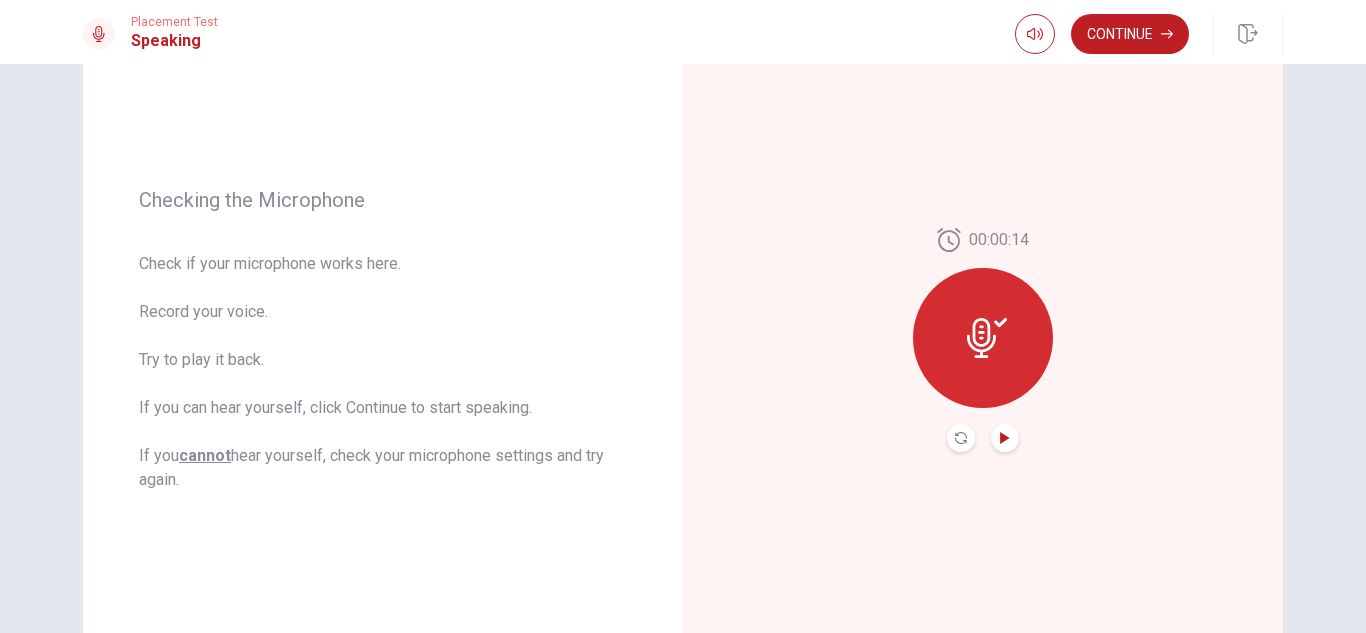 click 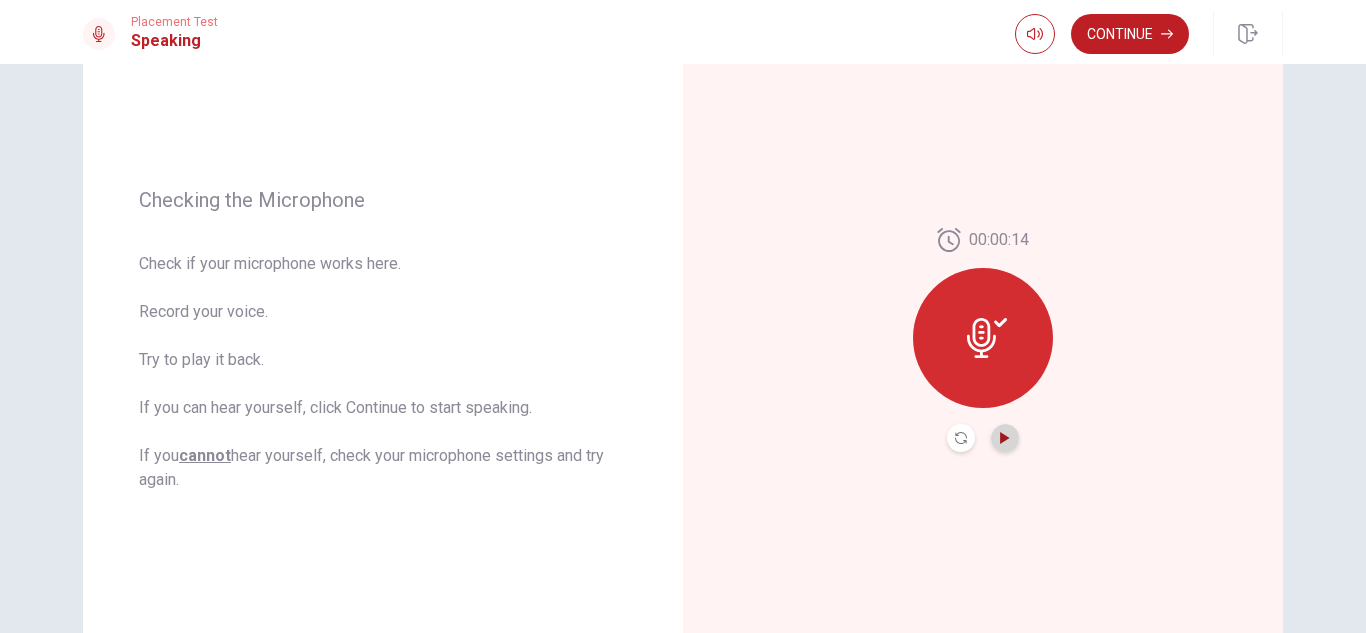 click at bounding box center (1005, 438) 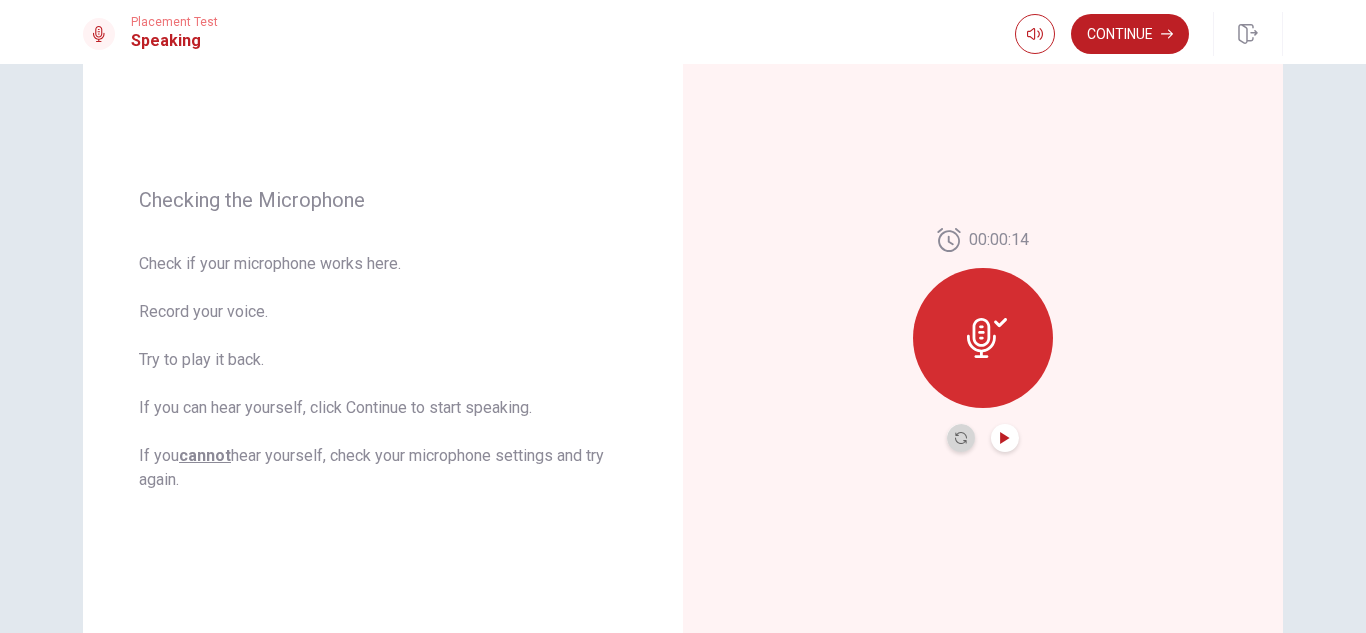 click at bounding box center (961, 438) 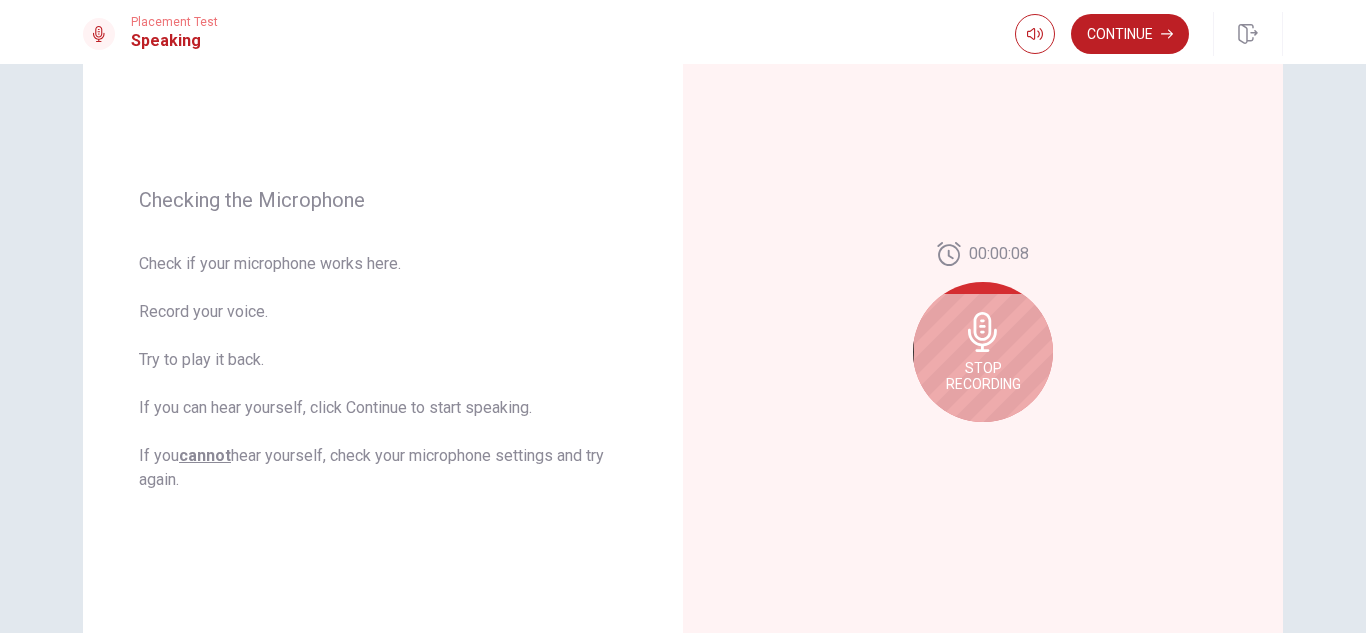click on "Stop   Recording" at bounding box center (983, 352) 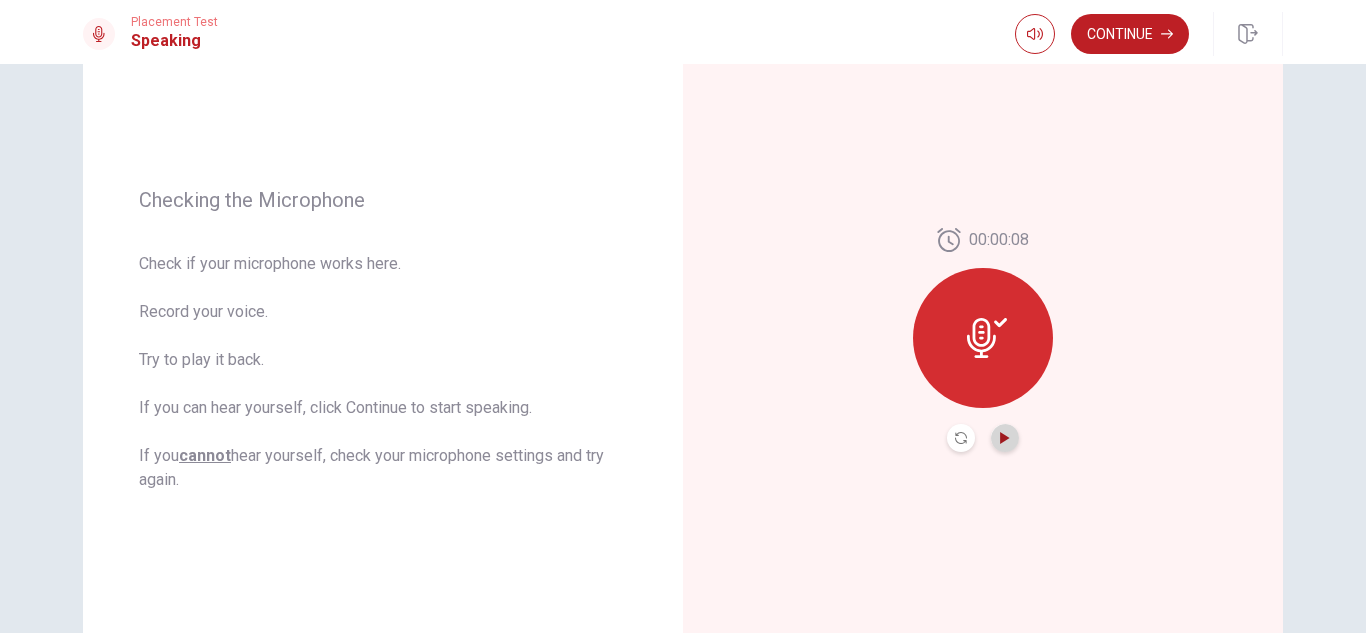 click 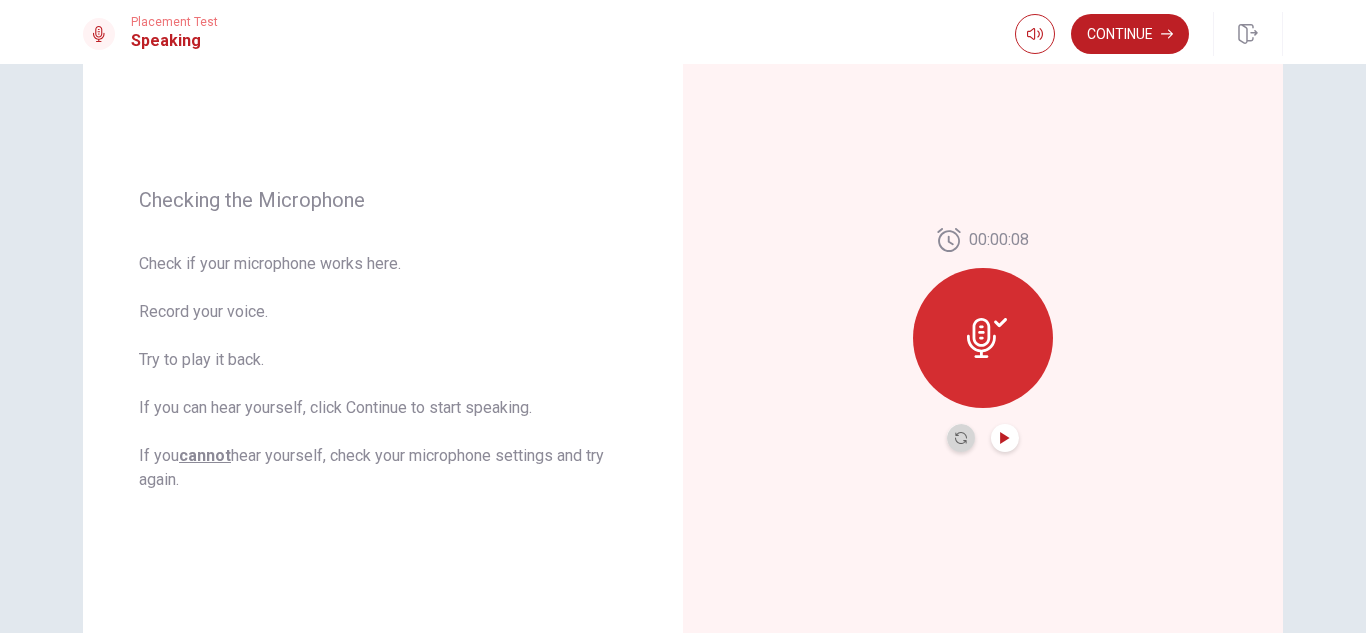 click at bounding box center (961, 438) 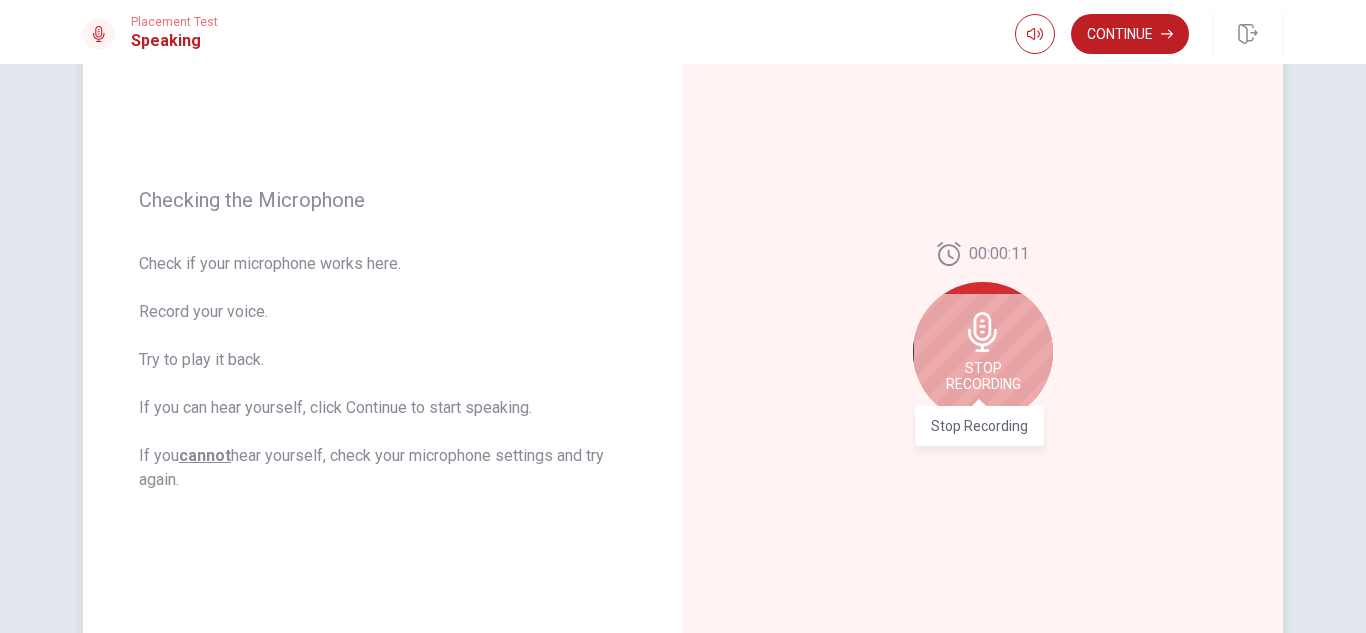 click on "Stop   Recording" at bounding box center (983, 376) 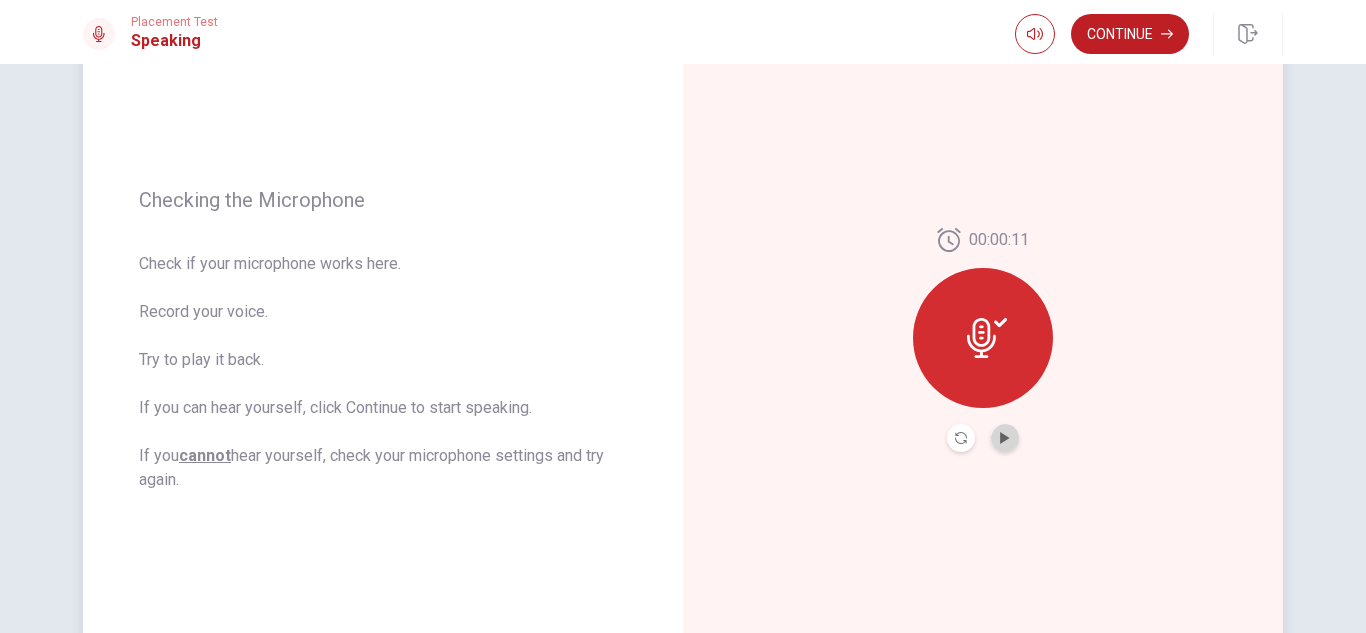 click at bounding box center (1005, 438) 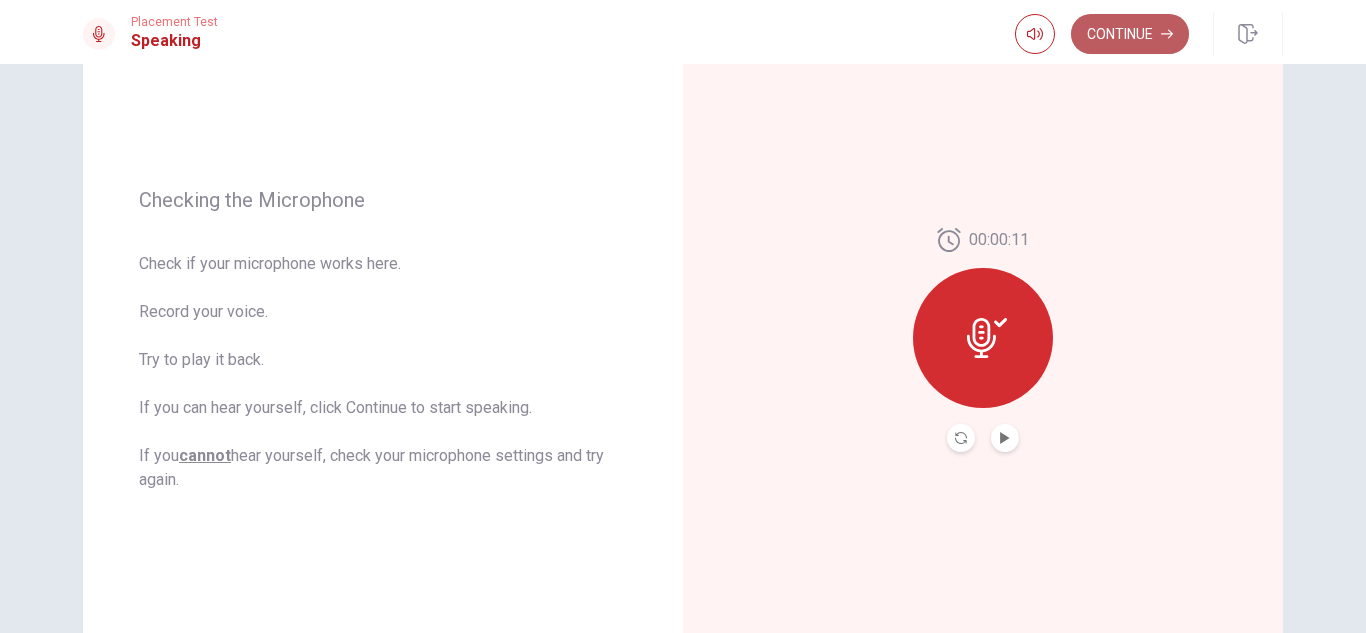 click on "Continue" at bounding box center (1130, 34) 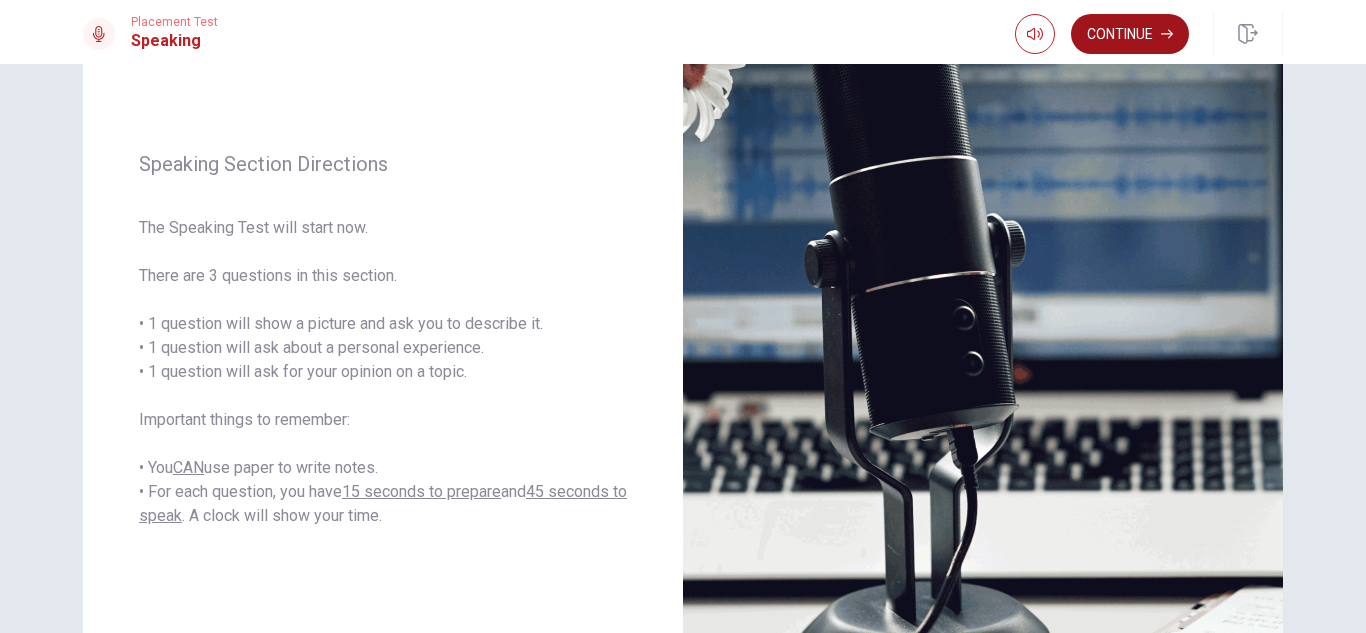 click 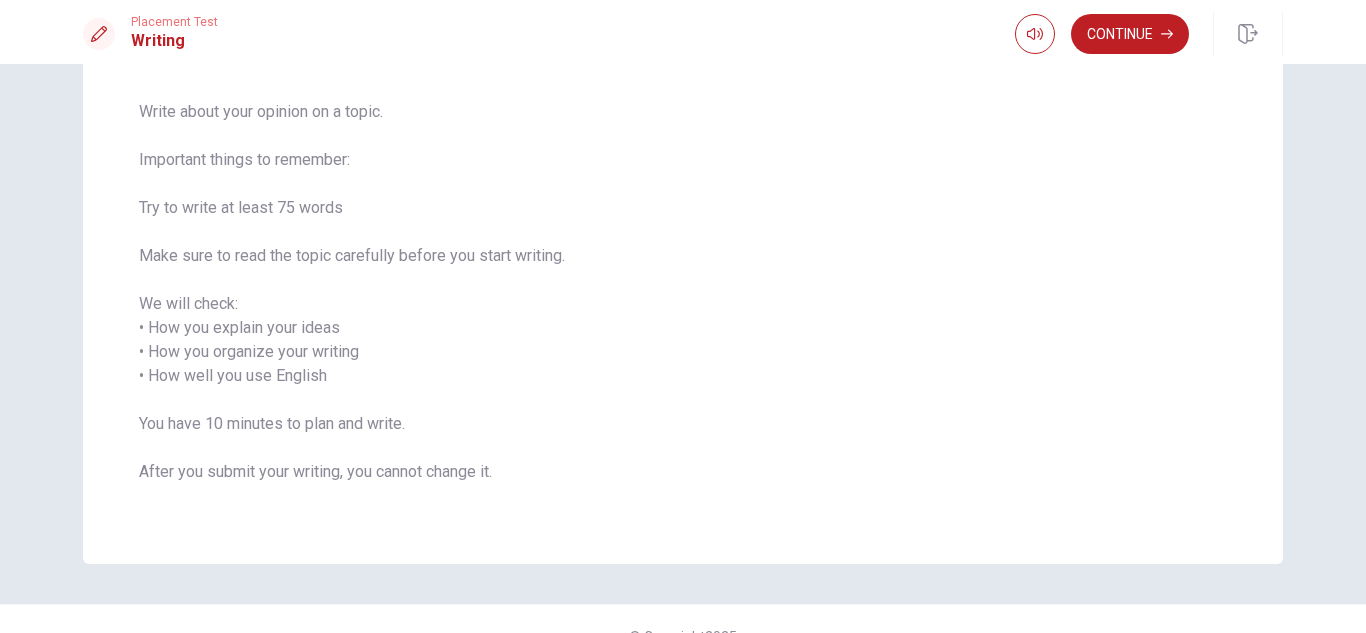 scroll, scrollTop: 0, scrollLeft: 0, axis: both 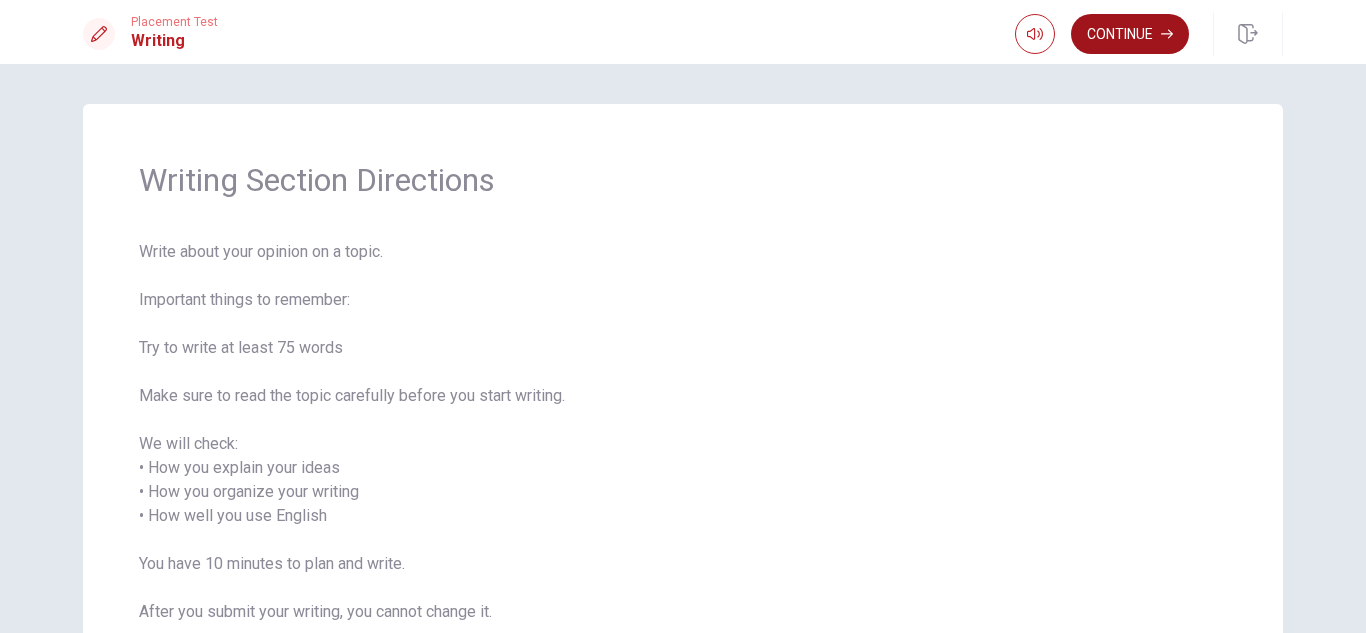 click on "Continue" at bounding box center [1130, 34] 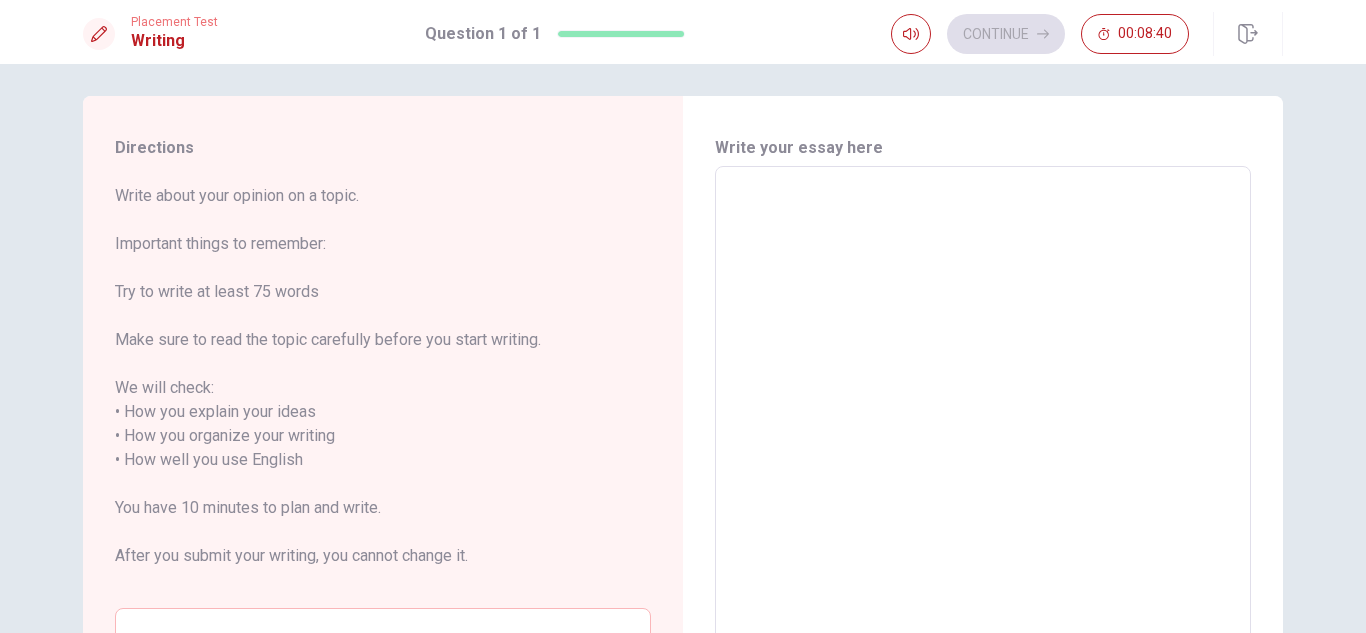 scroll, scrollTop: 0, scrollLeft: 0, axis: both 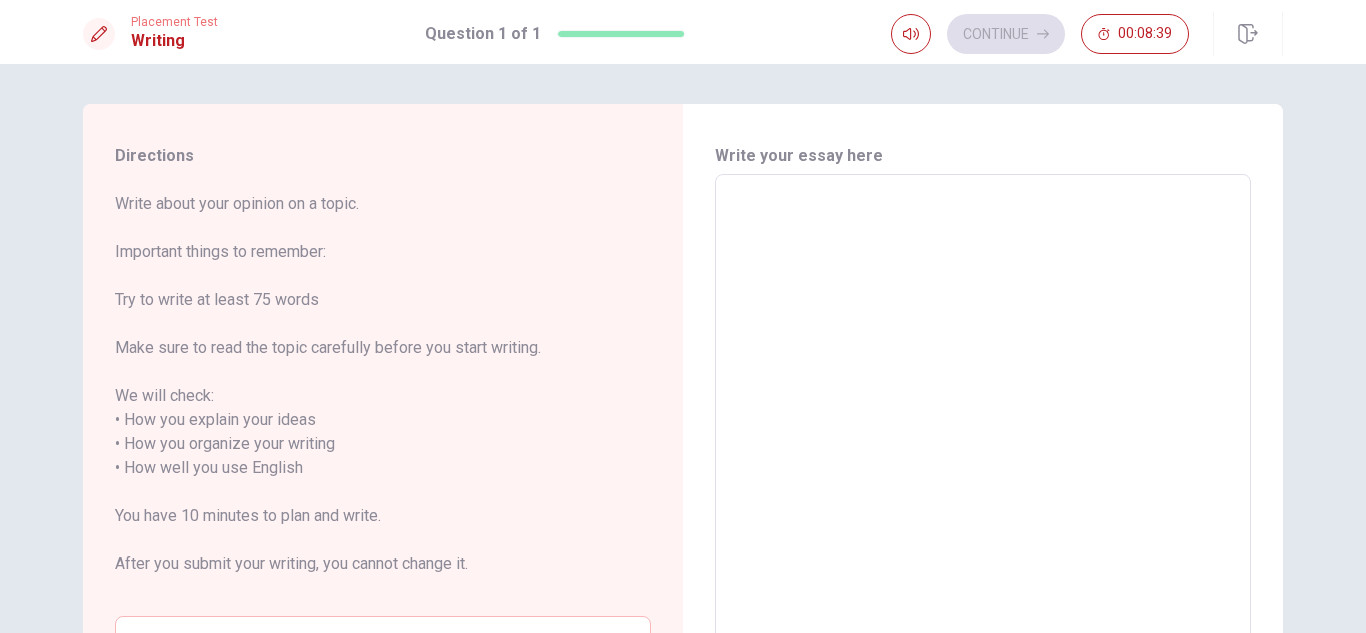 click at bounding box center [983, 468] 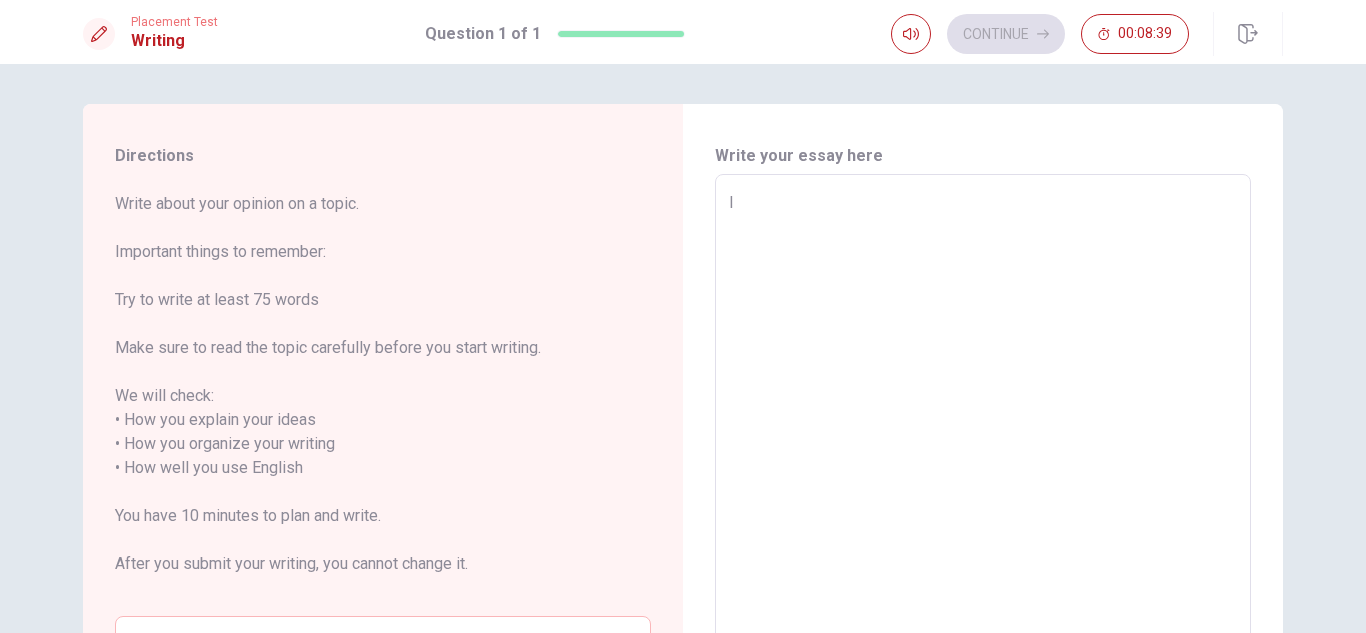 type on "x" 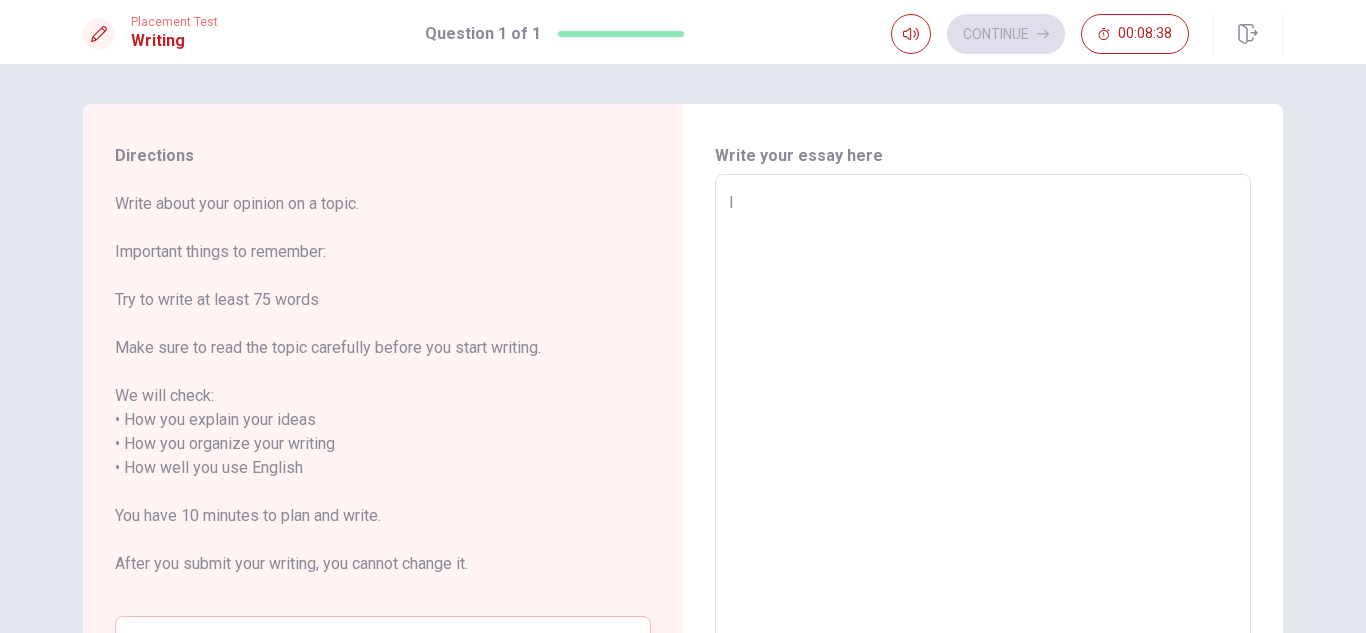 type on "I" 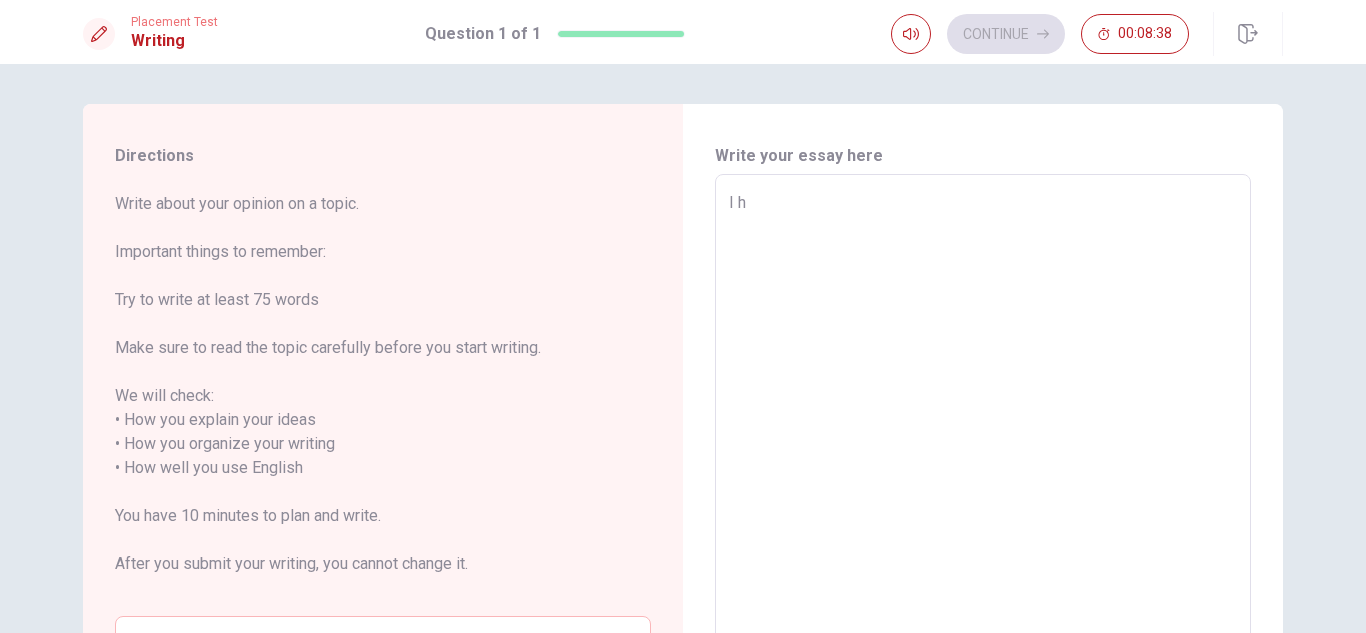 type on "x" 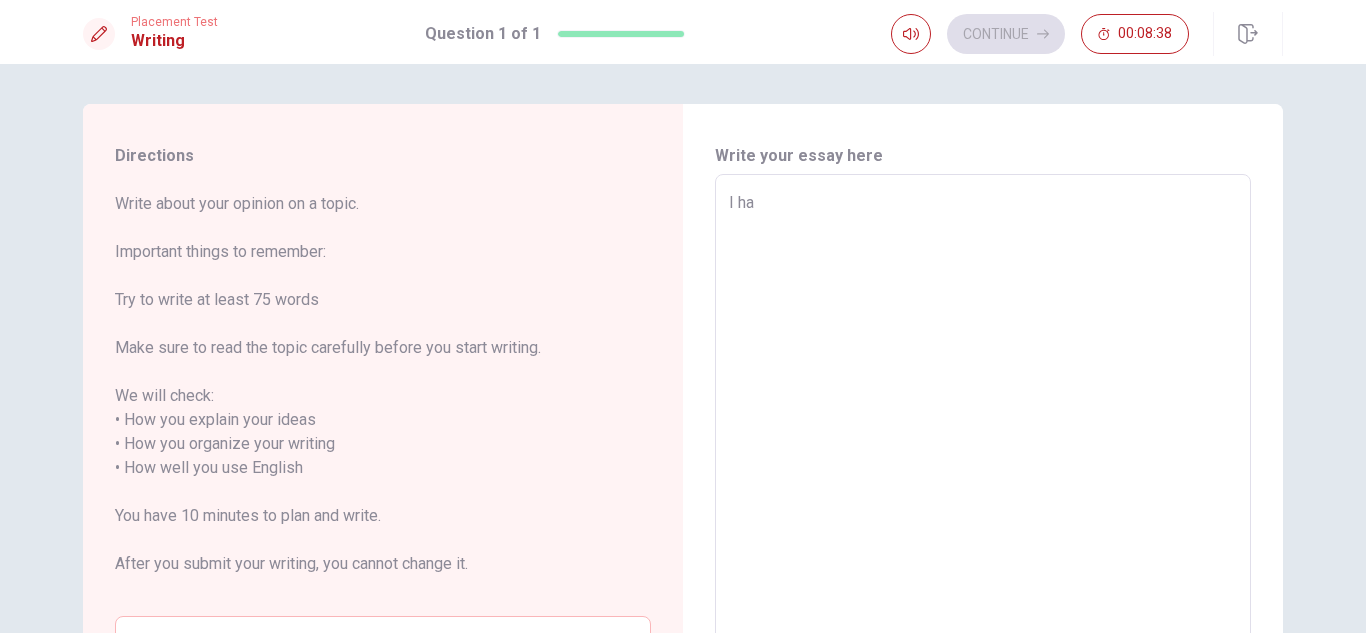 type on "x" 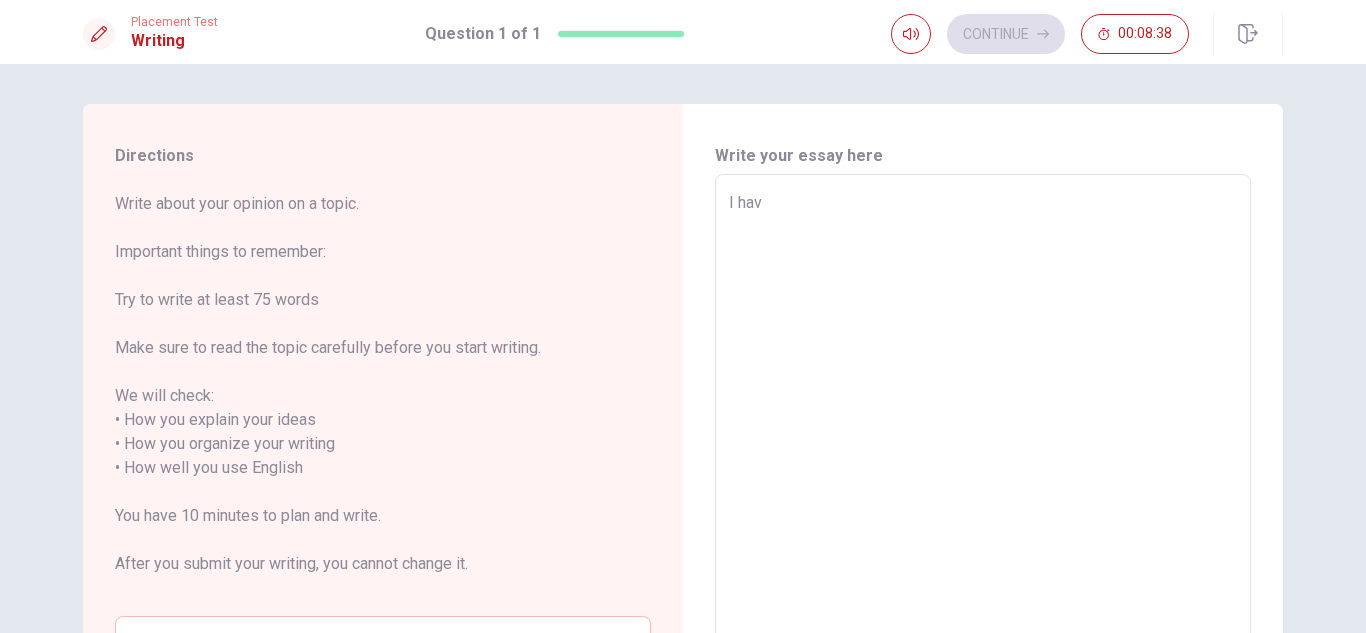 type on "x" 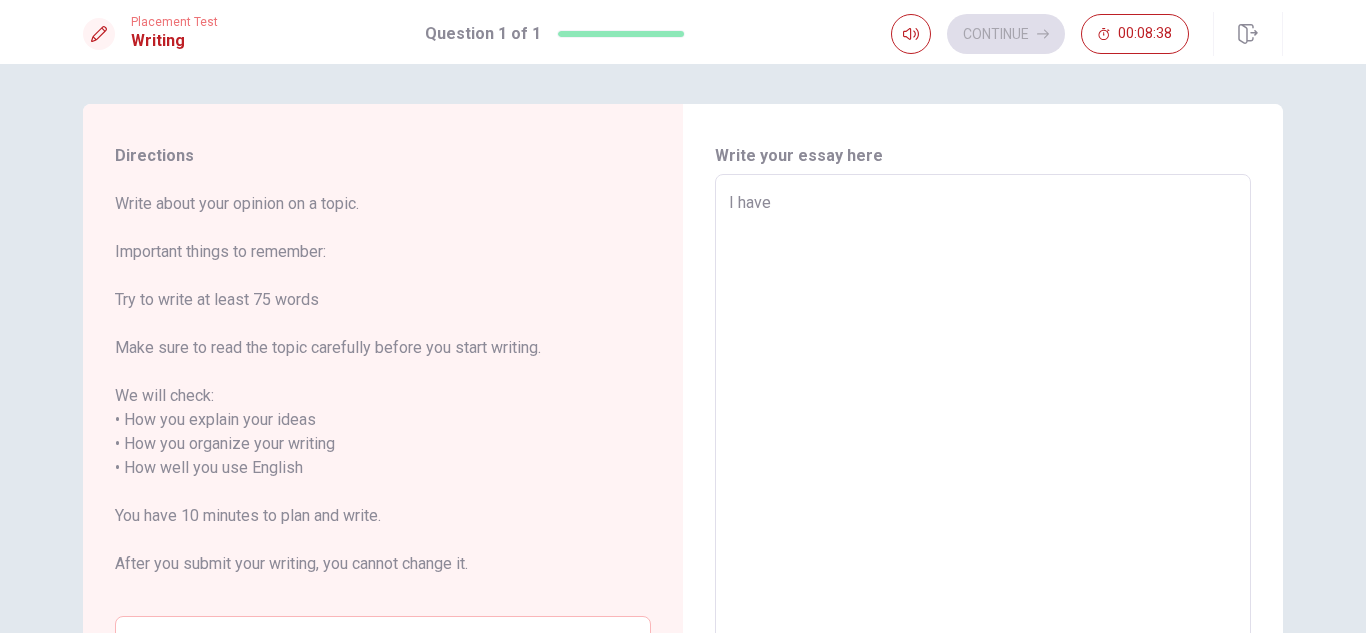 type on "x" 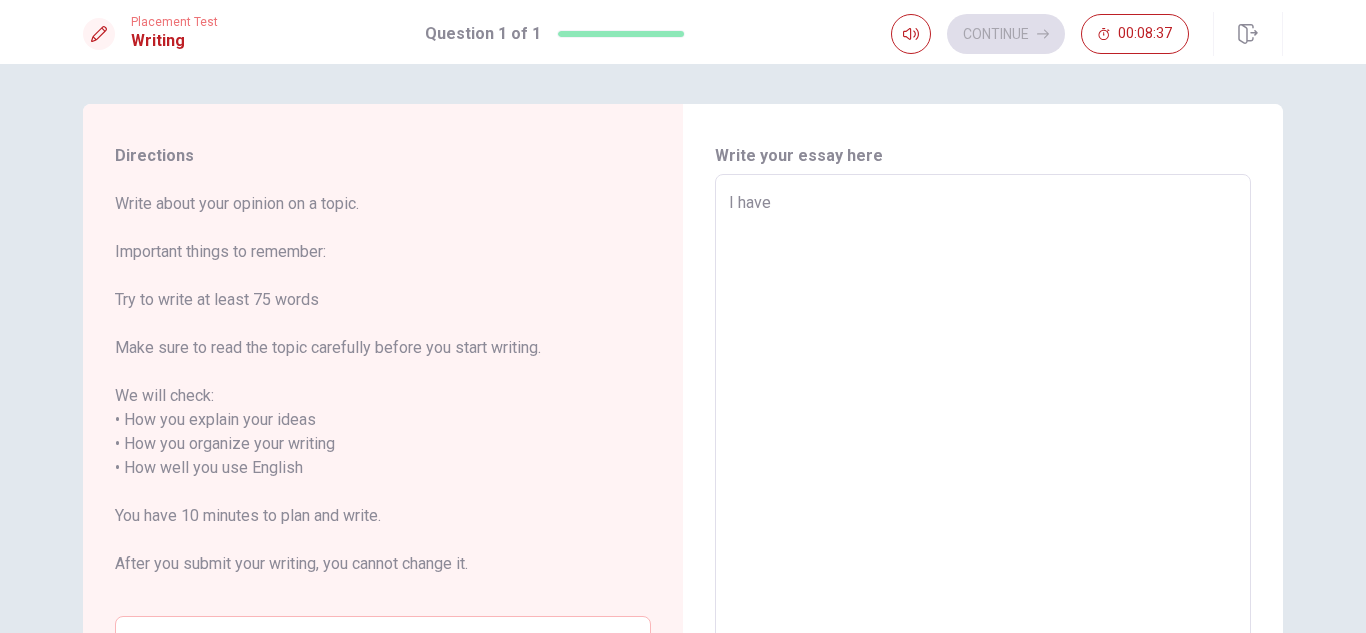 type on "I have" 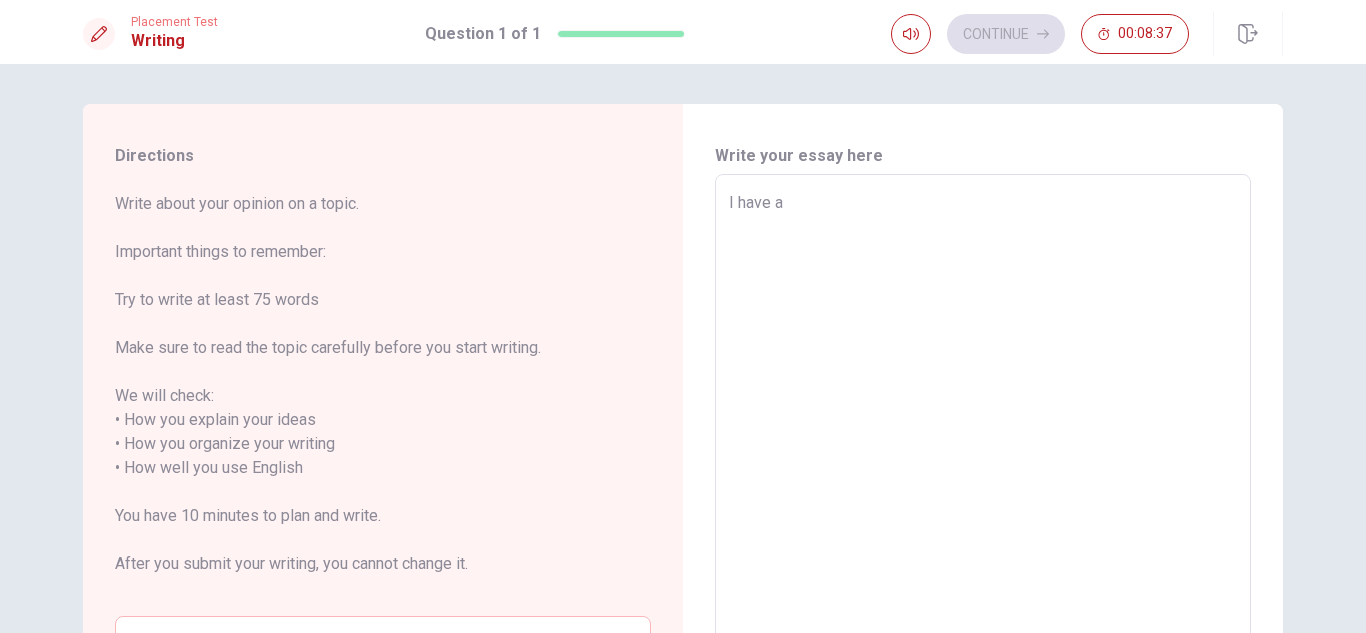 type on "I have a" 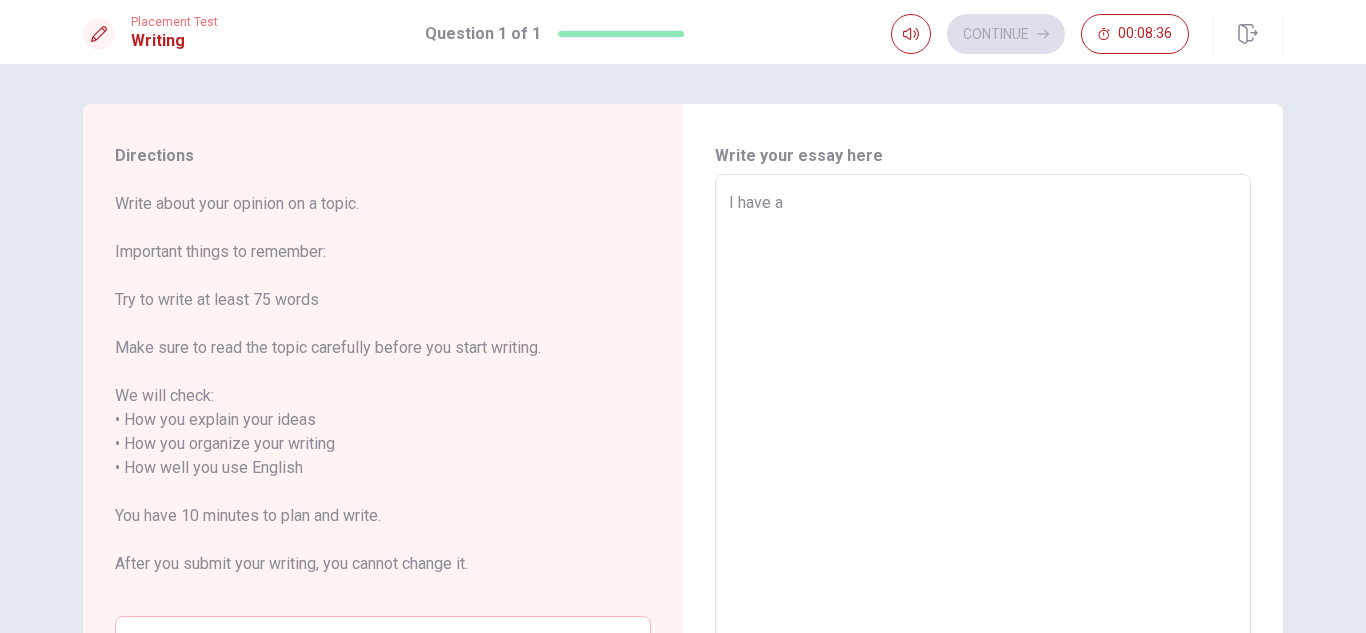 type on "x" 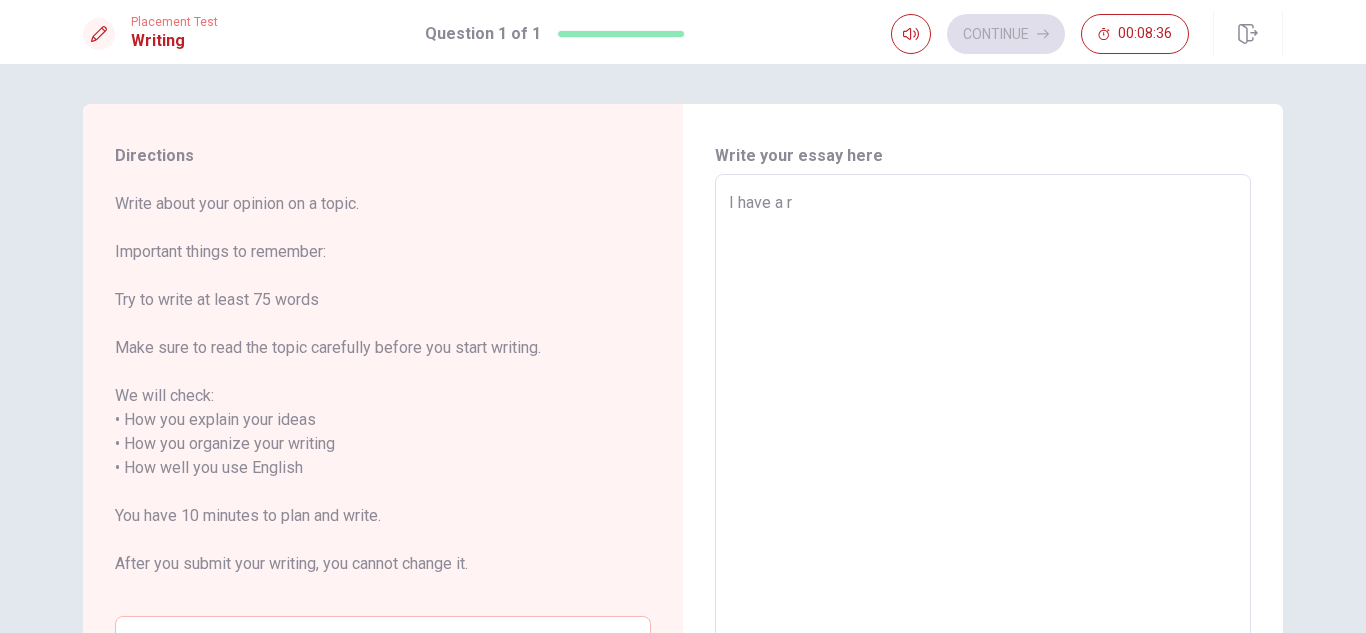 type on "x" 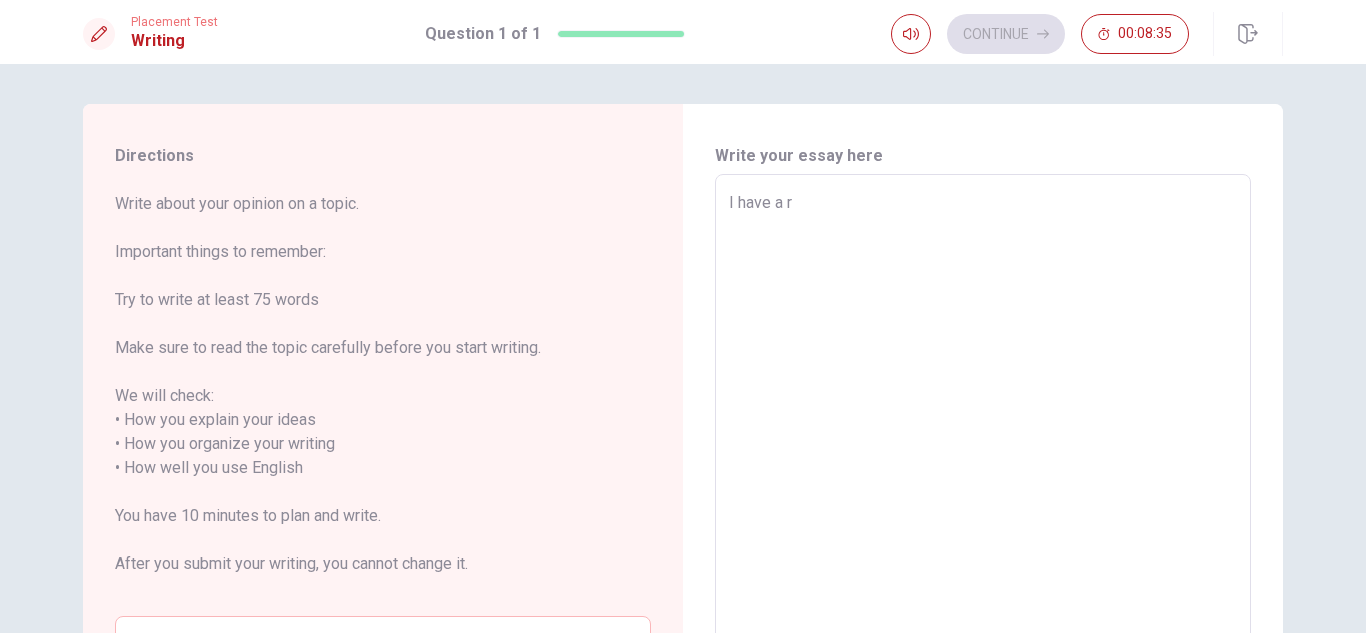 type on "I have a ro" 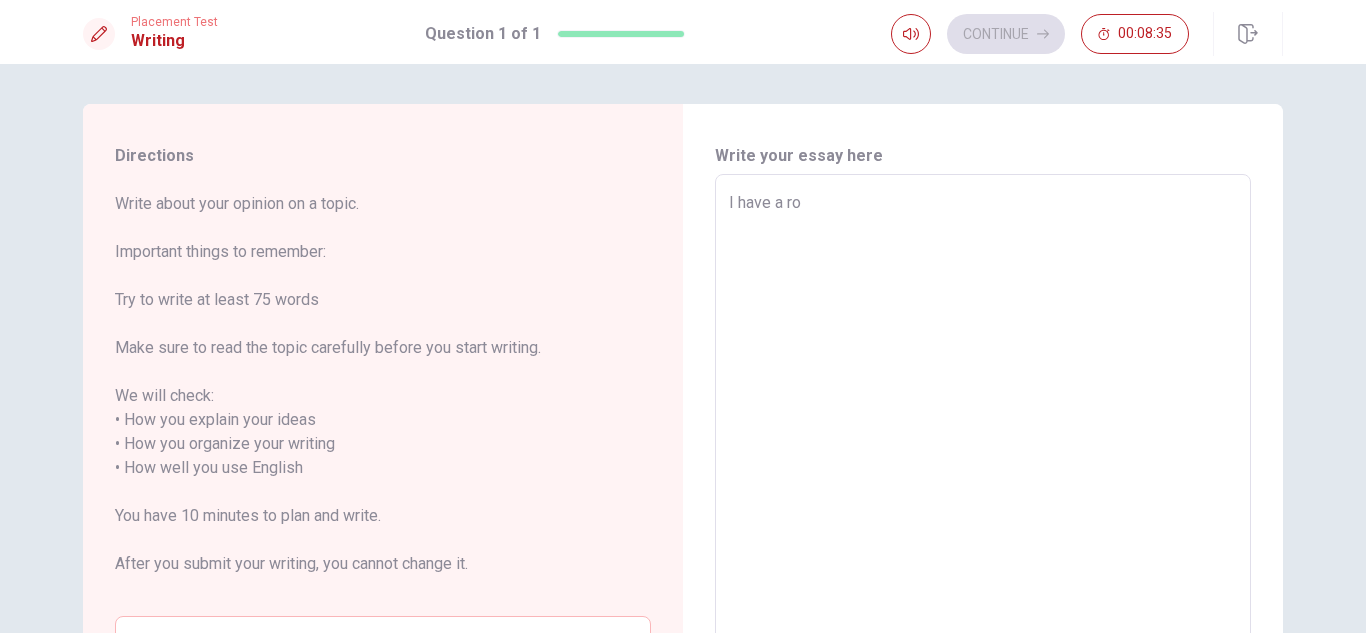 type on "x" 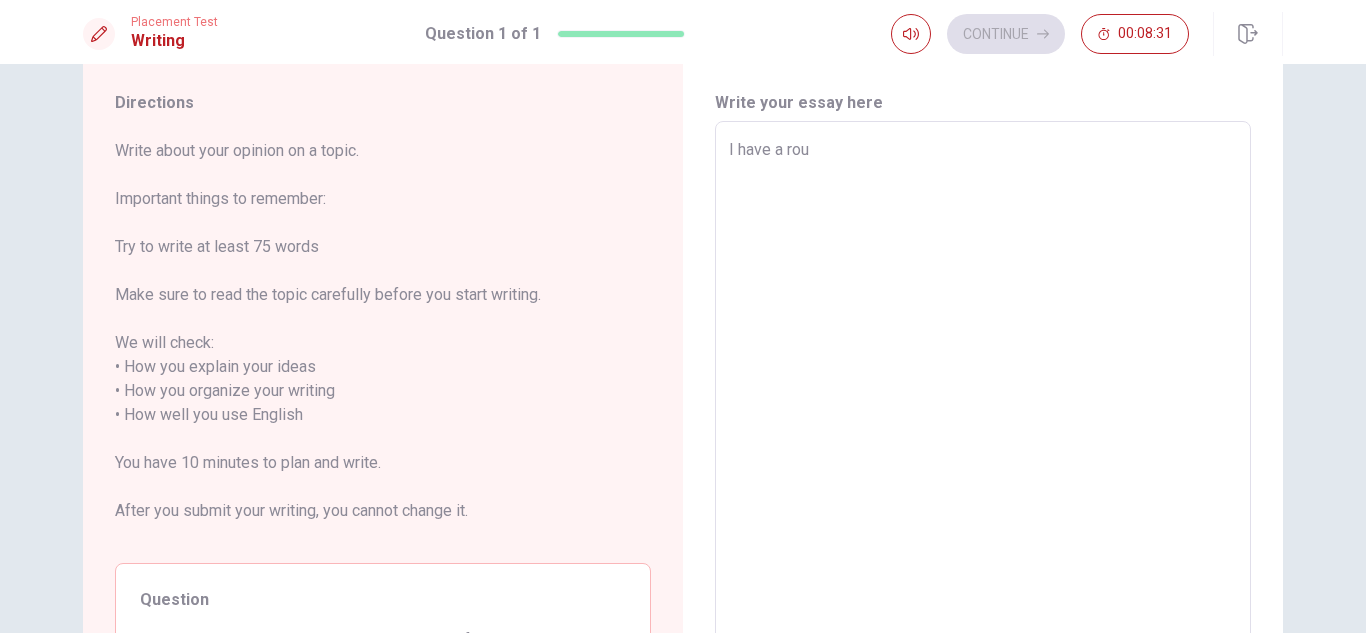 scroll, scrollTop: 102, scrollLeft: 0, axis: vertical 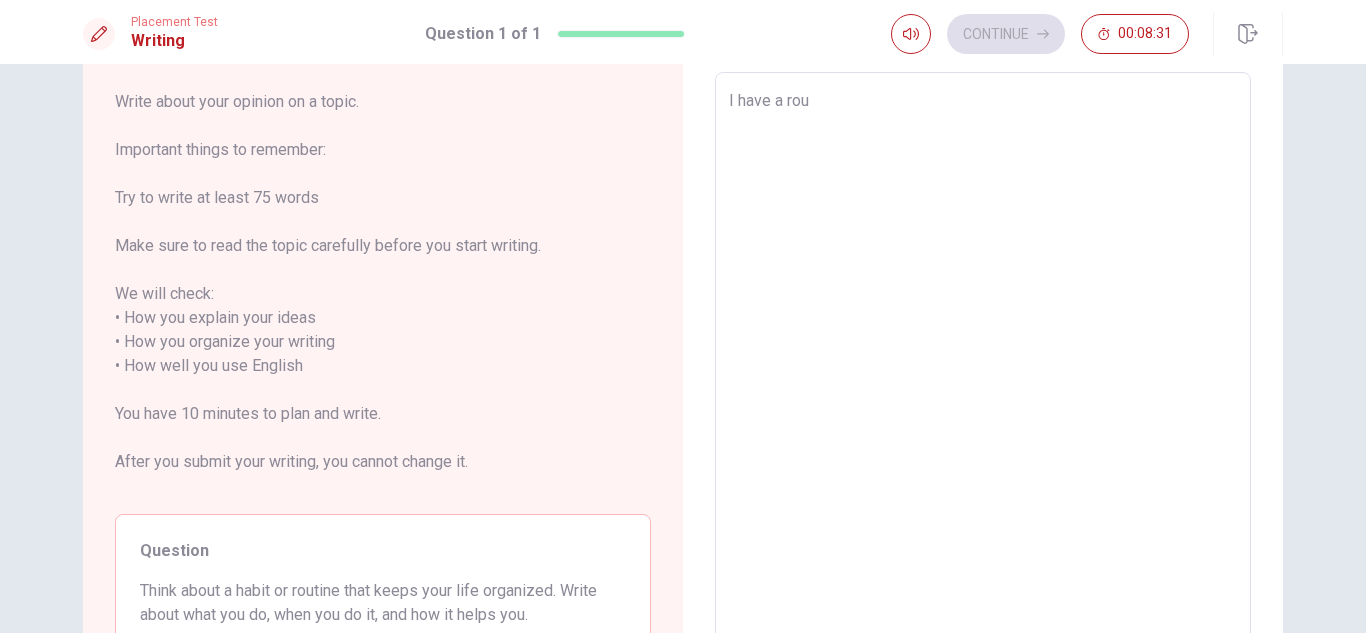 type on "x" 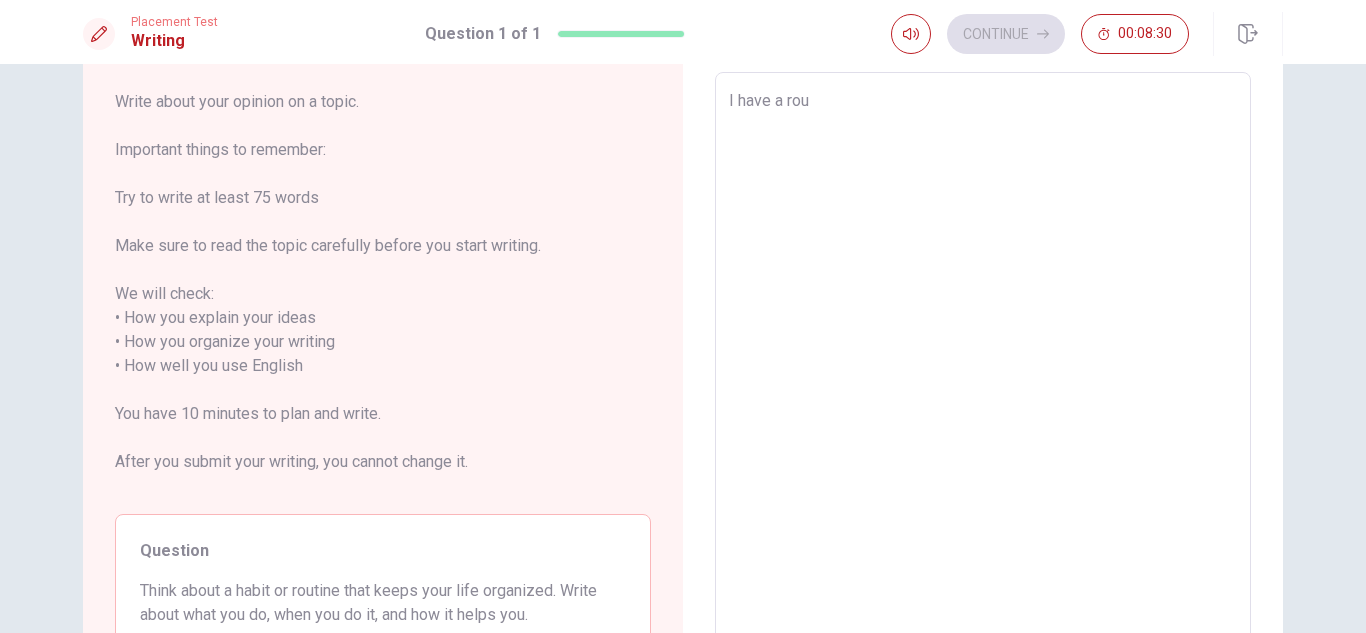 type on "I have a rout" 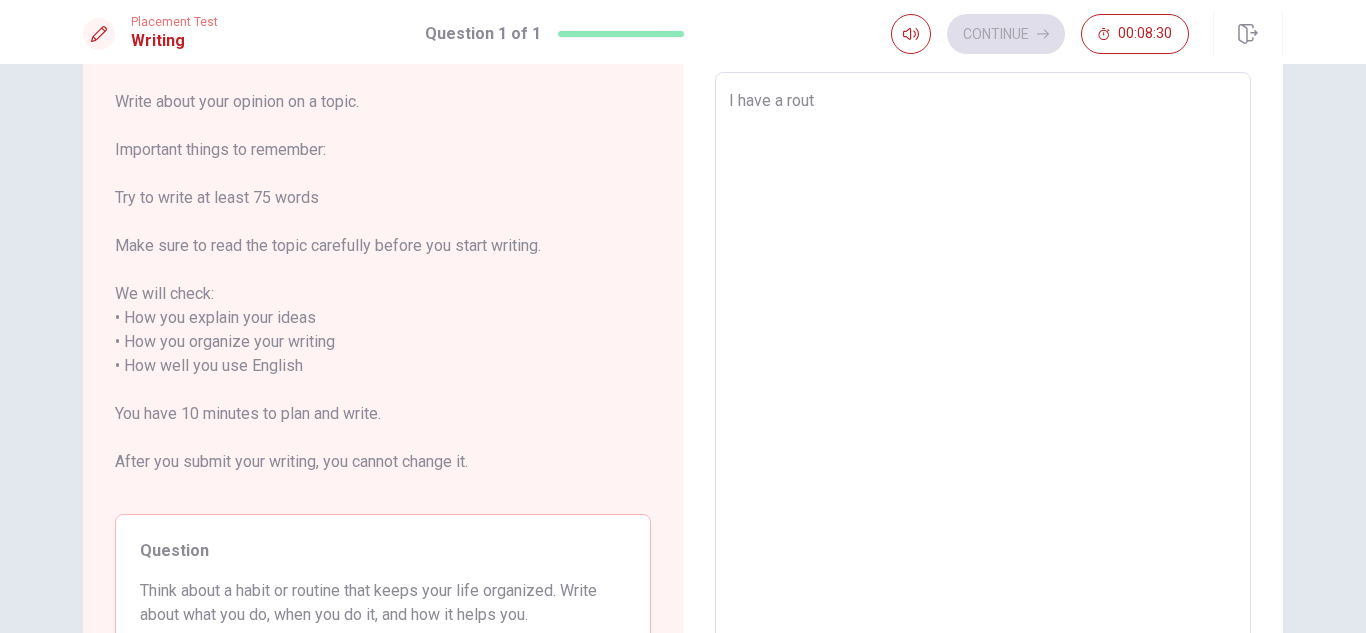 type on "x" 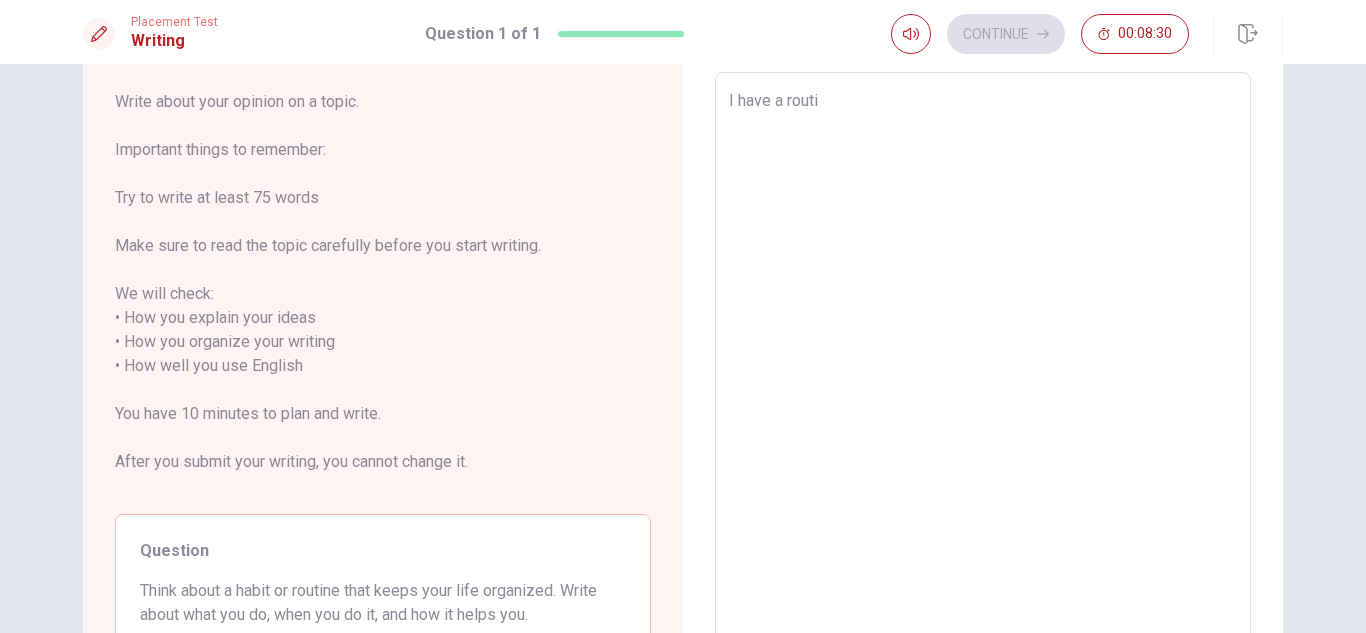 type on "x" 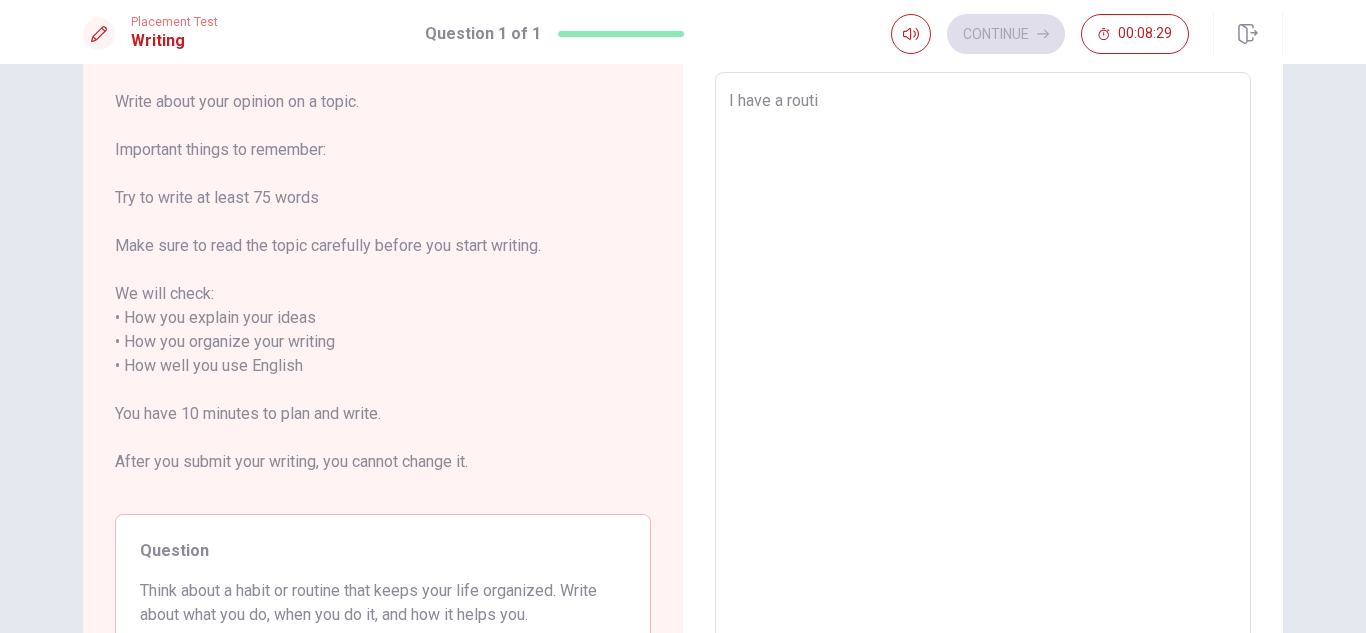 type on "I have a routin" 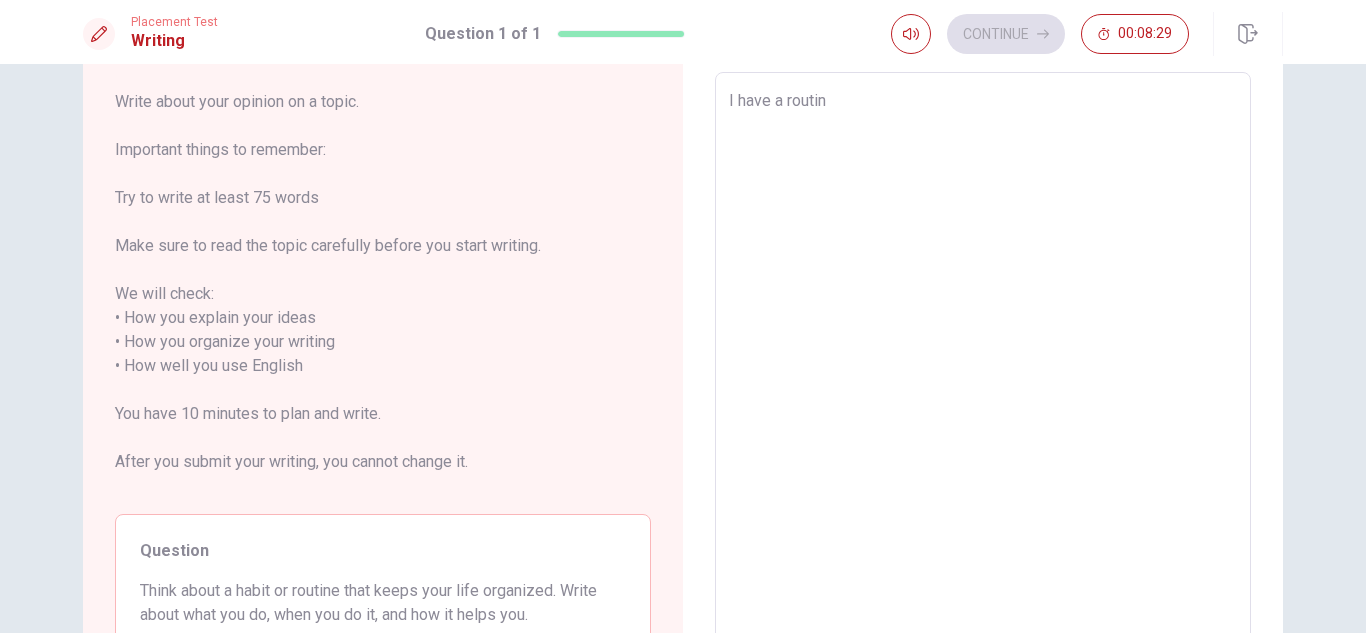 type on "x" 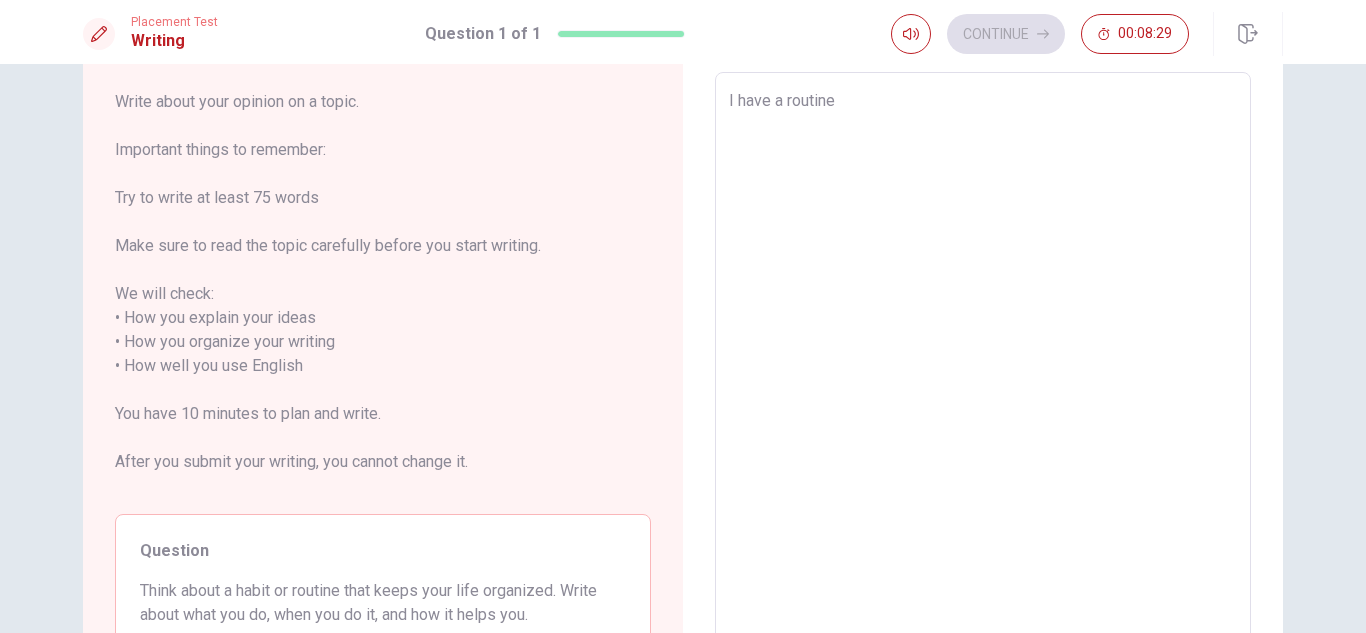 type on "x" 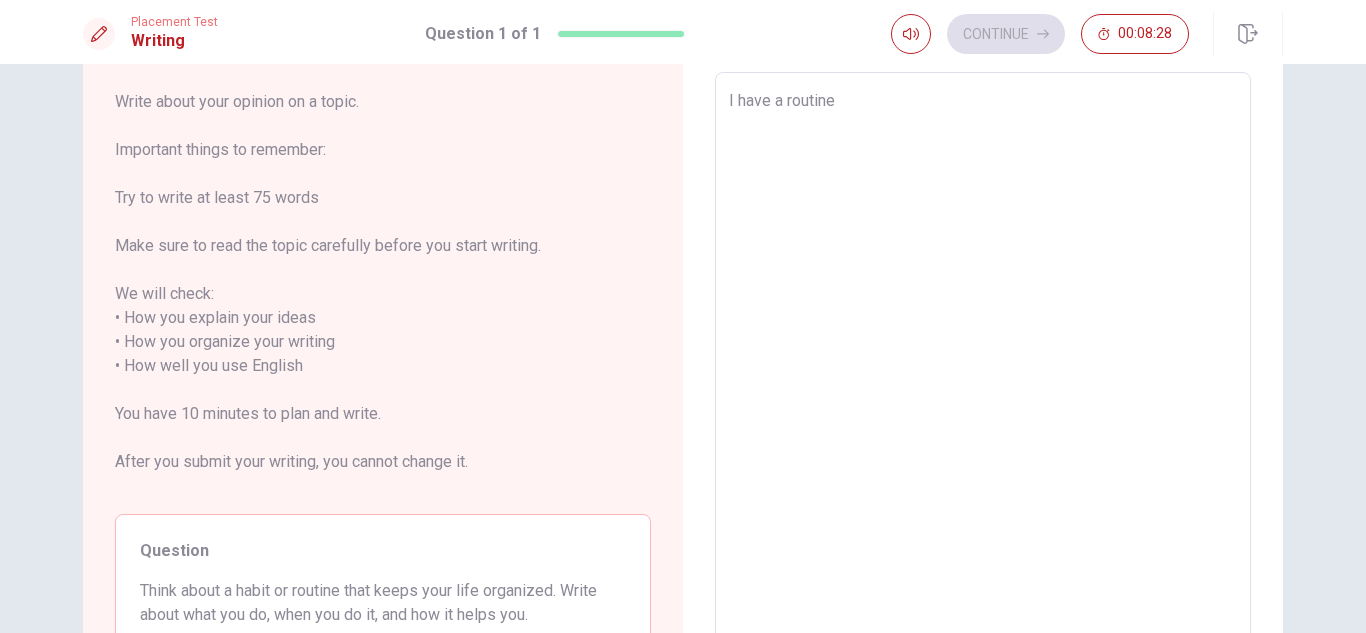 type on "I have a routine o" 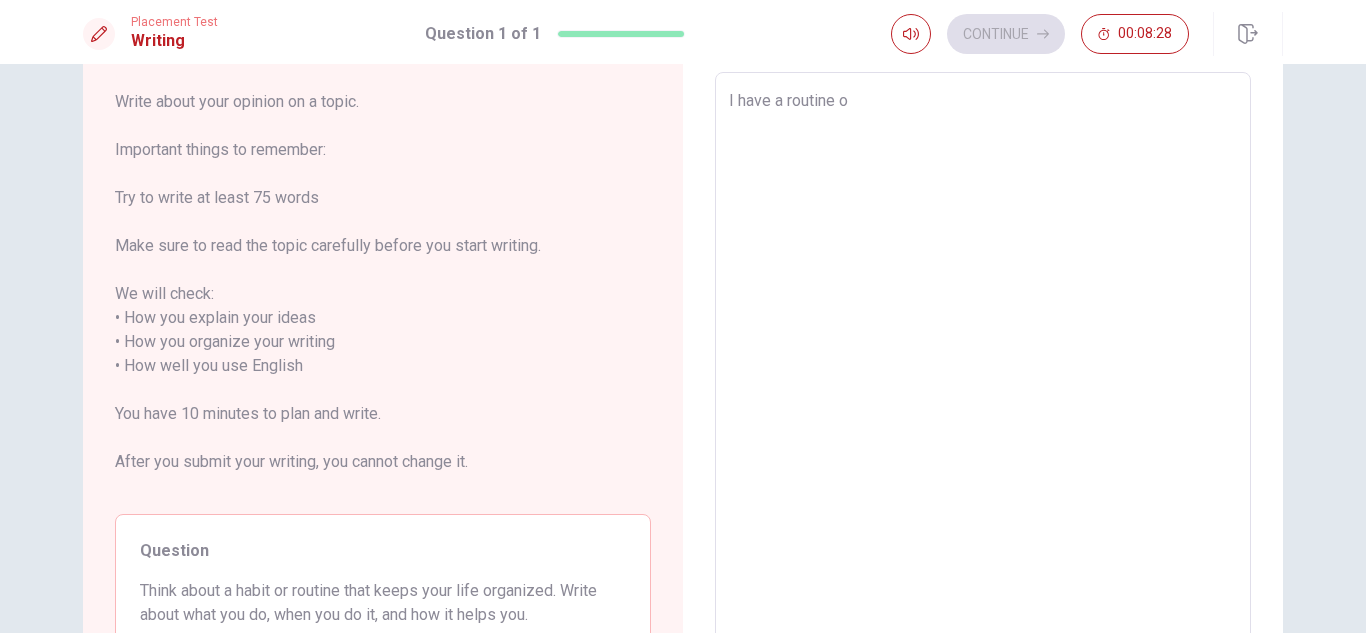 type on "x" 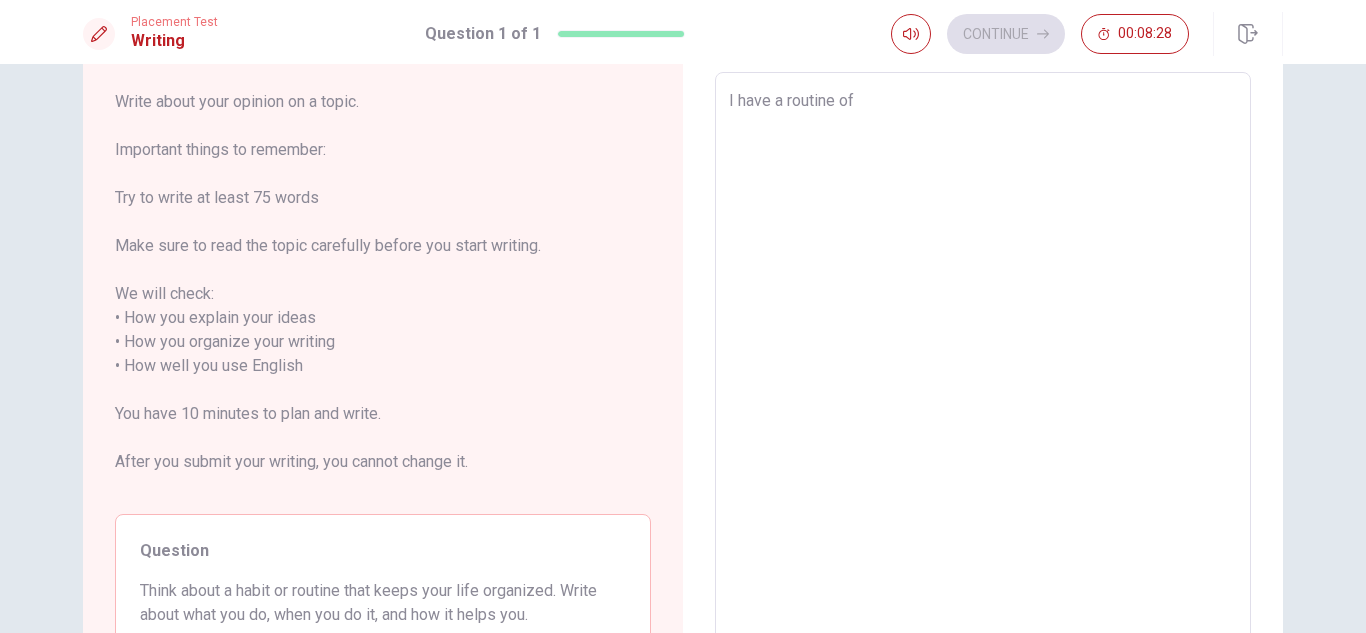type on "x" 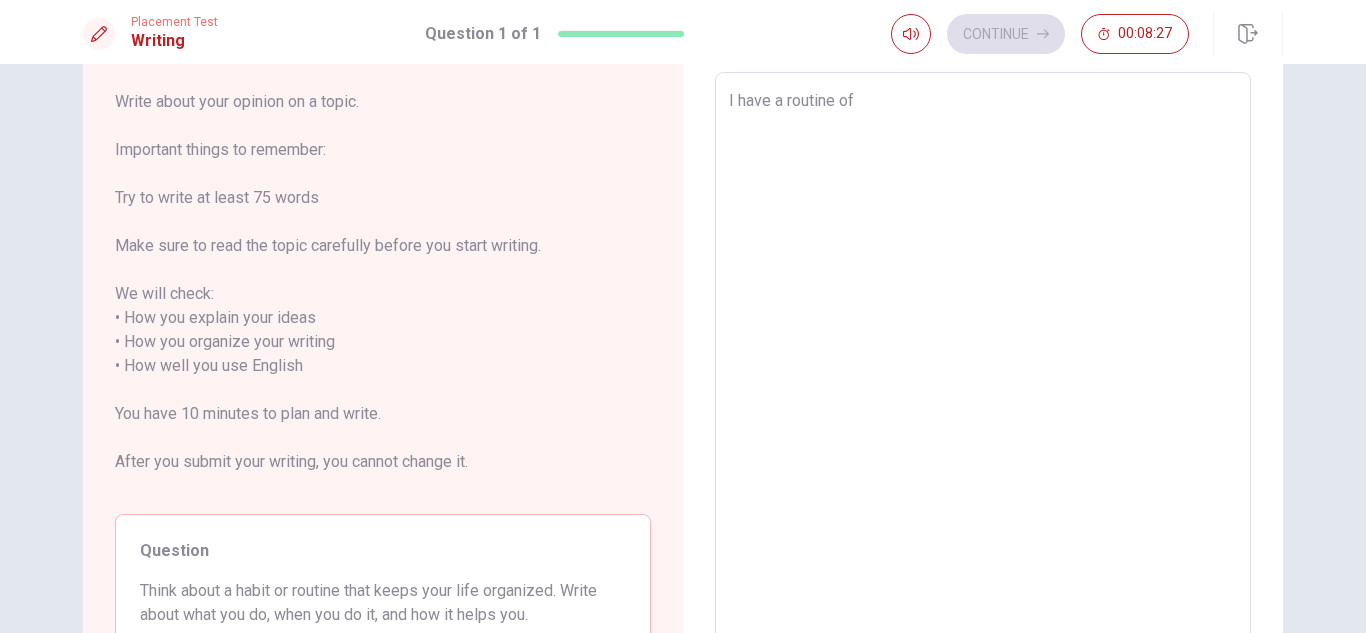 type on "x" 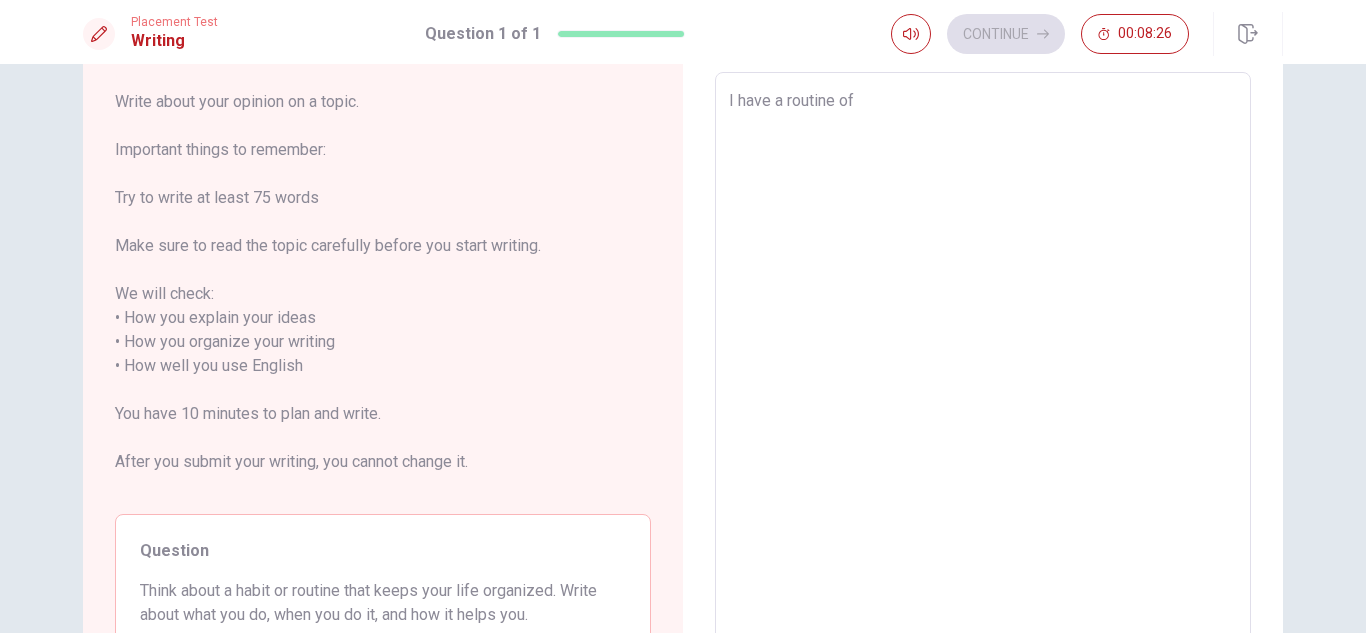type on "I have a routine of g" 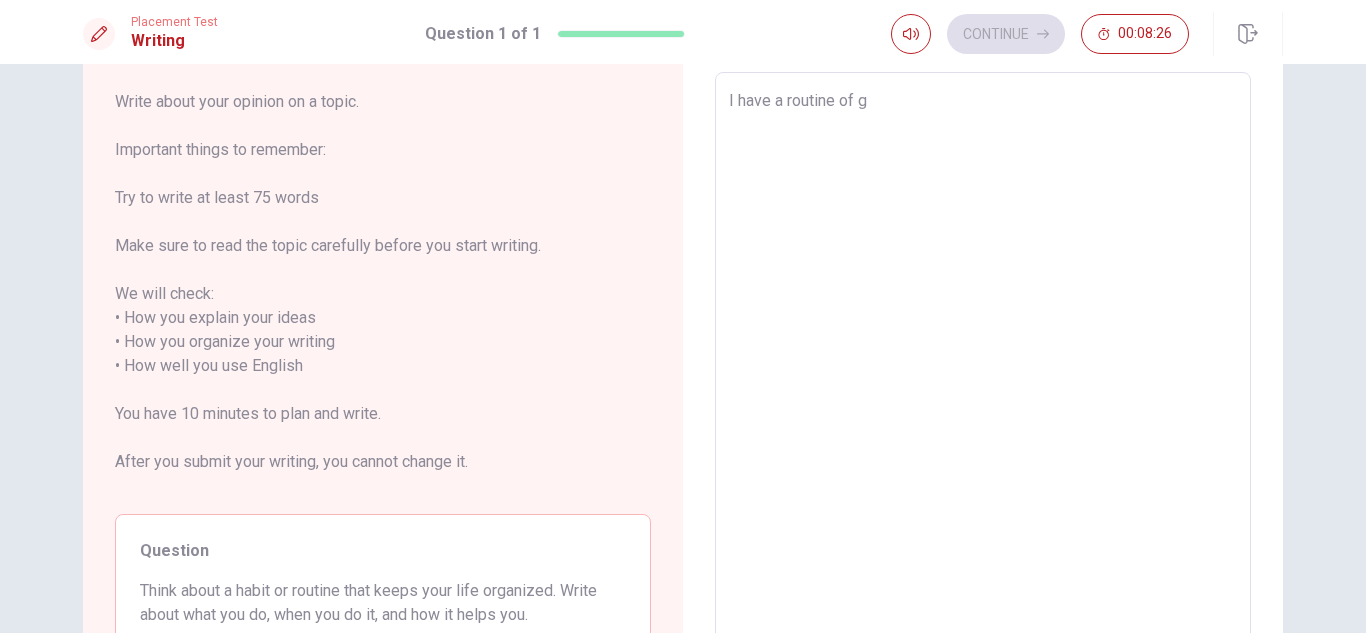 type on "x" 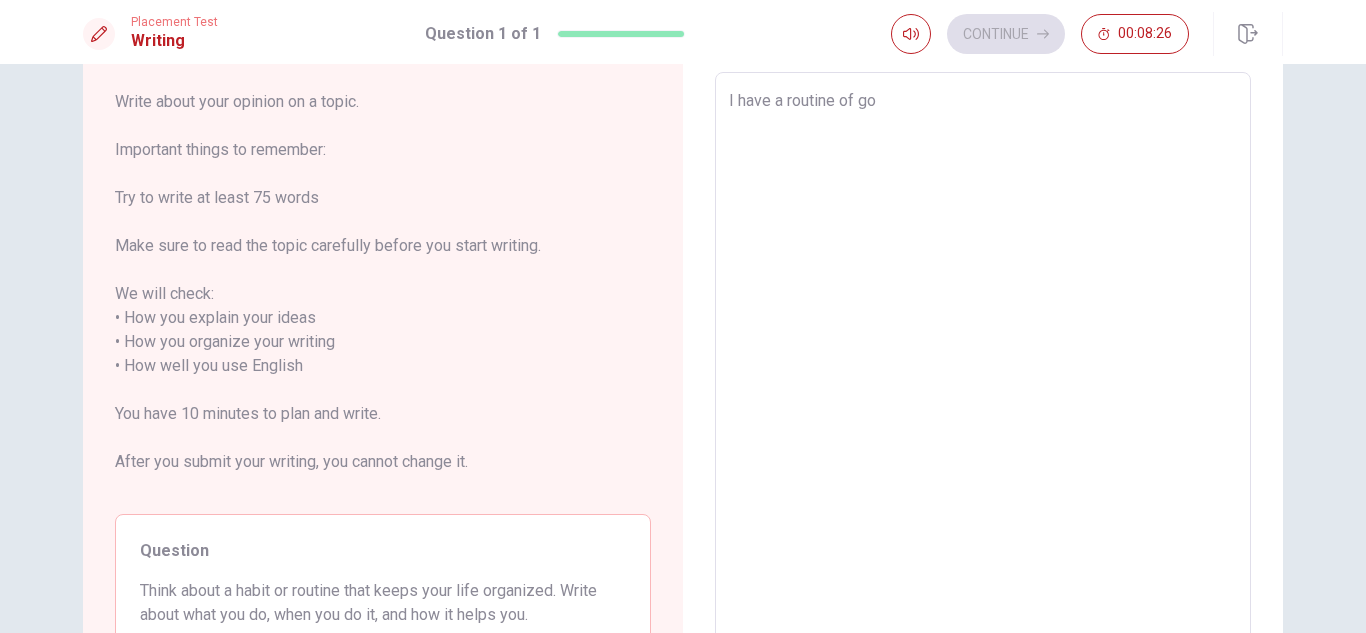 type on "x" 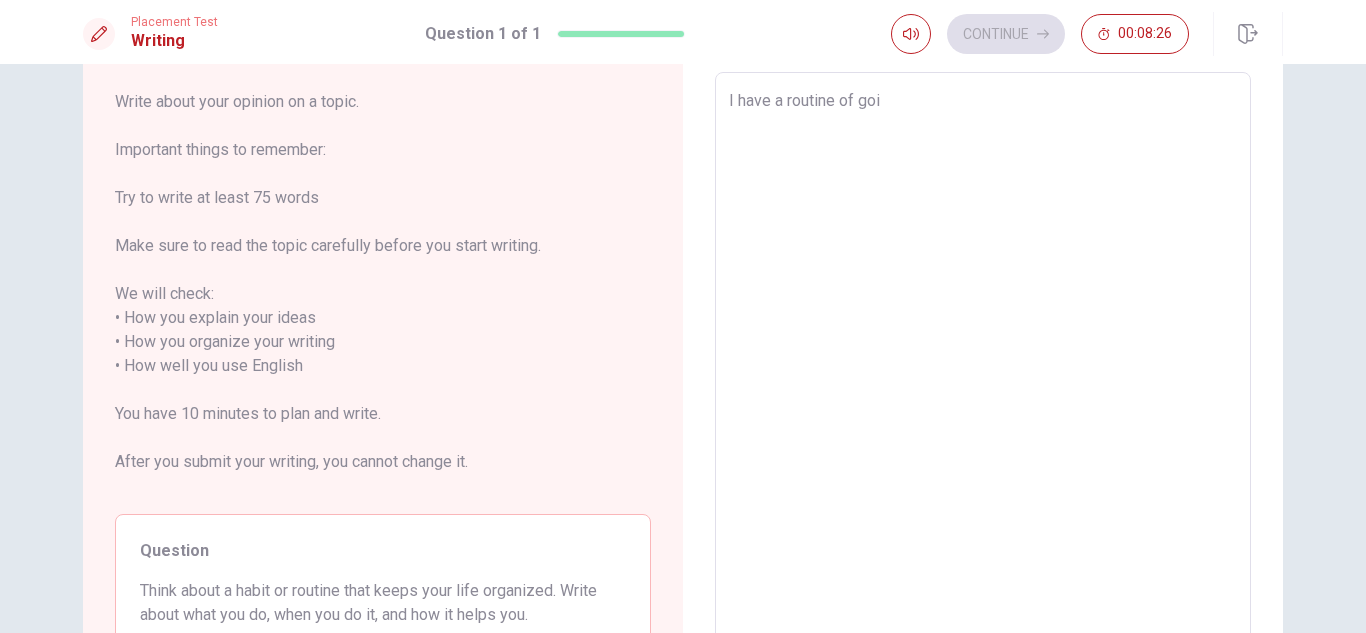 type on "x" 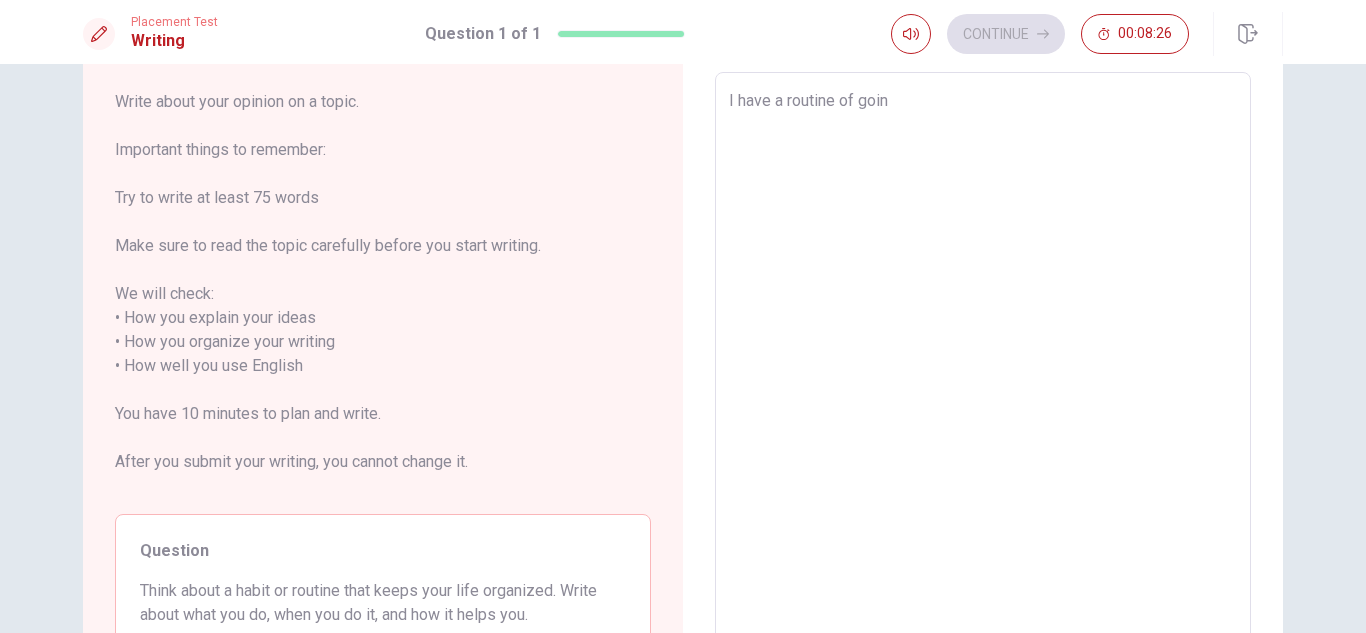type on "x" 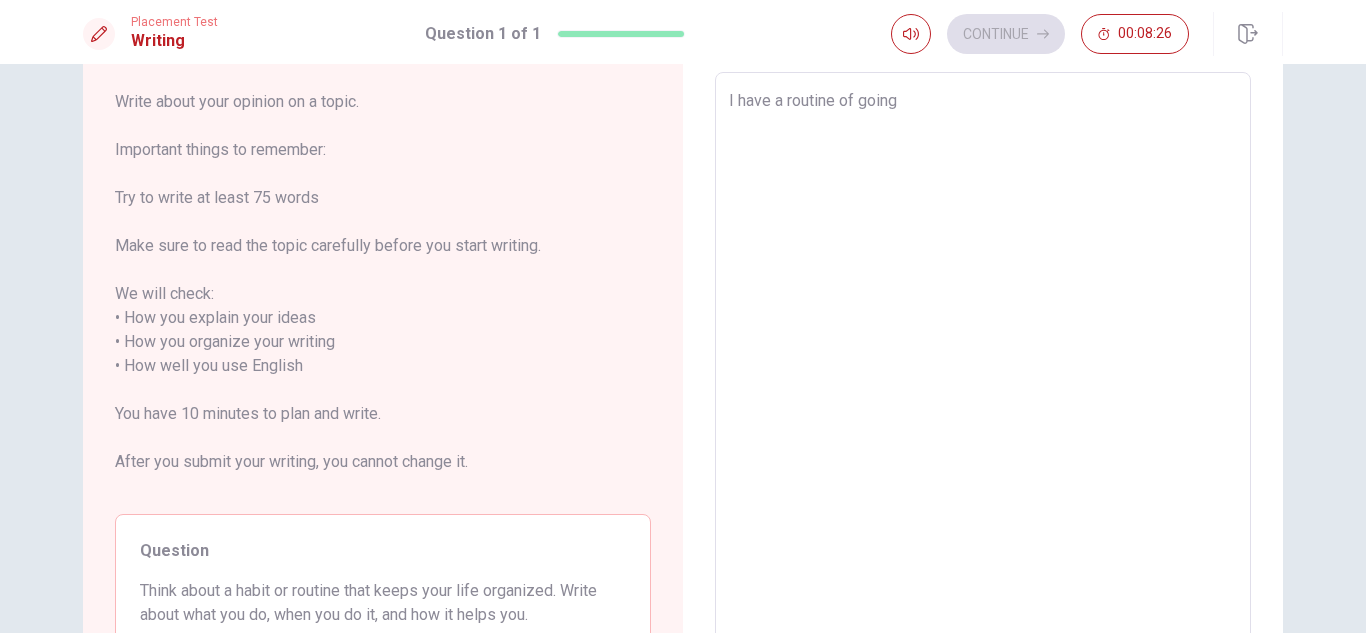 type on "x" 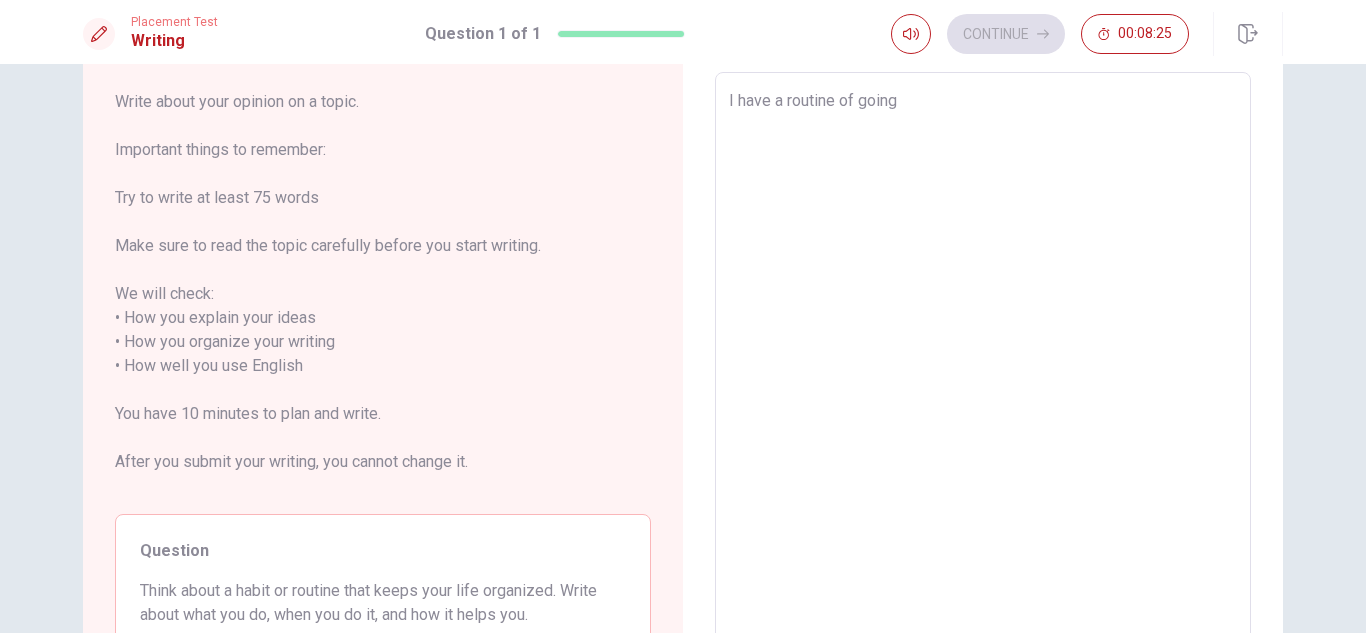type on "I have a routine of going" 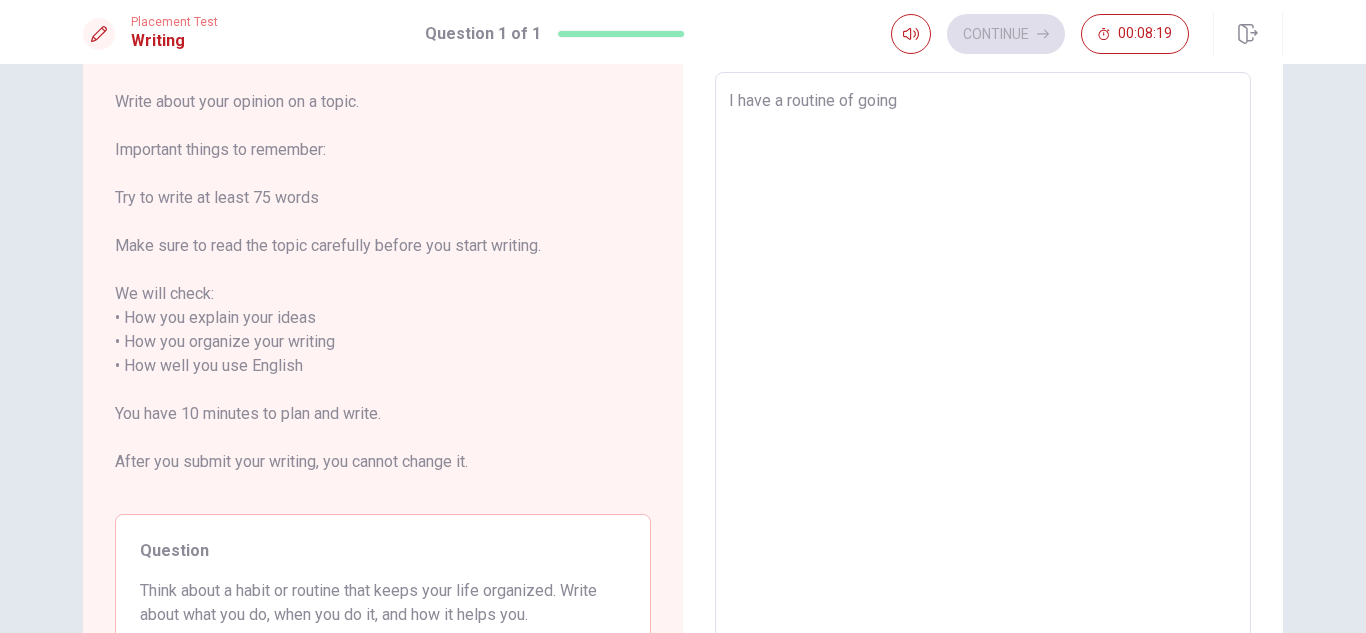 type on "x" 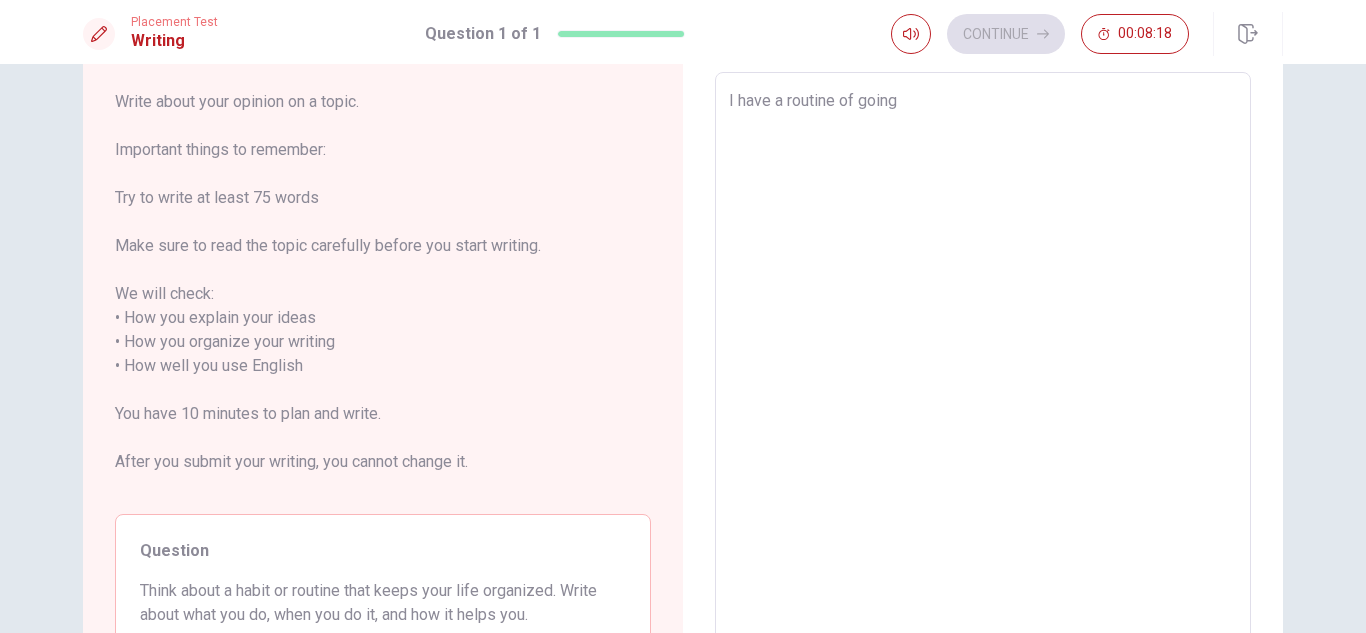 type on "I have a routine of going o" 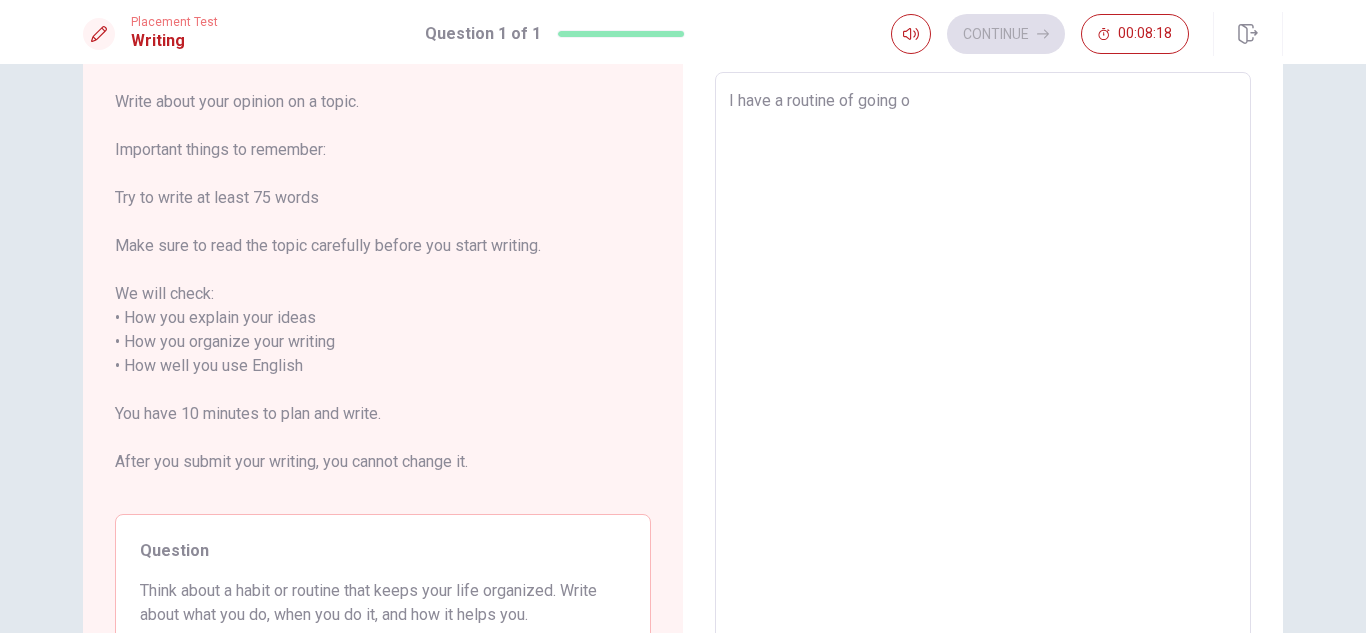 type on "x" 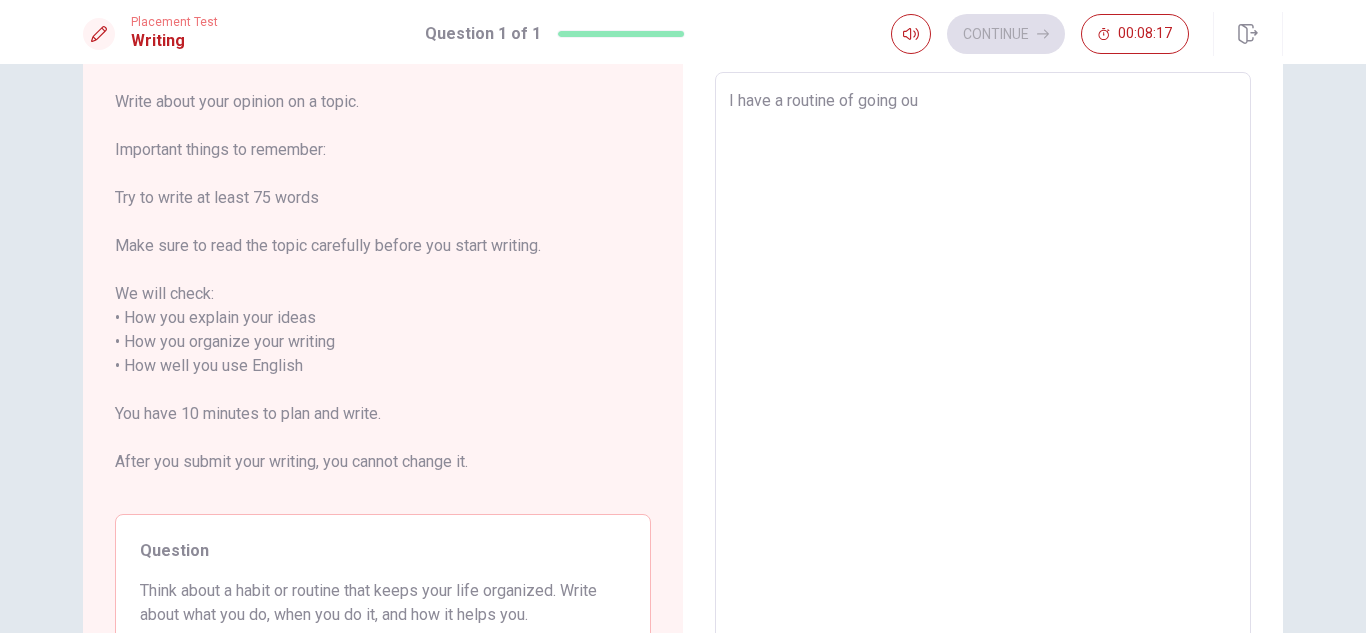type on "x" 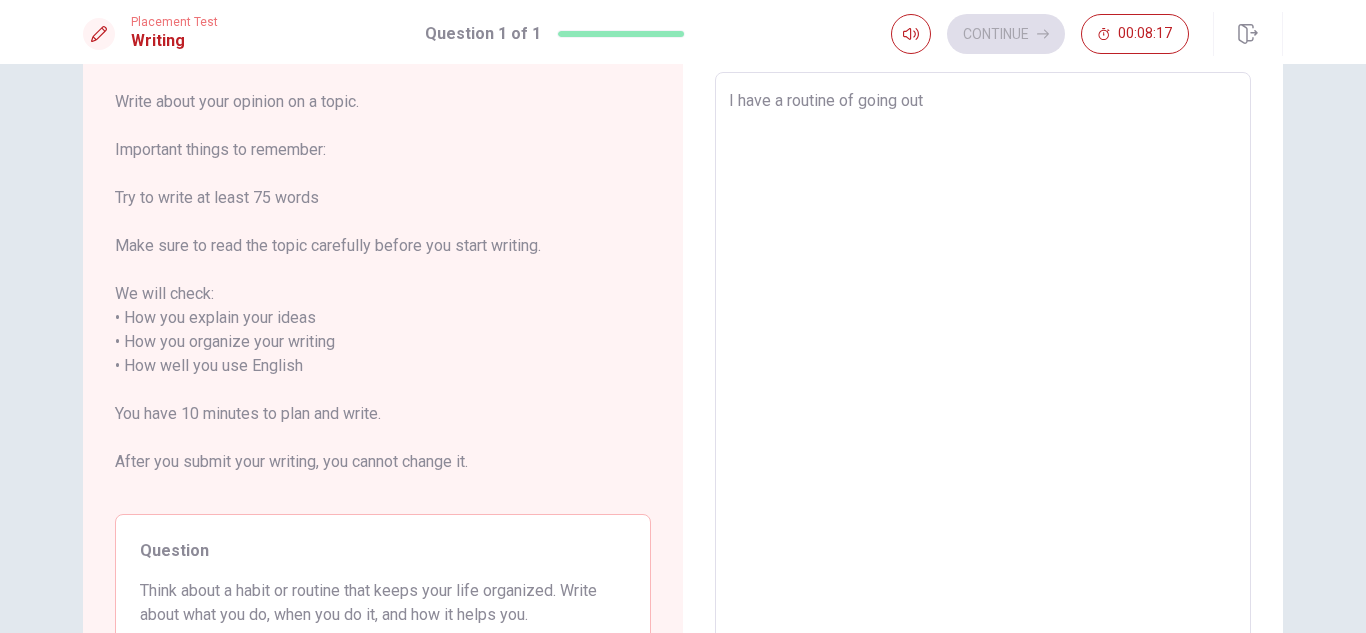 type on "x" 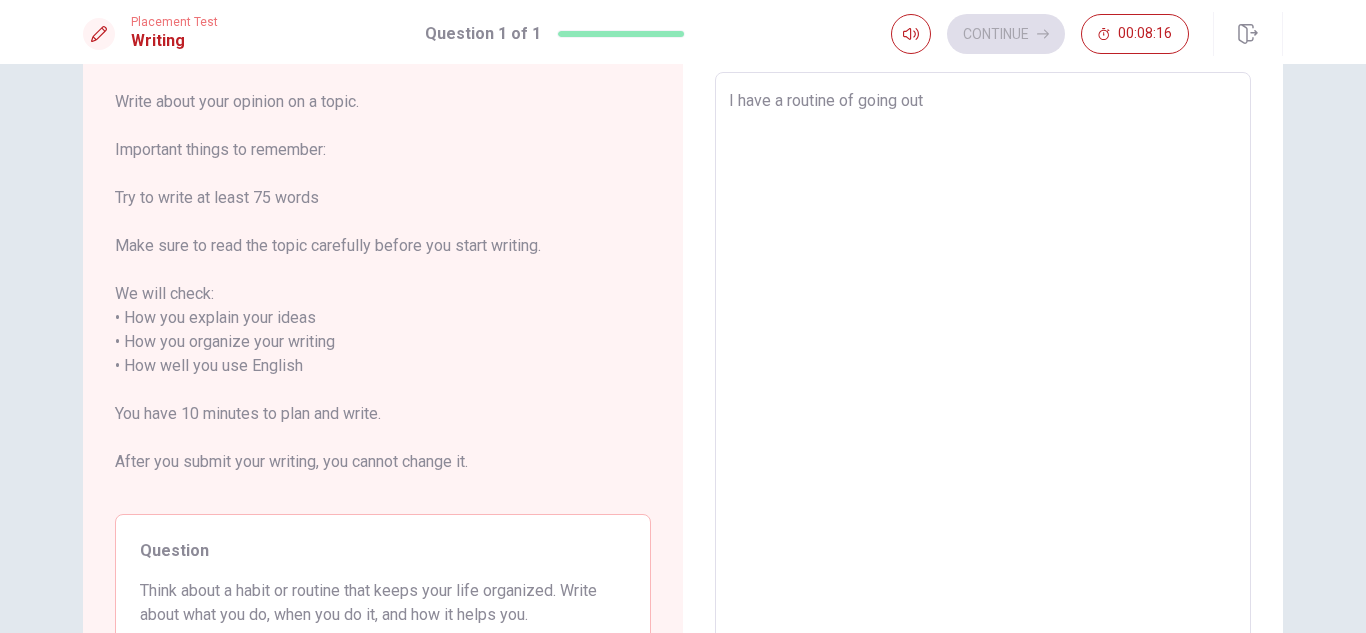 type on "x" 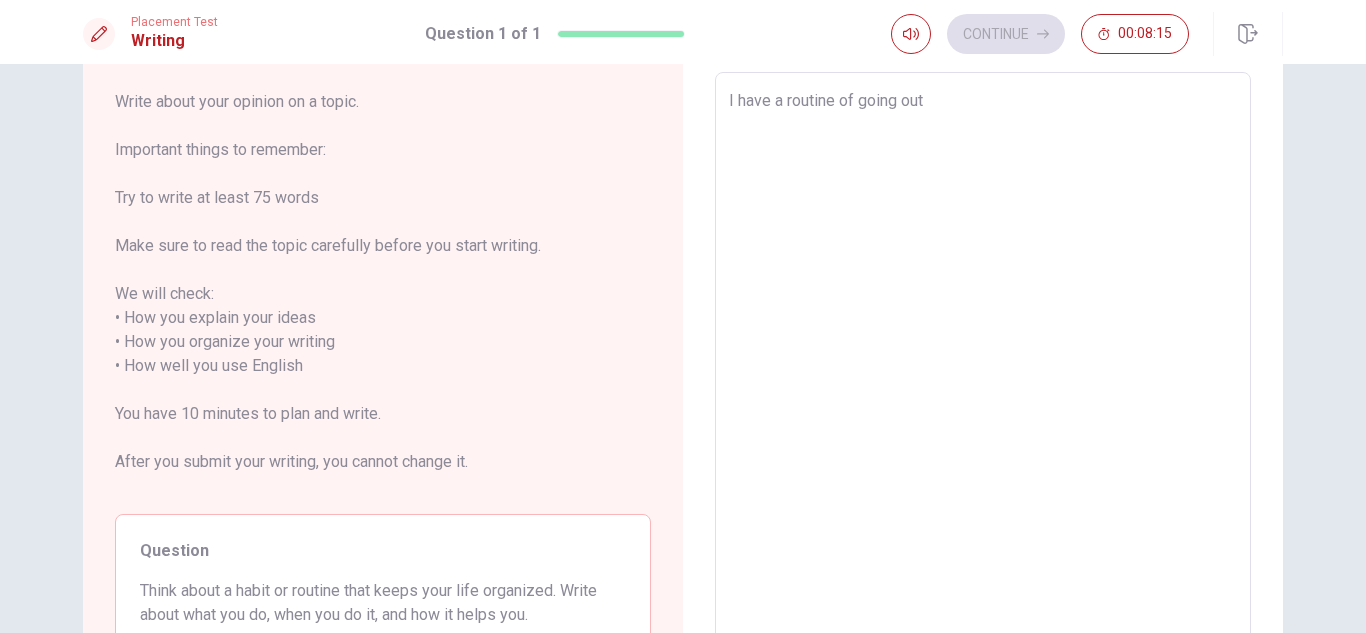 type on "I have a routine of going out f" 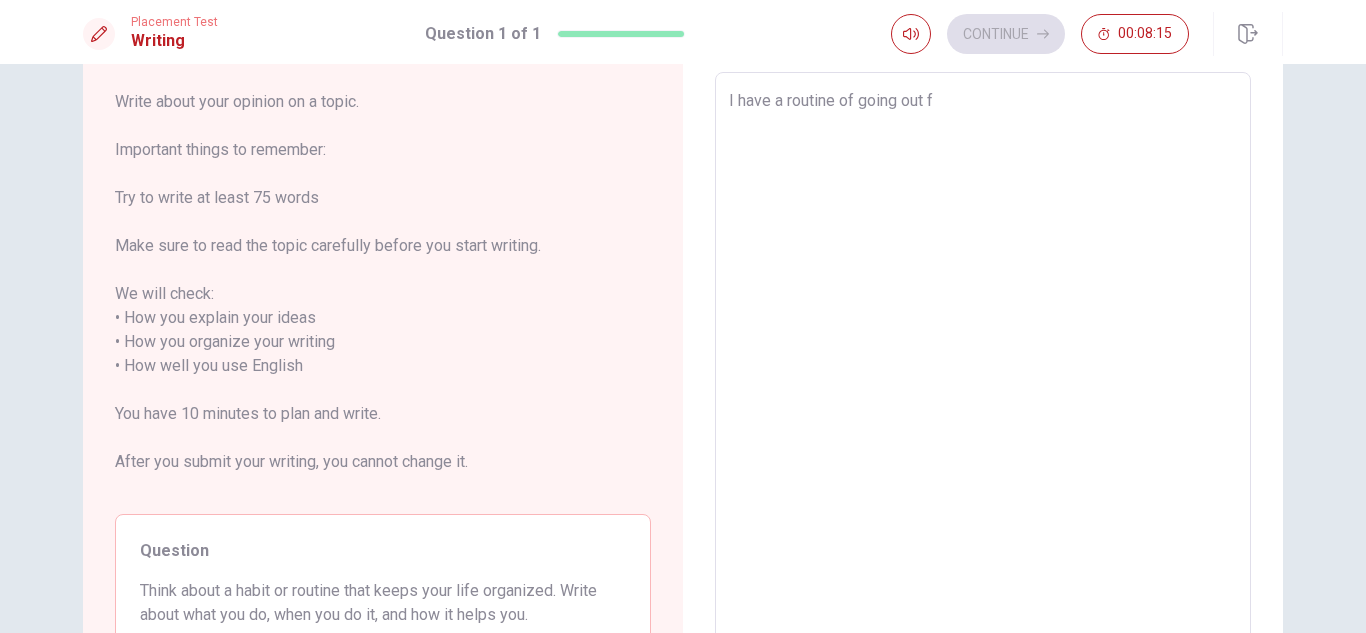 type on "x" 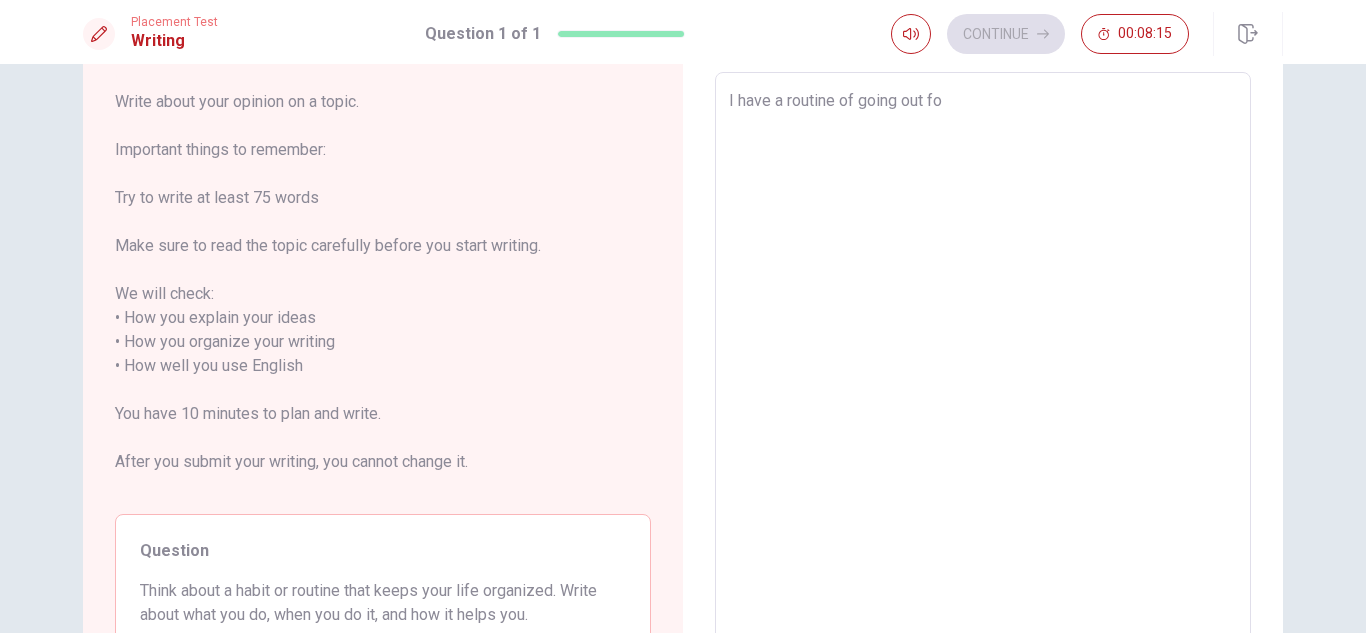 type on "x" 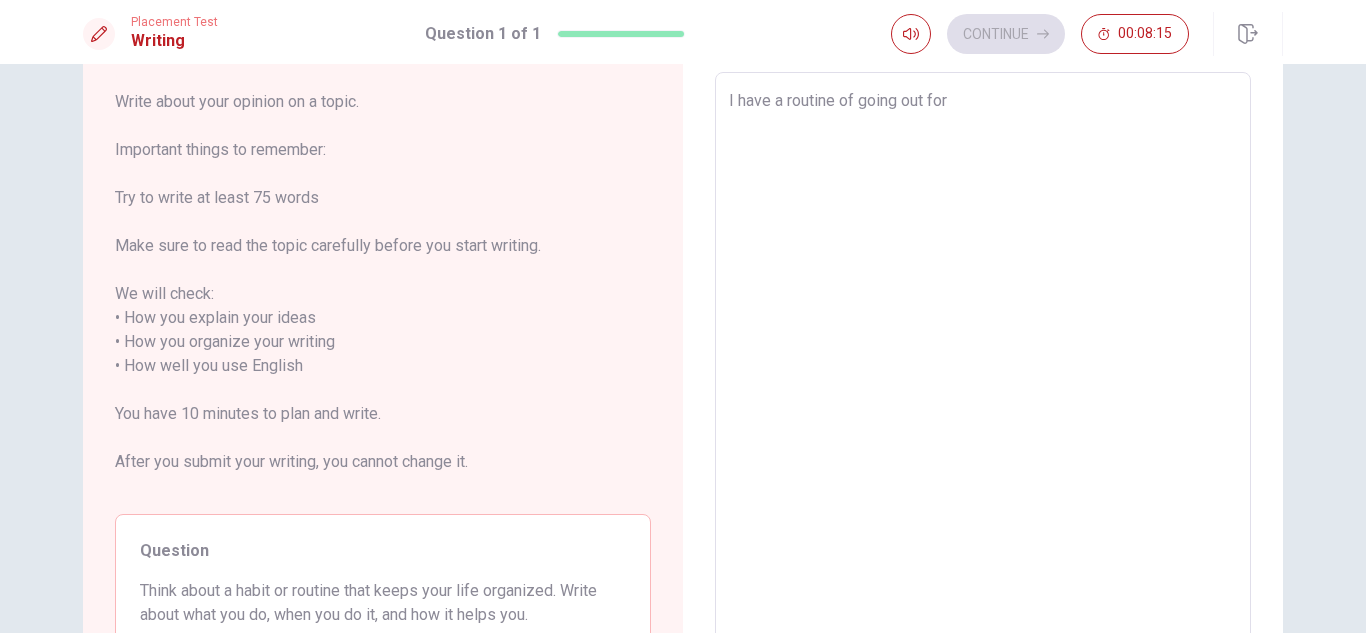 type on "x" 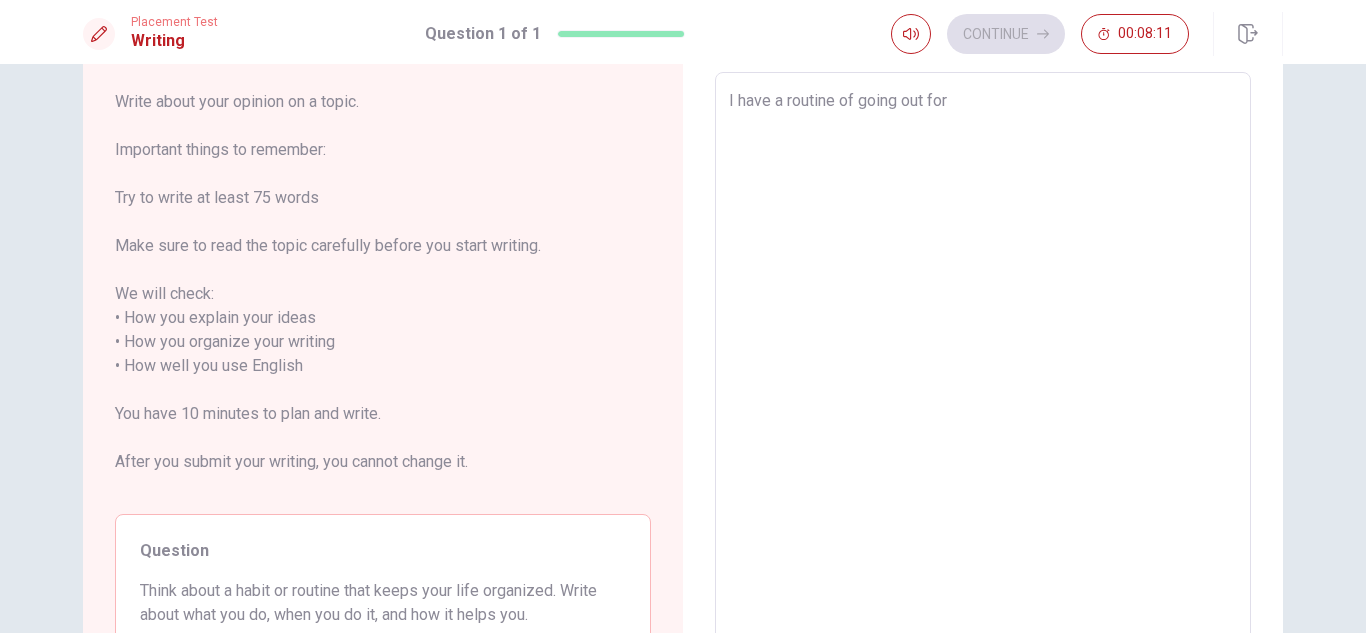 type on "x" 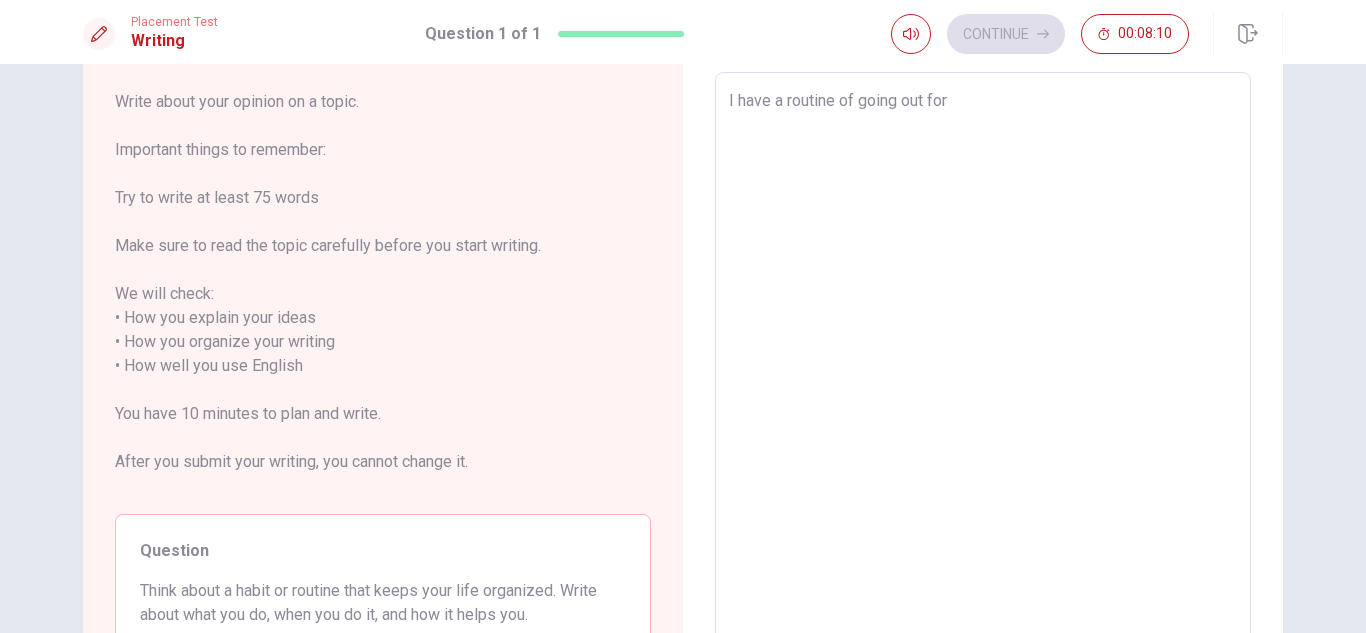 type on "I have a routine of going out for r" 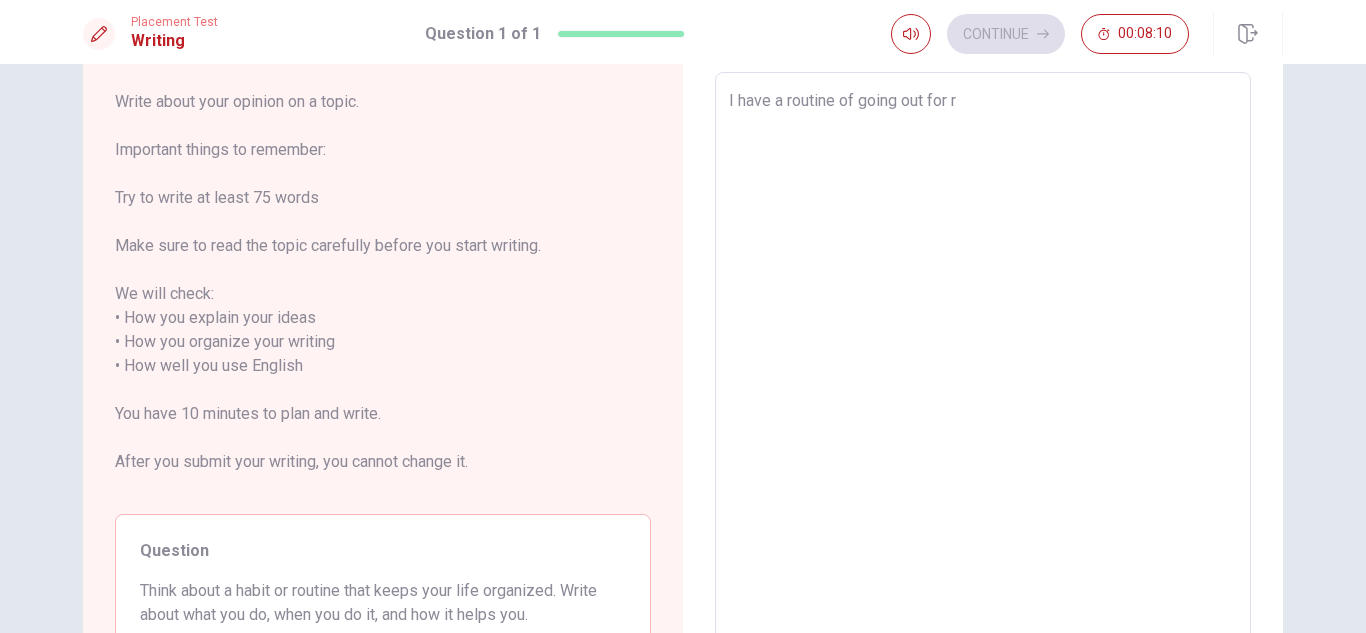type on "x" 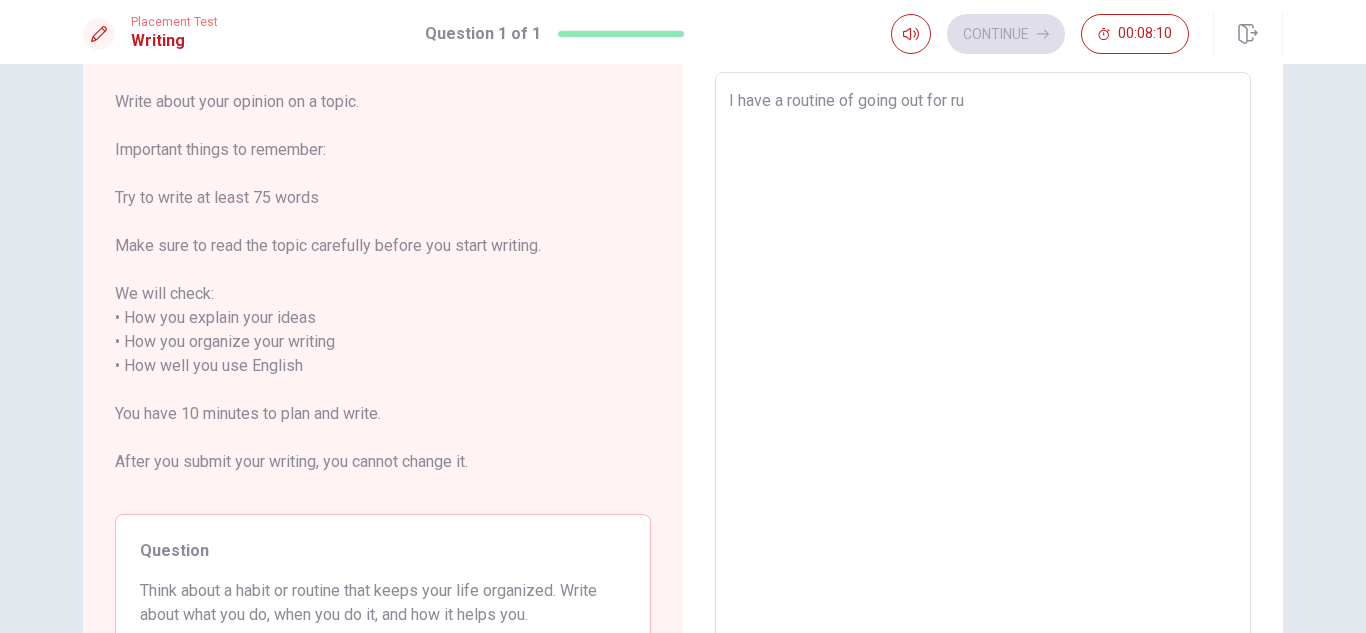 type on "x" 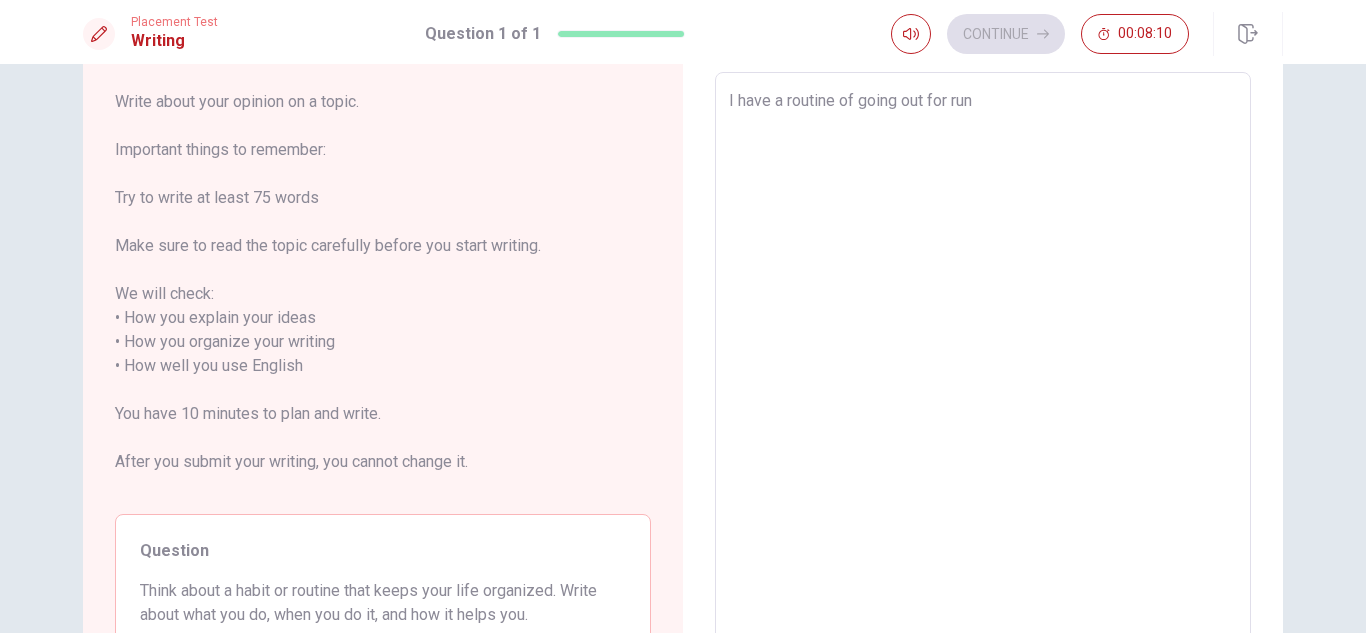 type on "x" 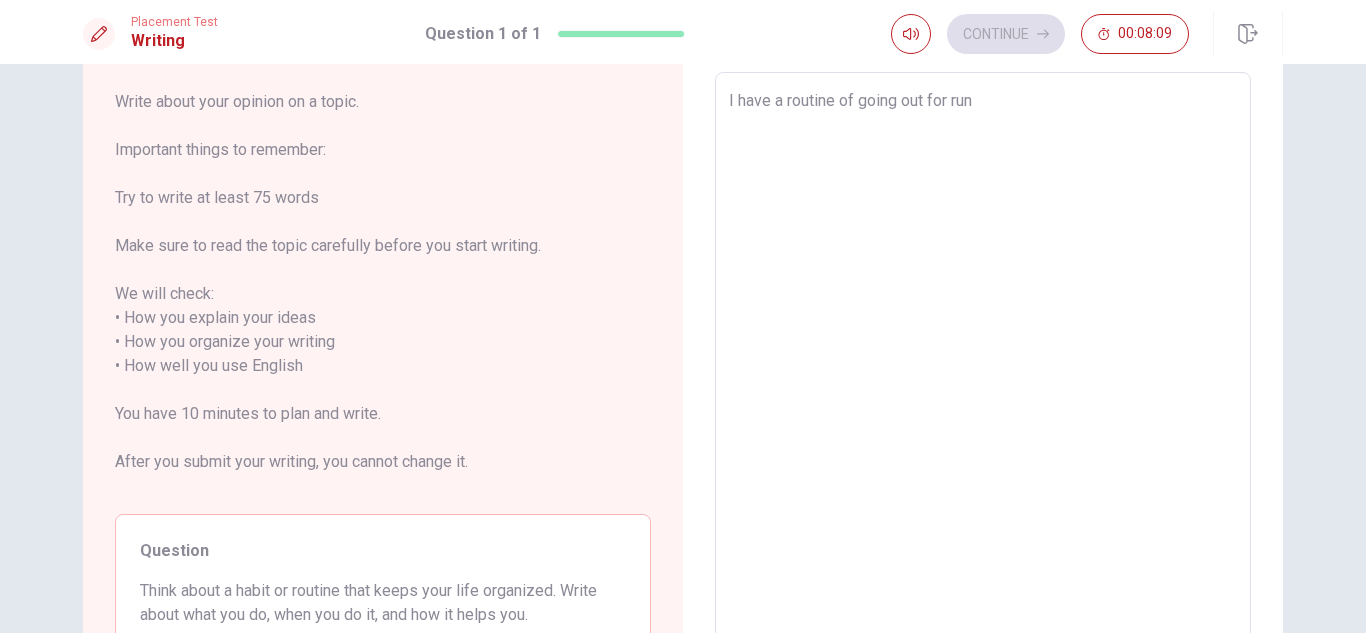 type on "I have a routine of going out for run" 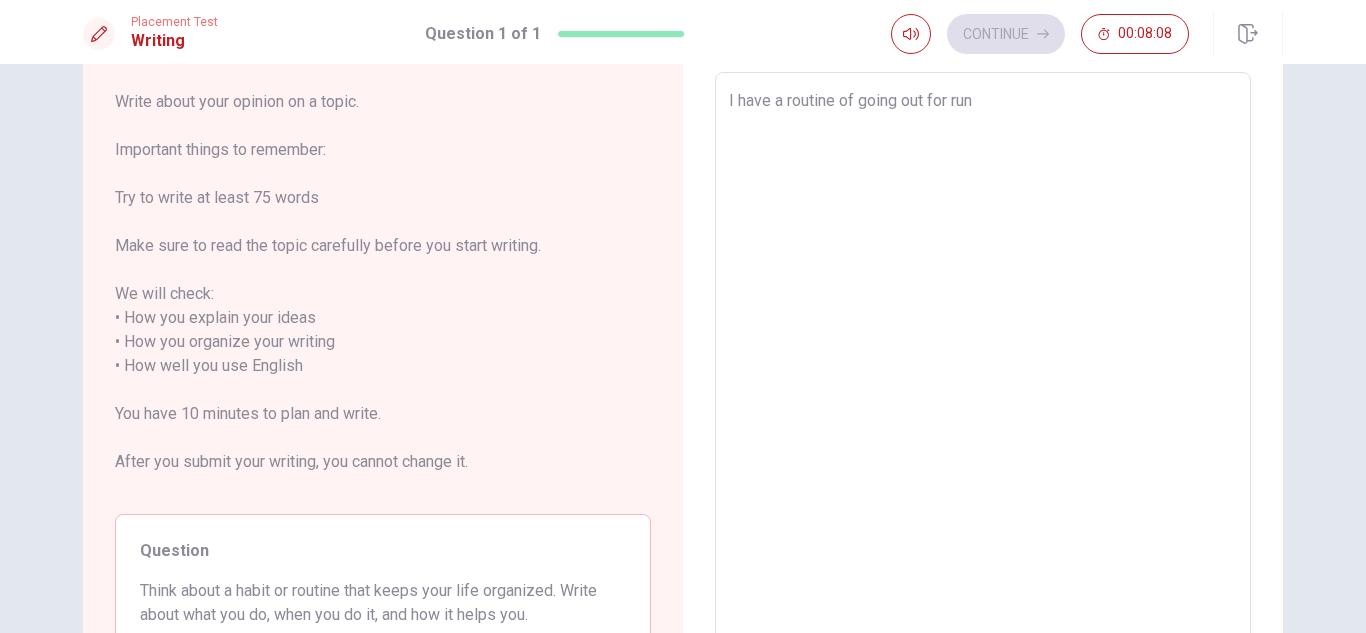type on "x" 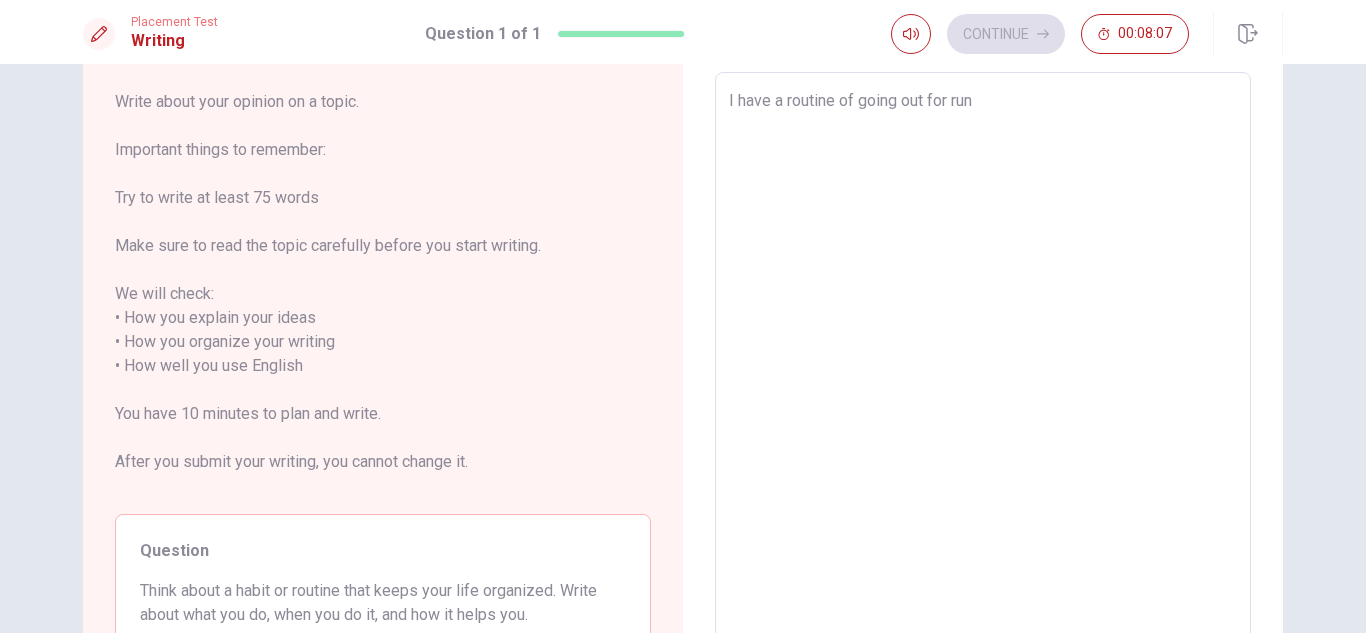 type on "I have a routine of going out for run e" 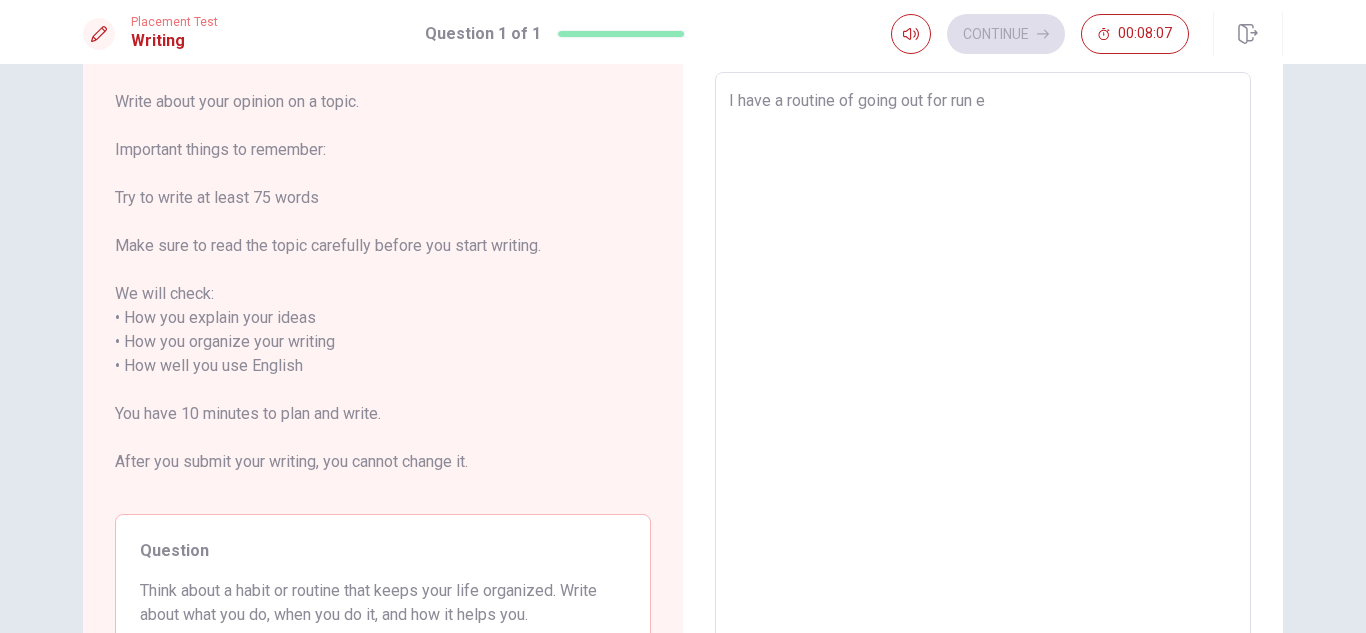 type on "x" 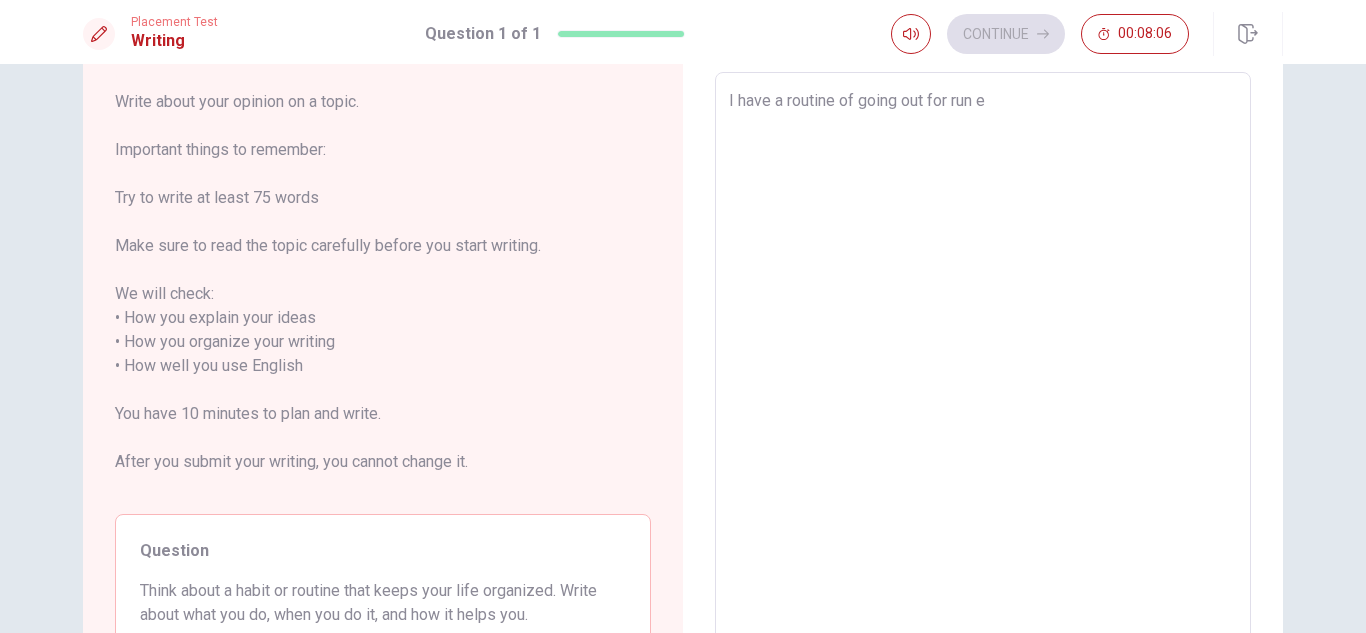type on "I have a routine of going out for run ev" 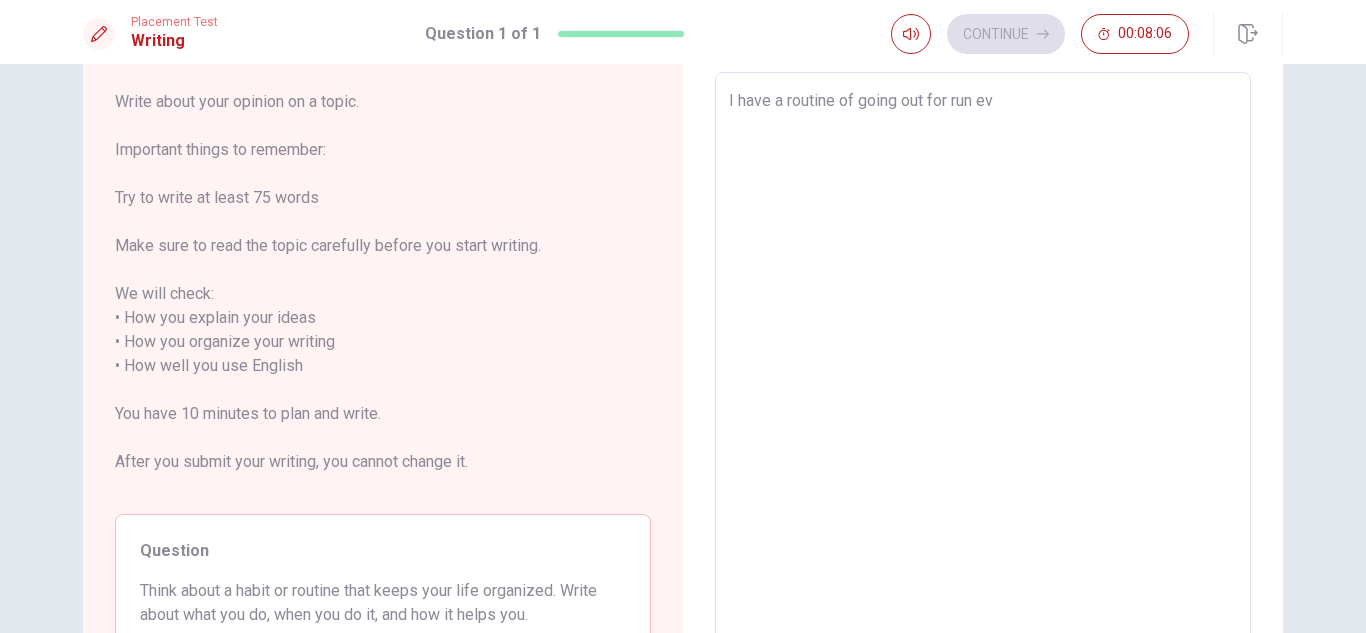 type on "x" 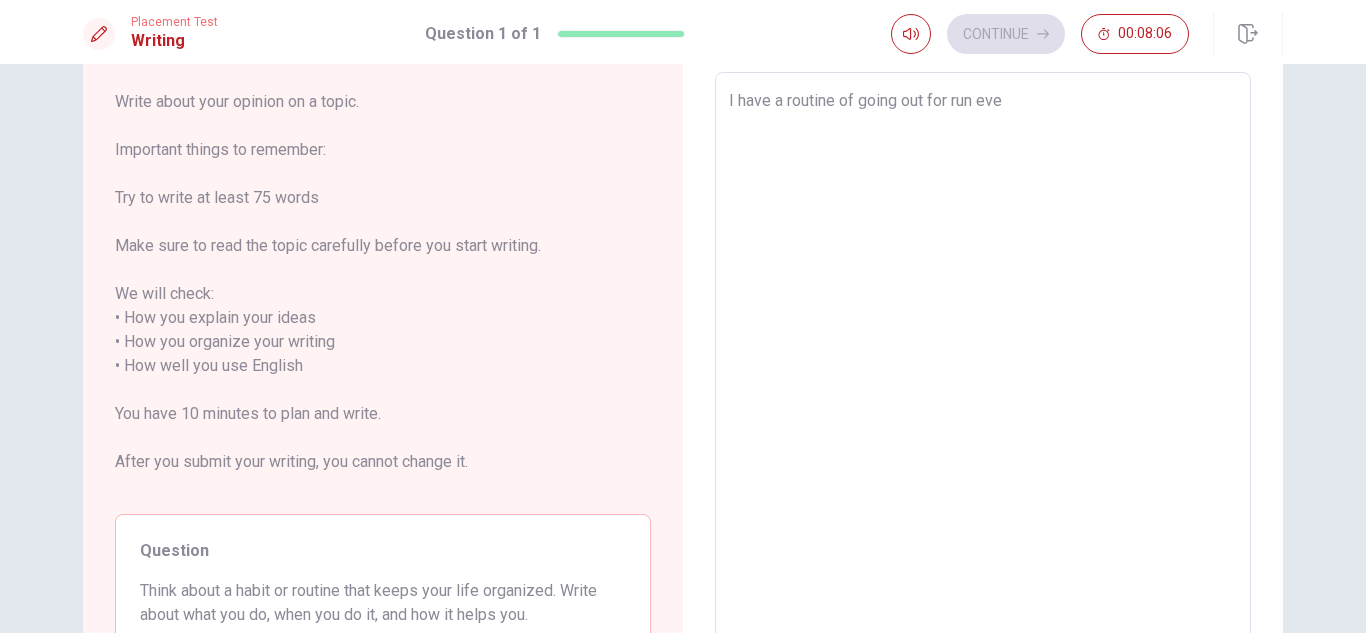 type on "x" 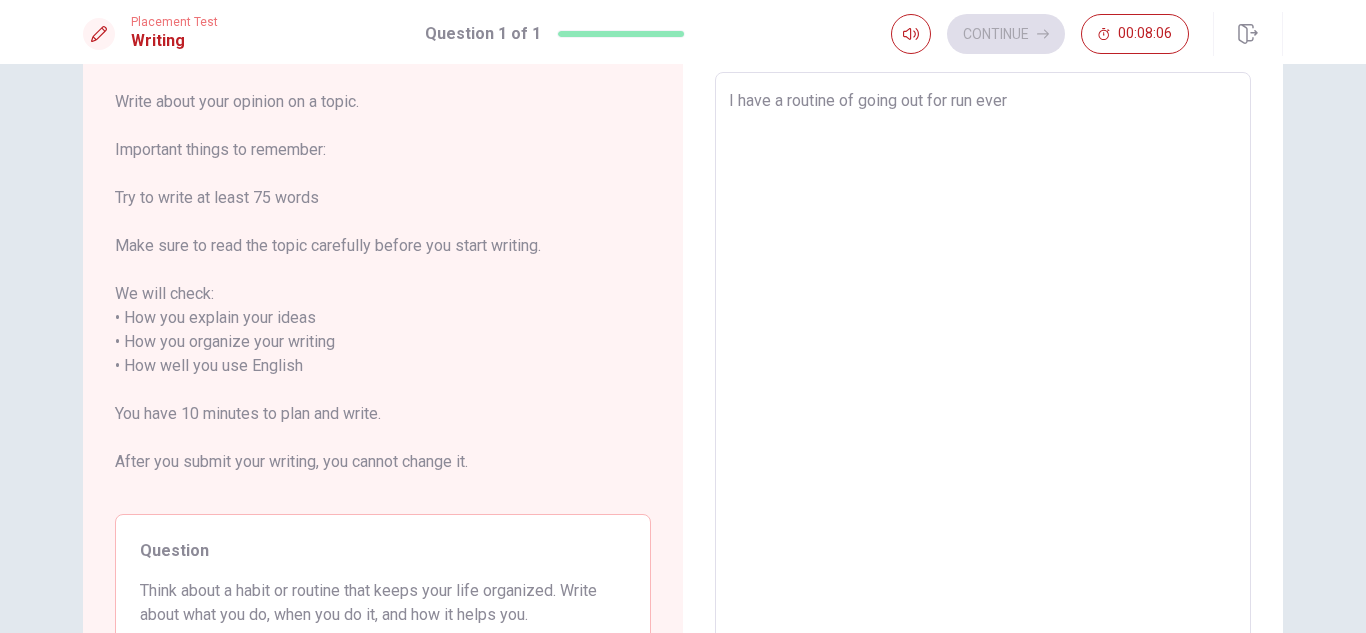 type on "x" 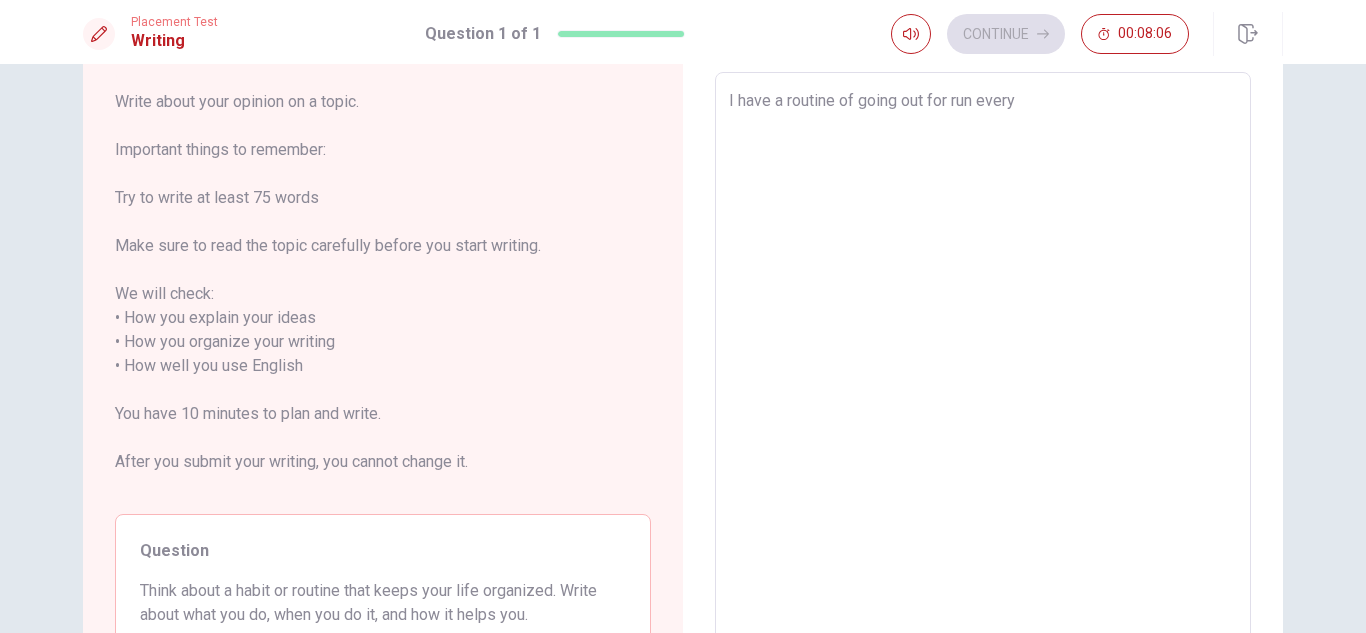 type on "I have a routine of going out for run every" 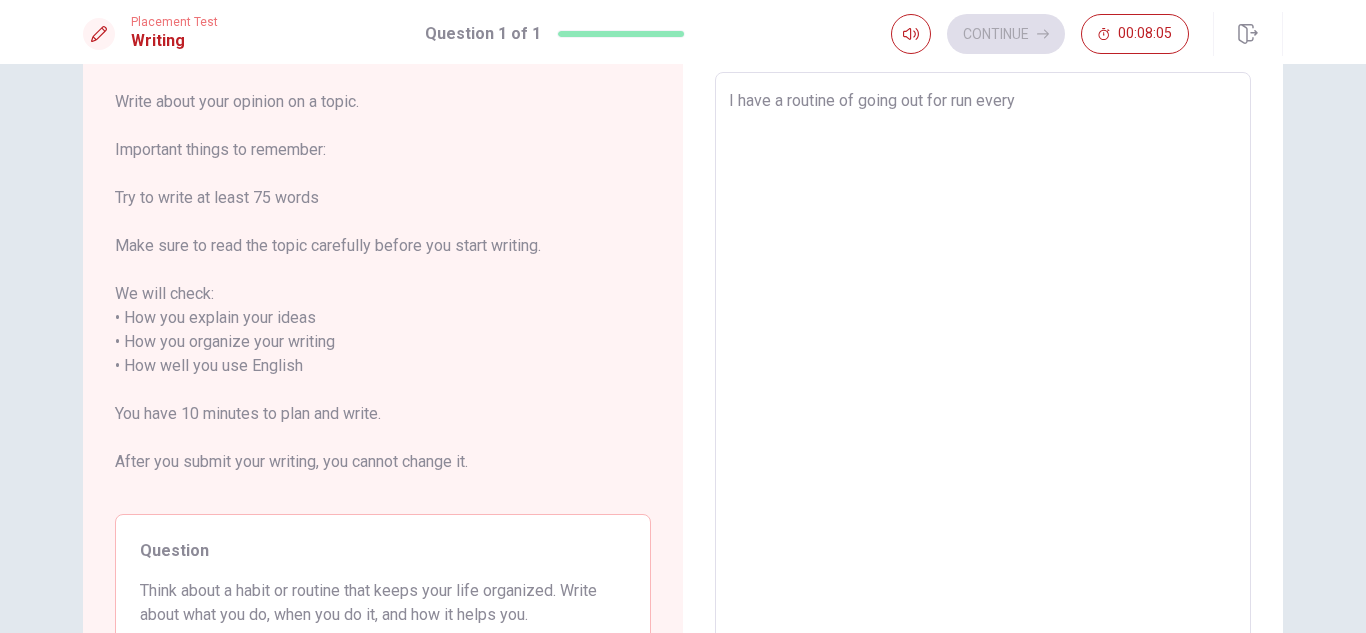 type on "I have a routine of going out for run every m" 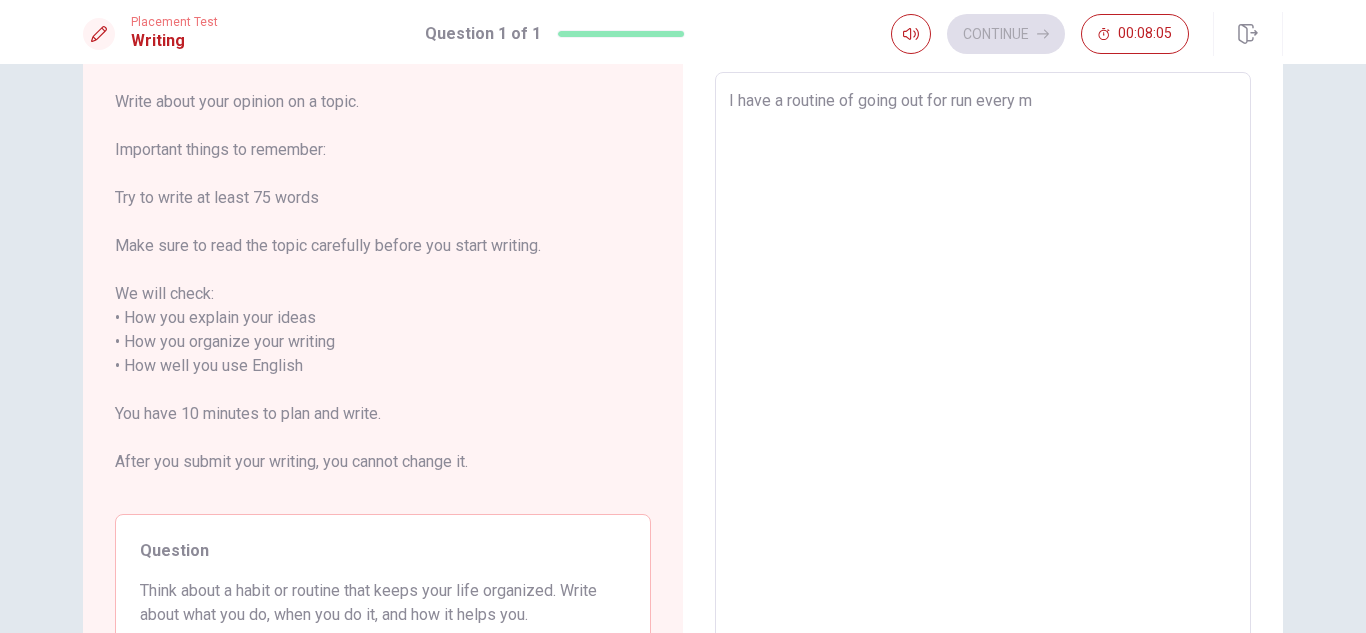 type on "x" 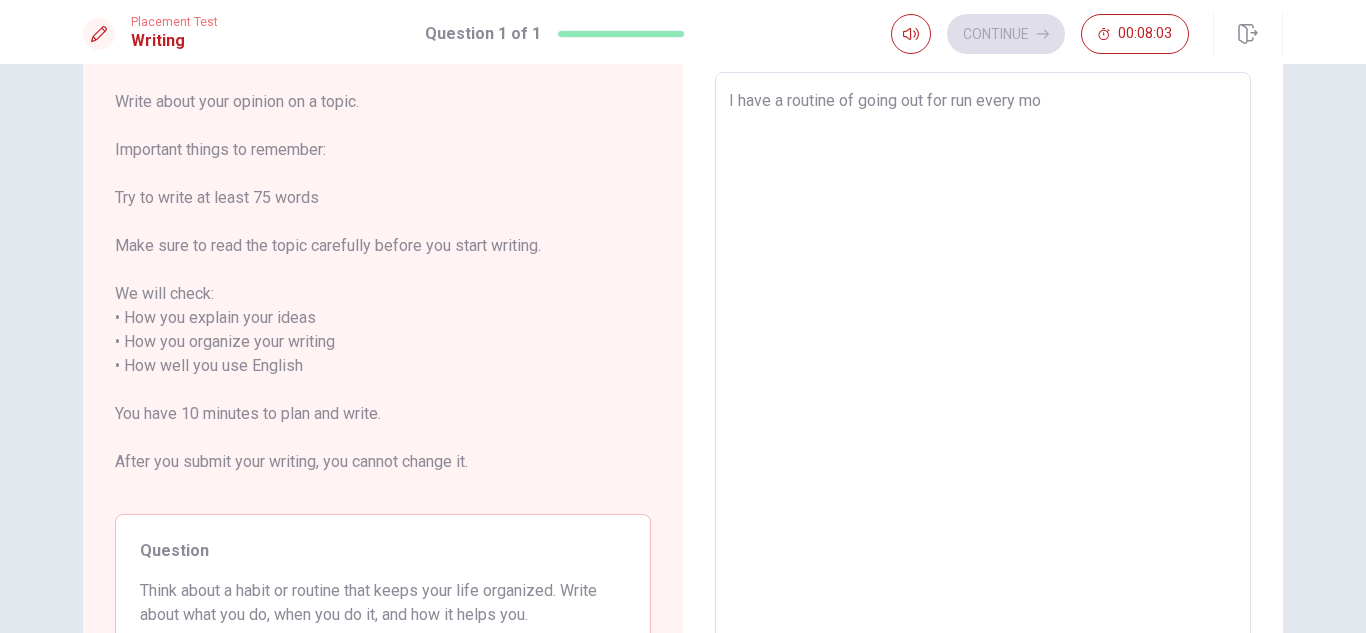 type on "x" 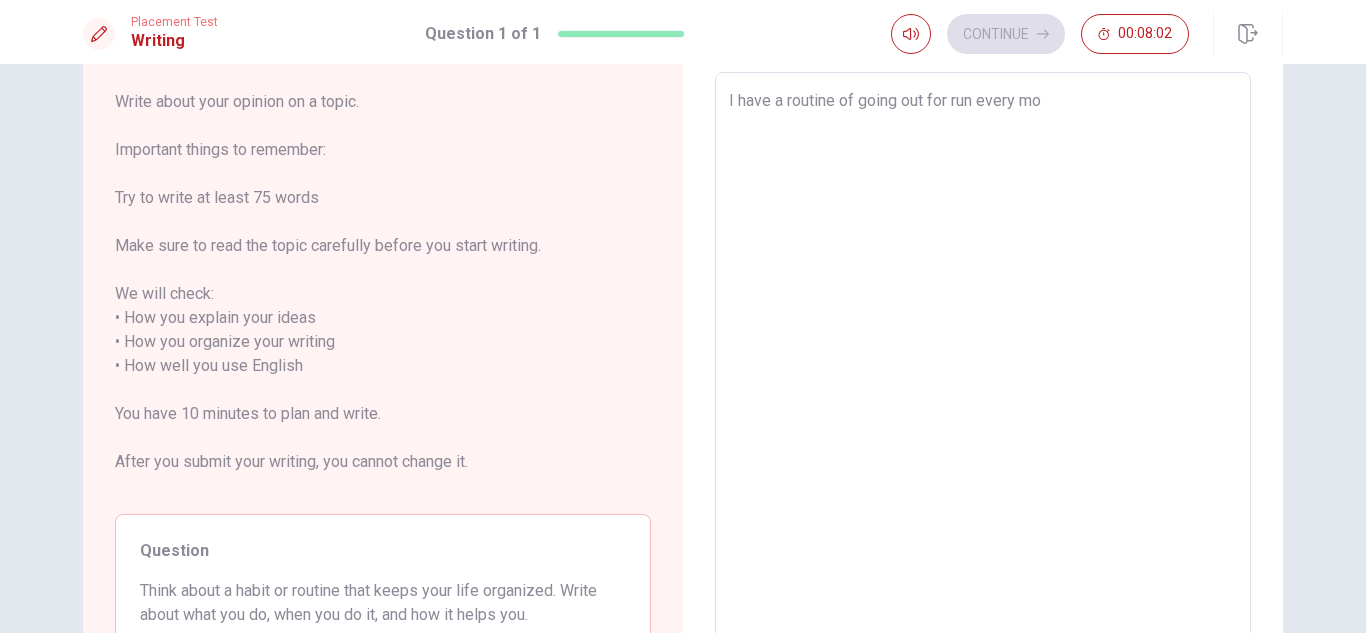 type on "I have a routine of going out for run every mor" 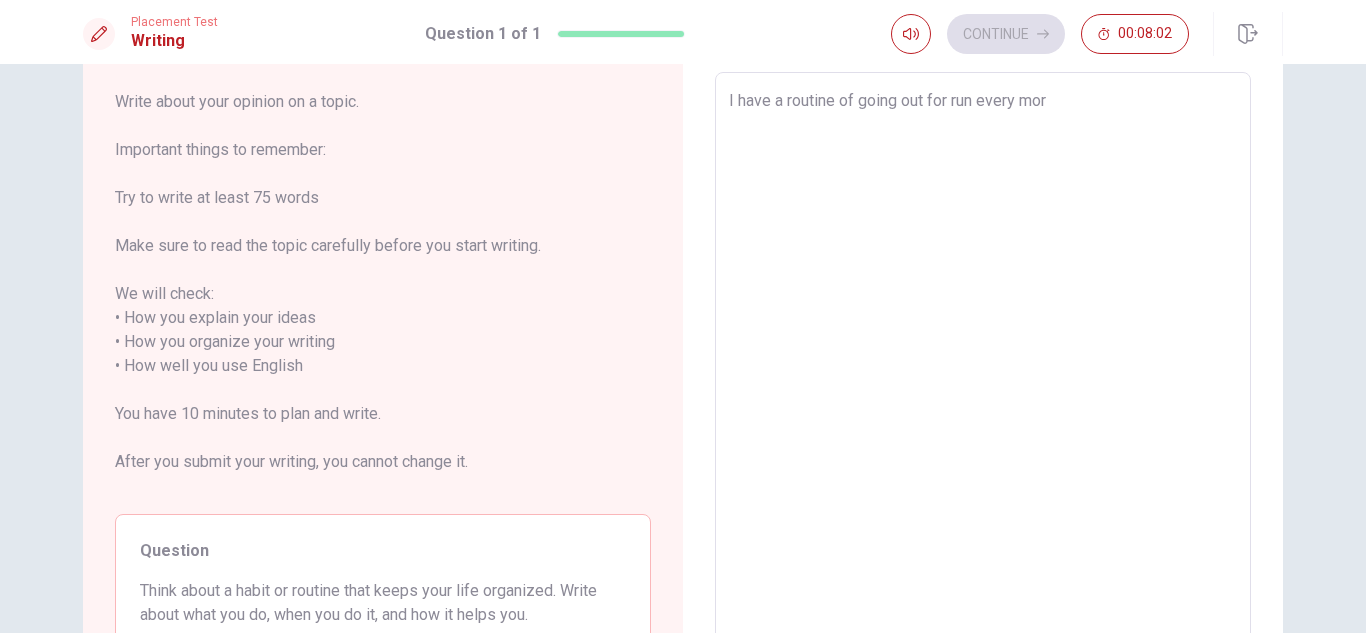 type on "x" 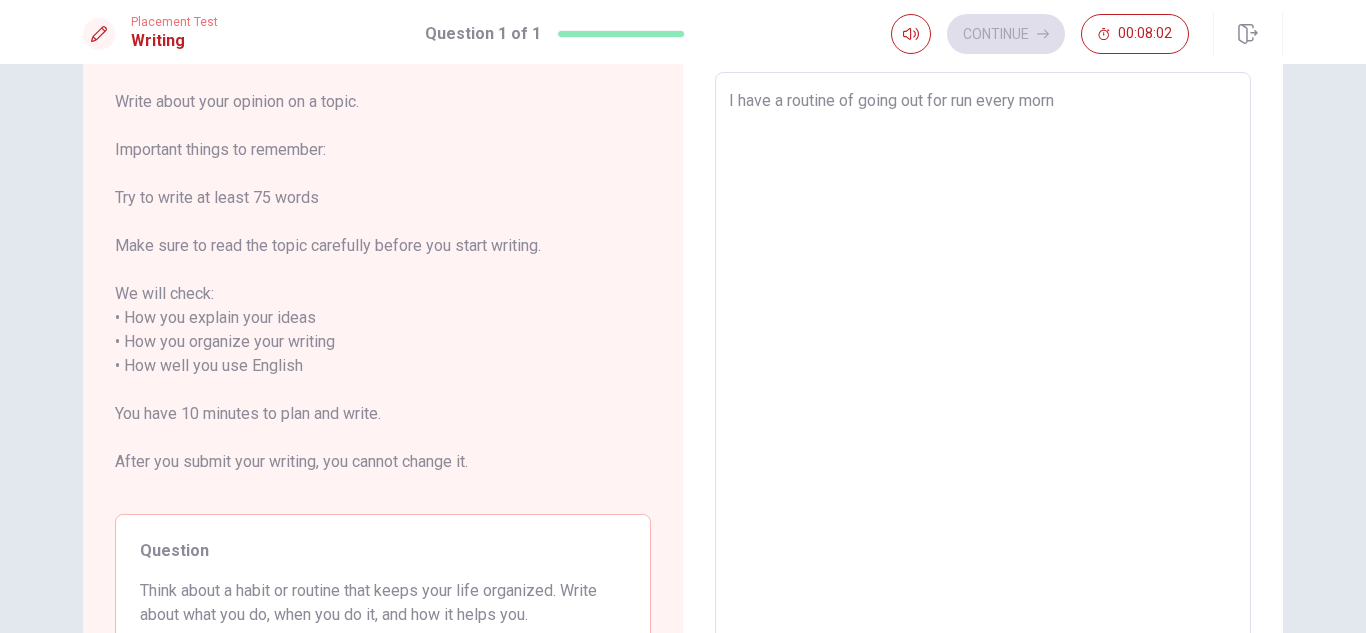 type on "x" 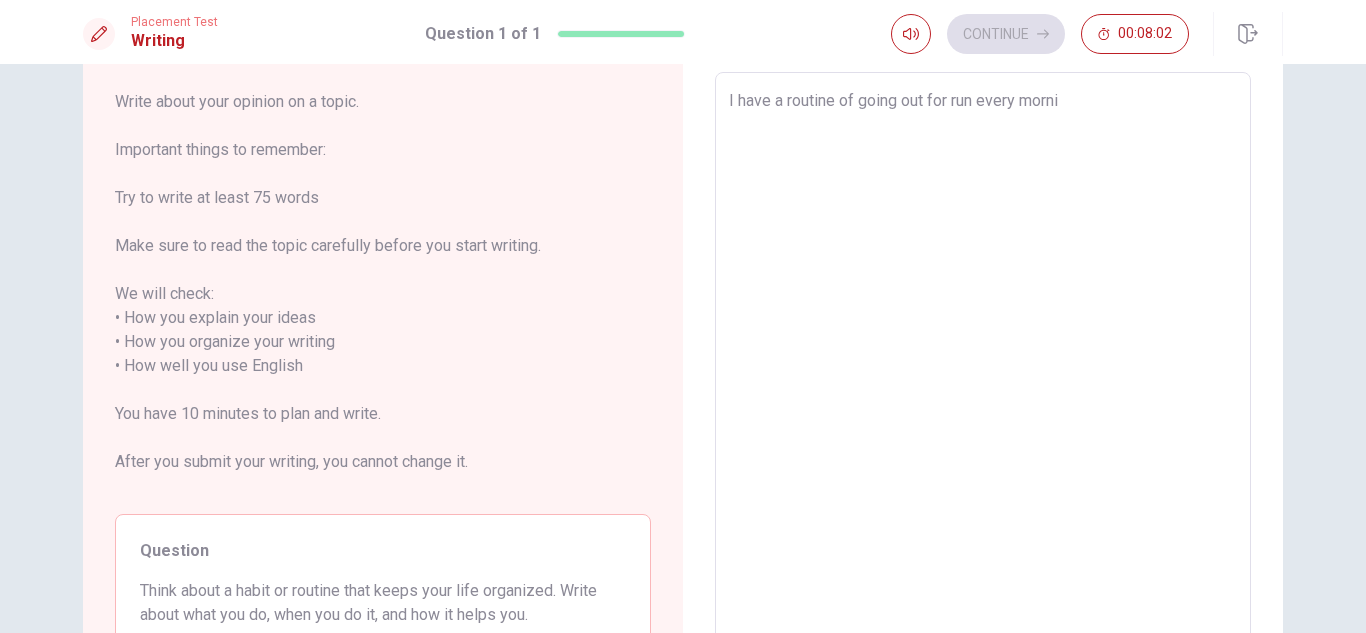 type on "x" 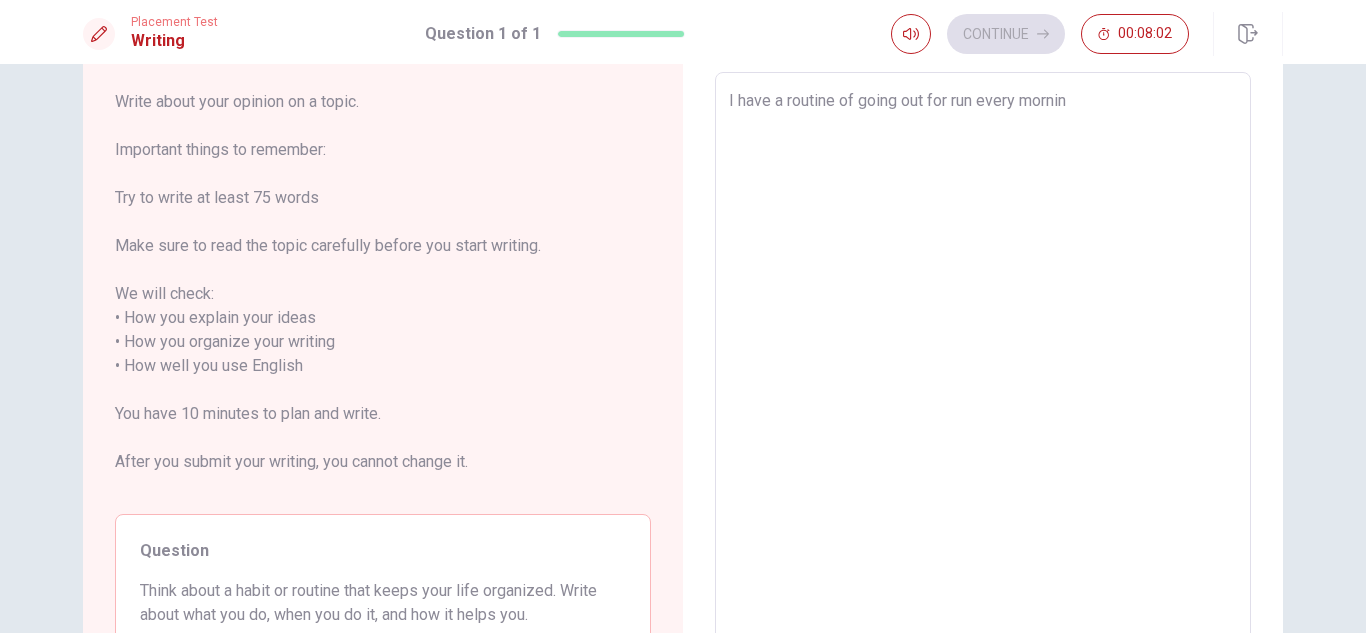 type on "x" 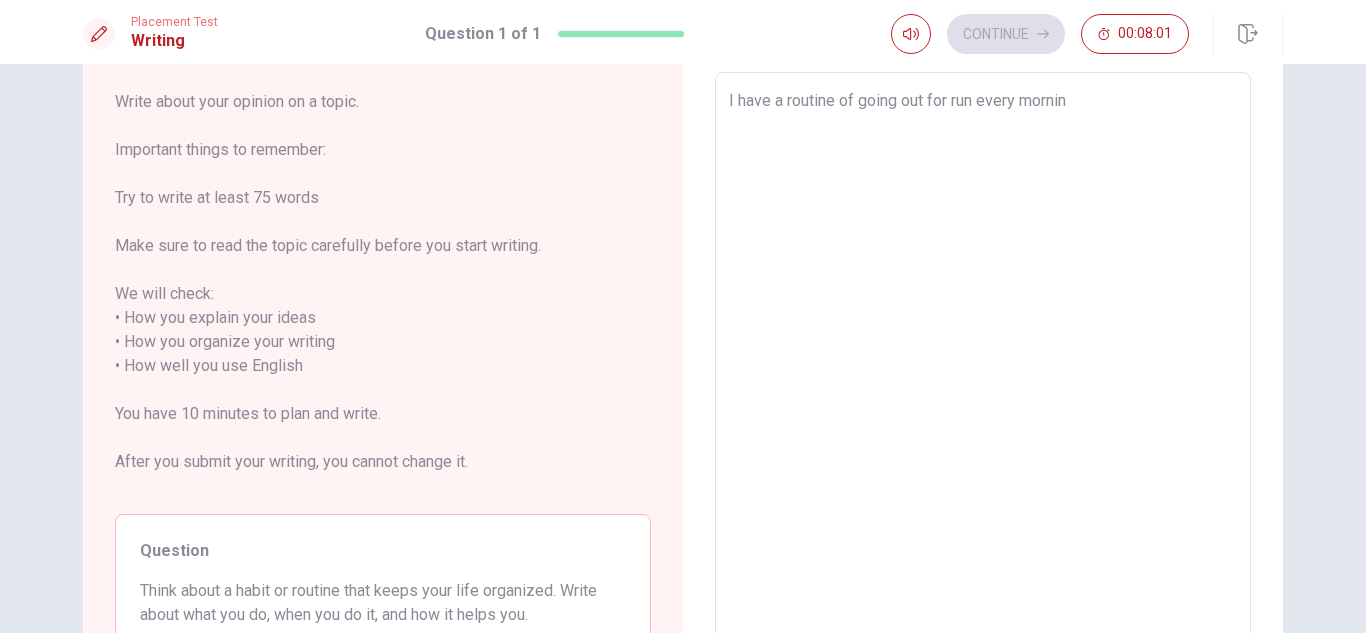 type on "I have a routine of going out for run every morning" 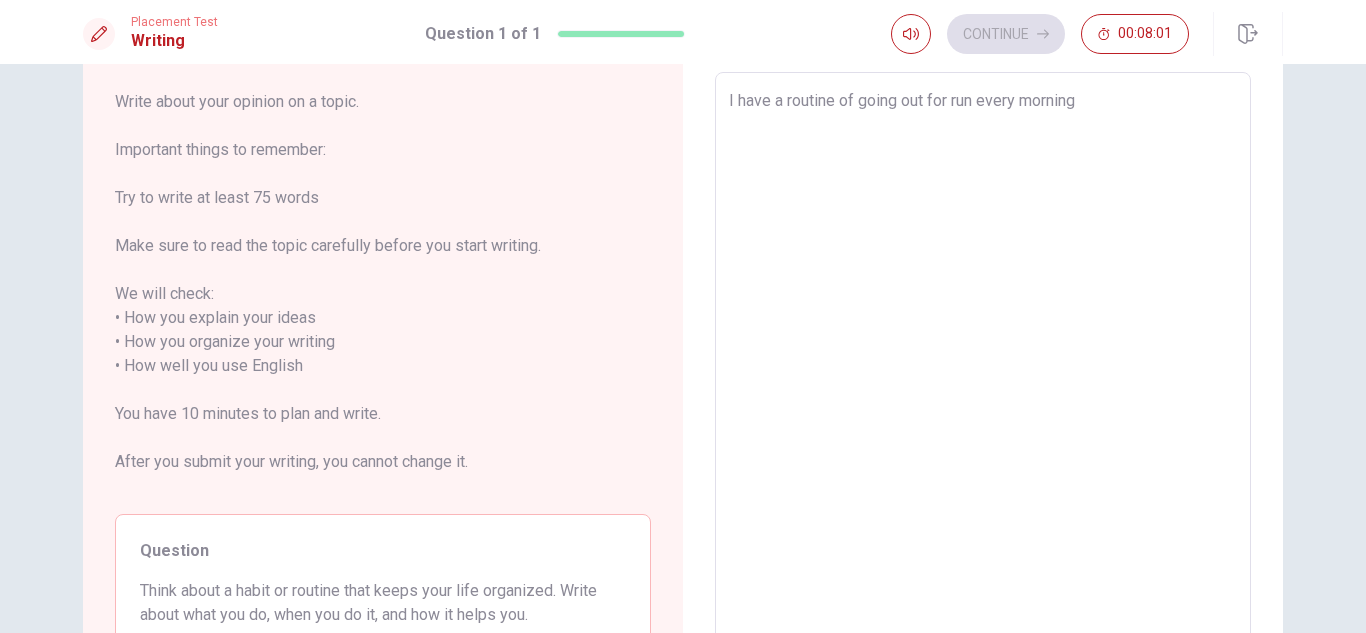 type on "x" 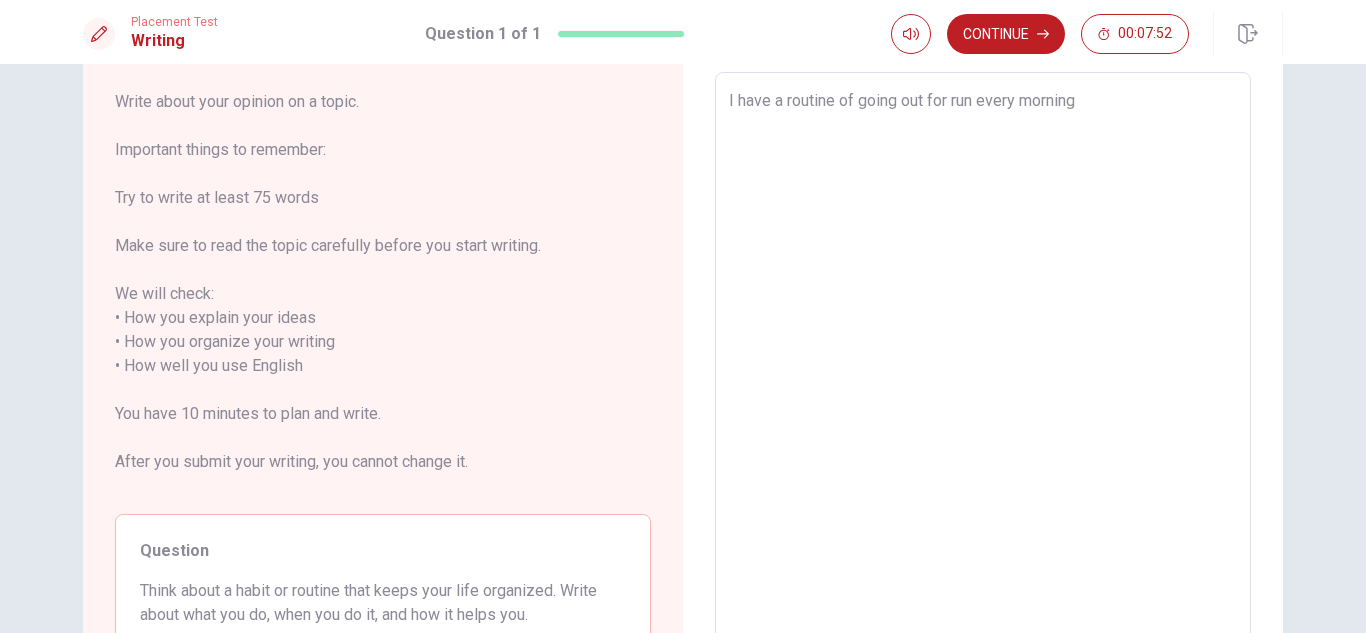 type on "x" 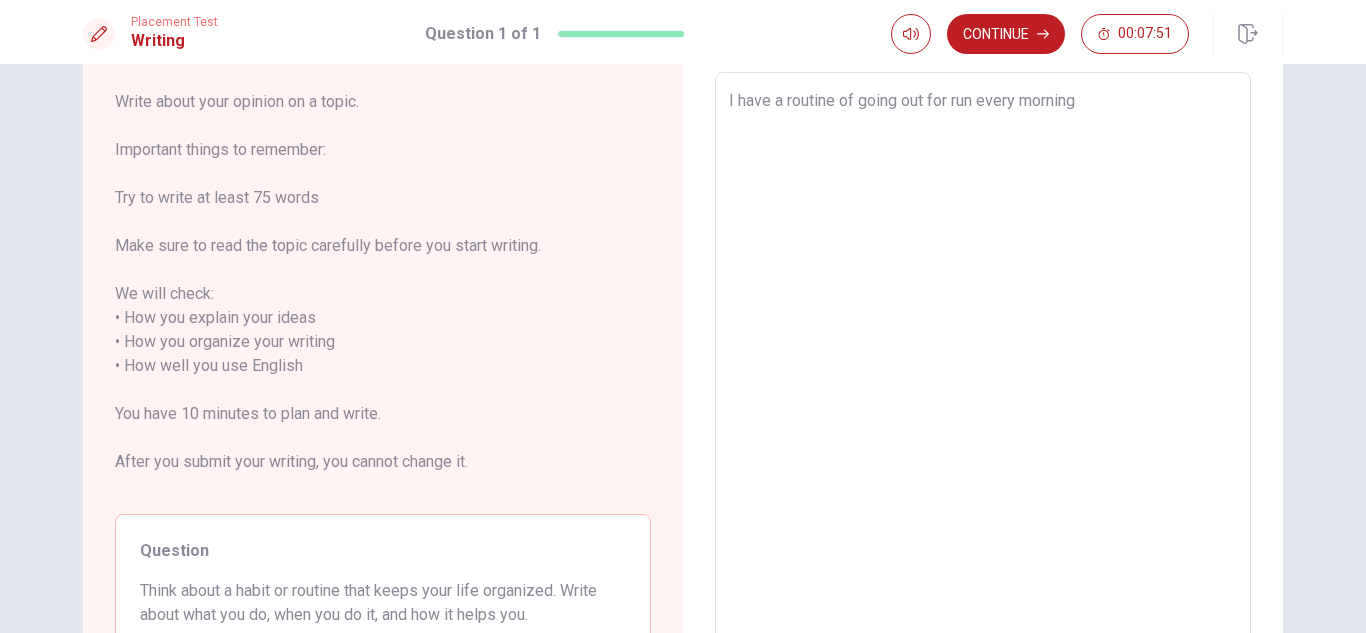 type on "I have a routine of going out for run every morning n" 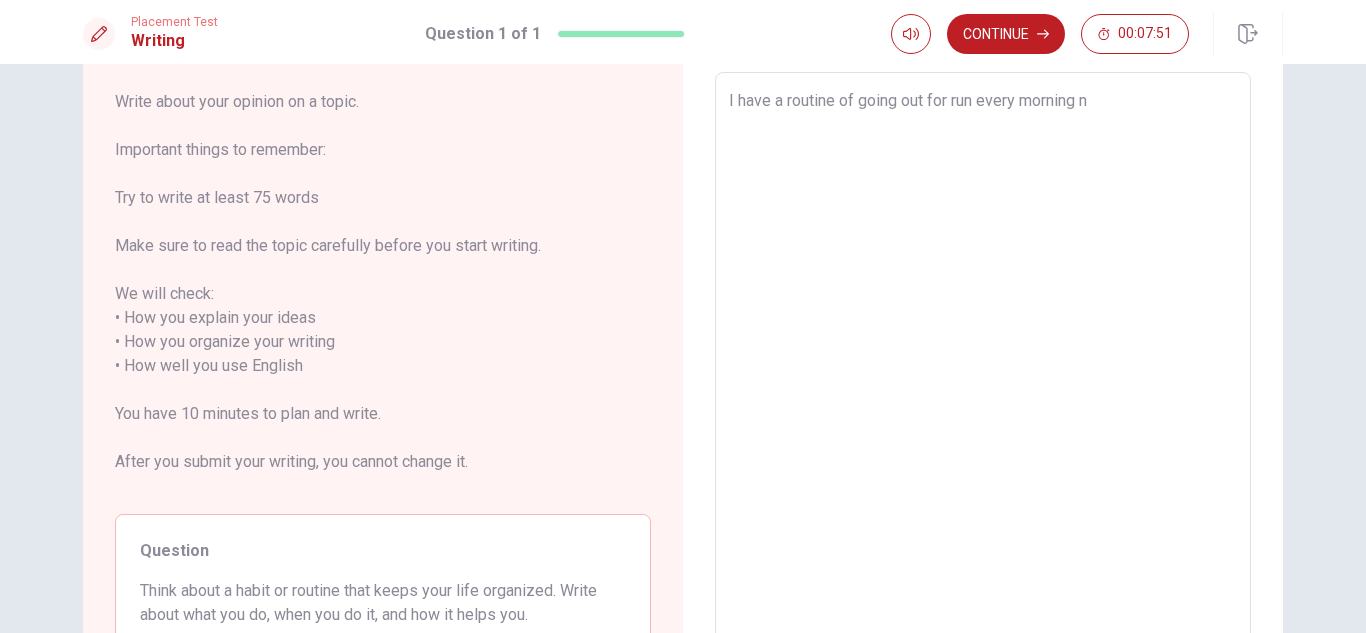 type on "x" 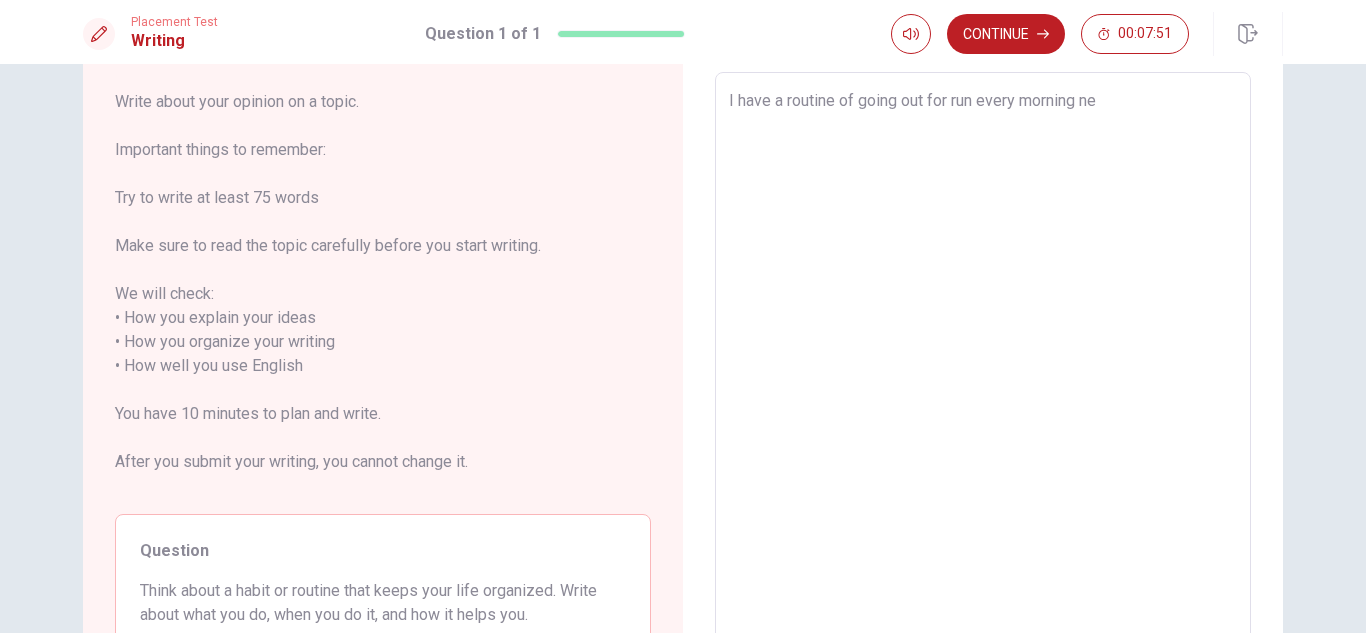 type on "x" 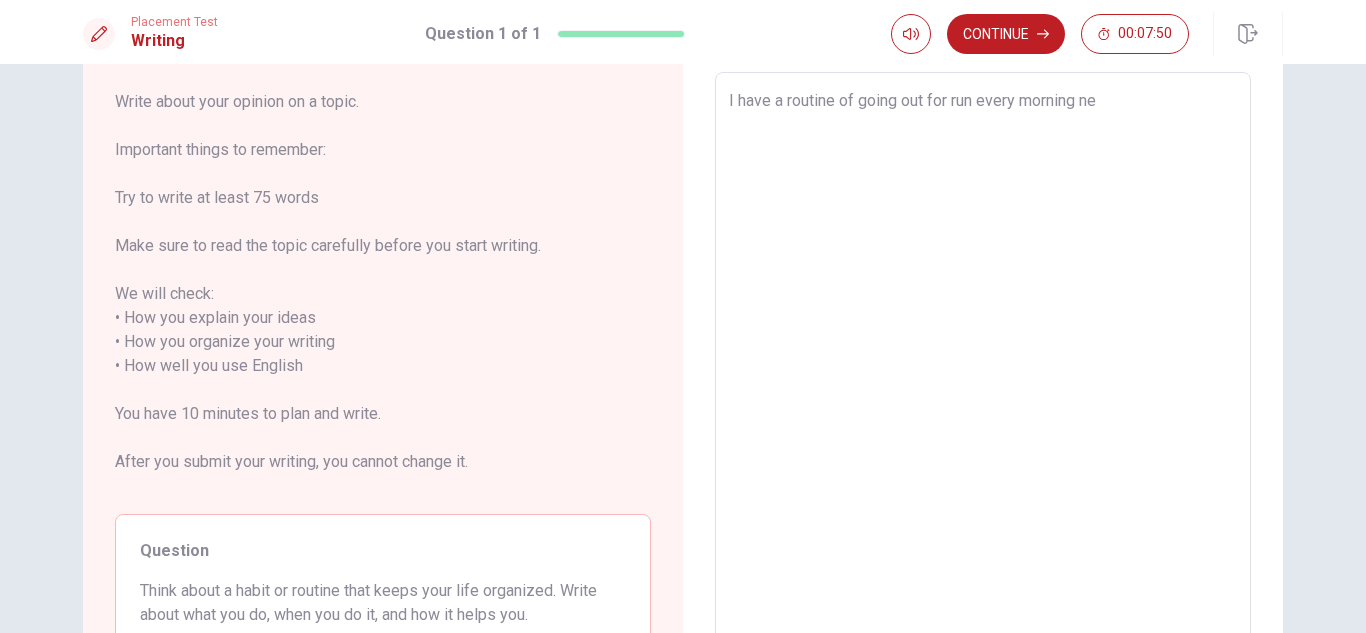 type on "I have a routine of going out for run every morning nea" 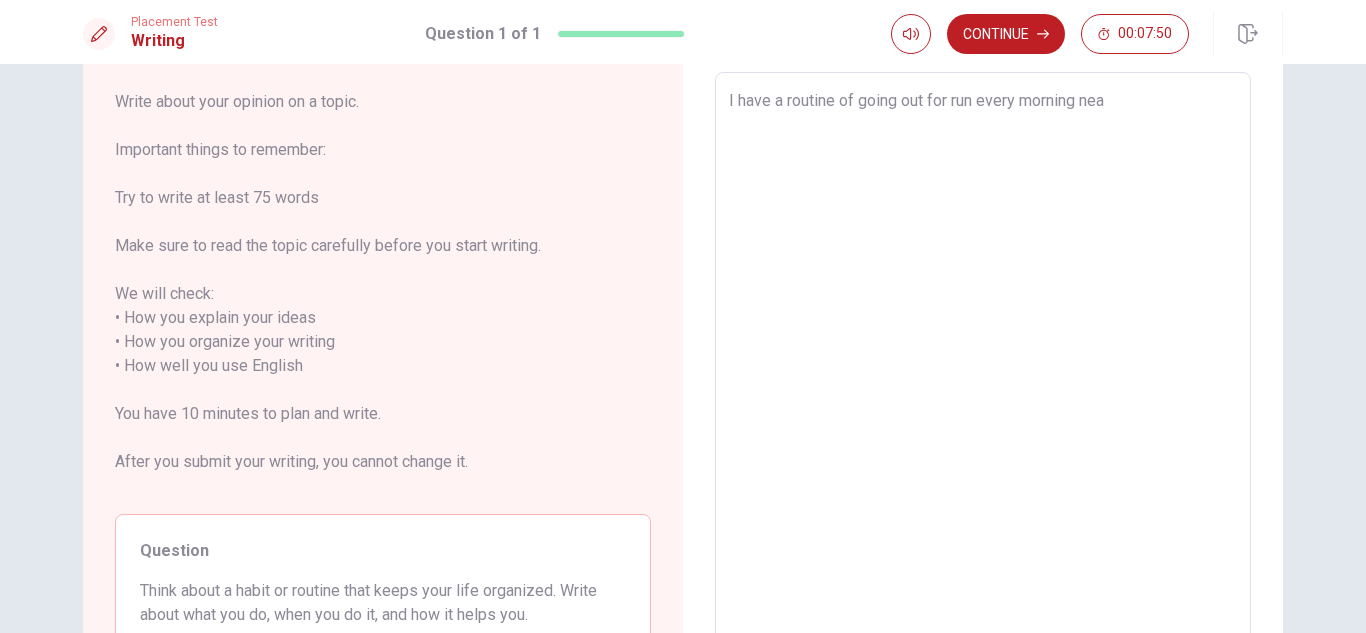 type on "x" 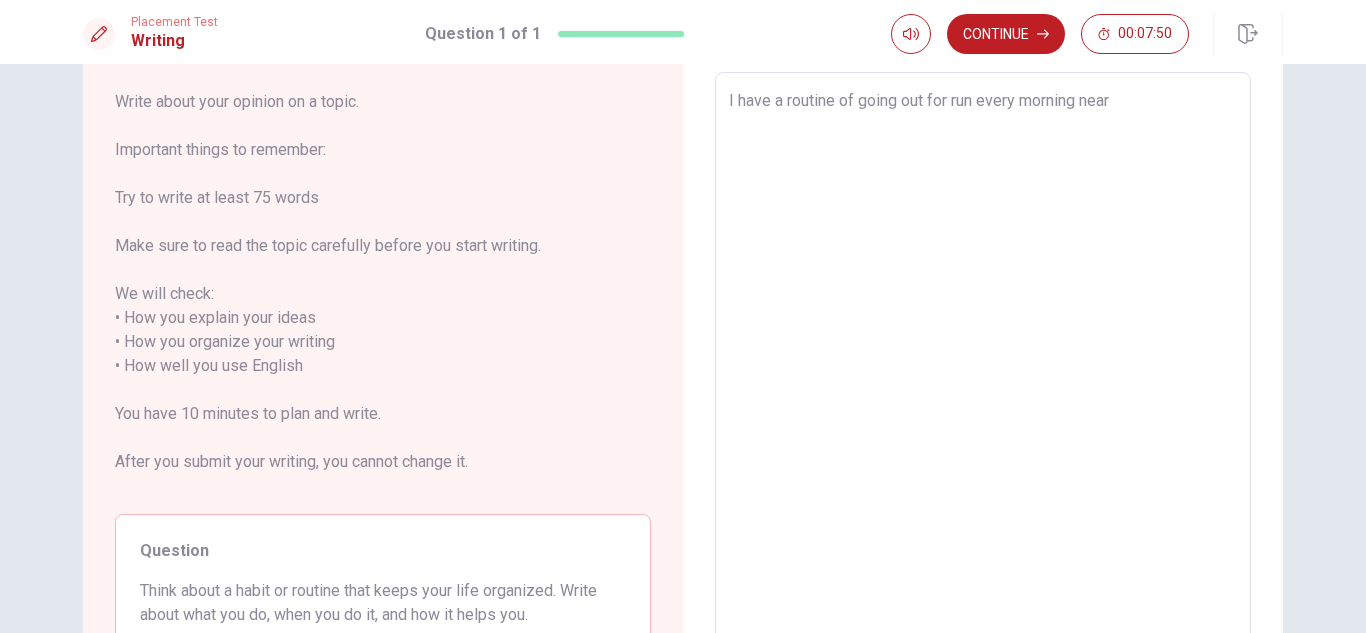 type on "x" 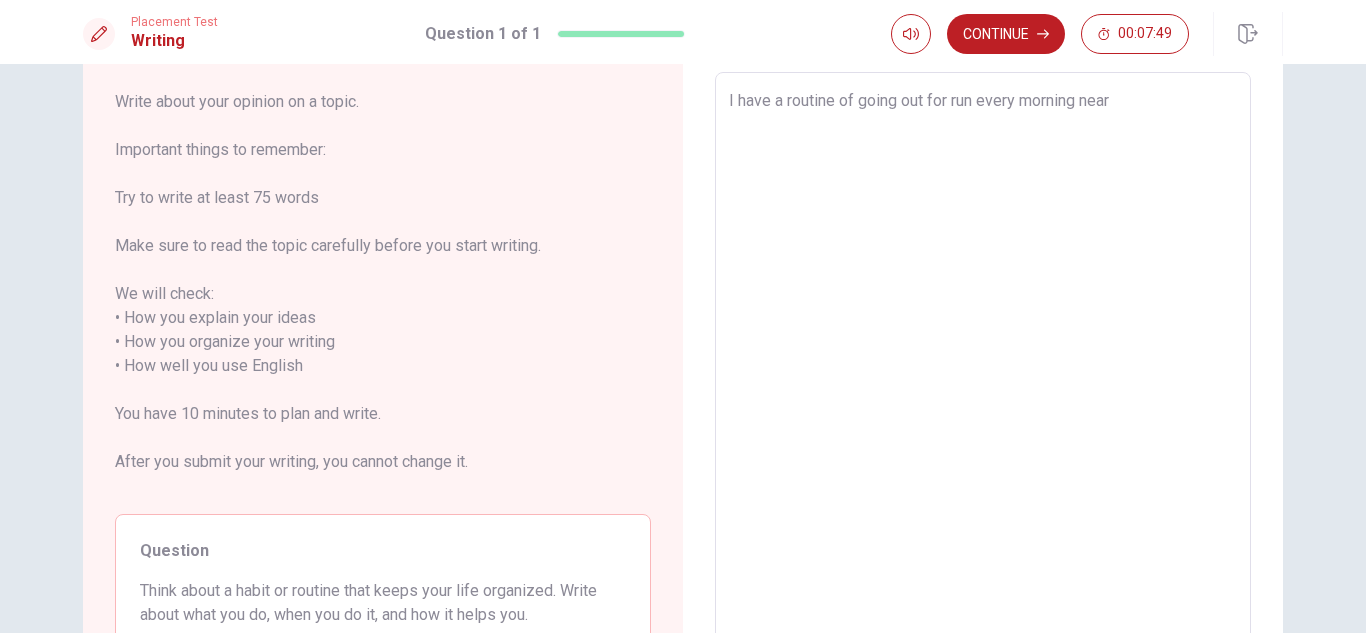 type on "x" 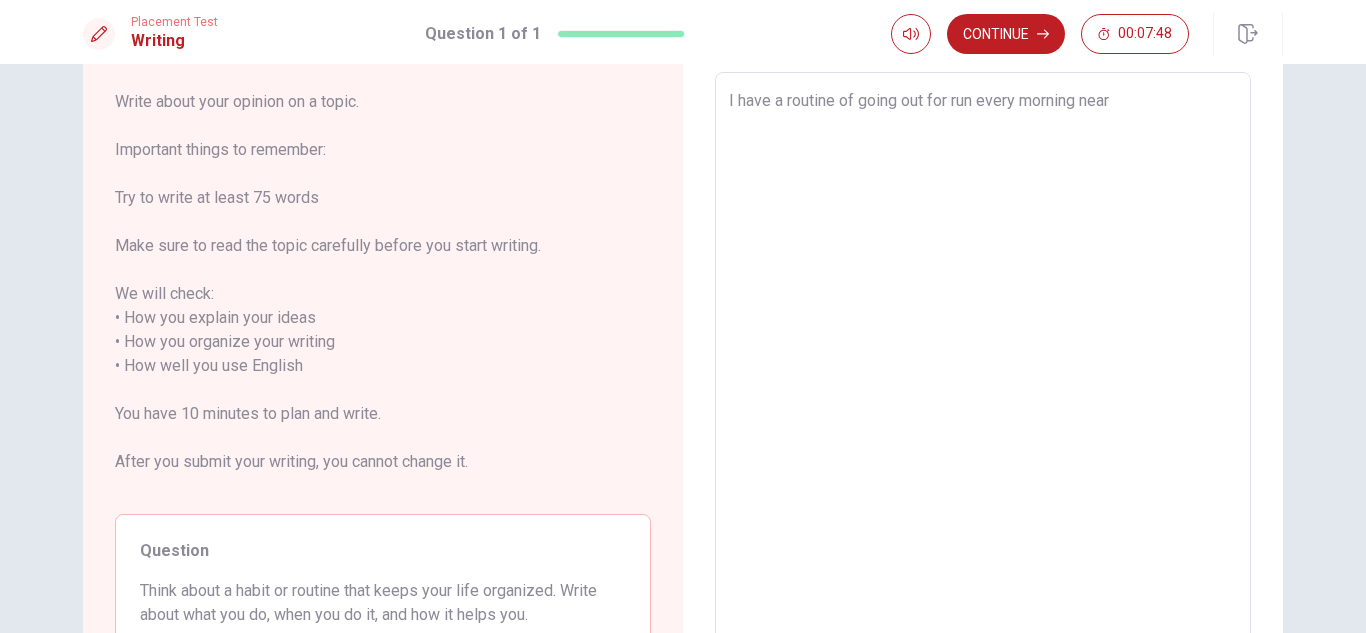 type on "I have a routine of going out for run every morning near m" 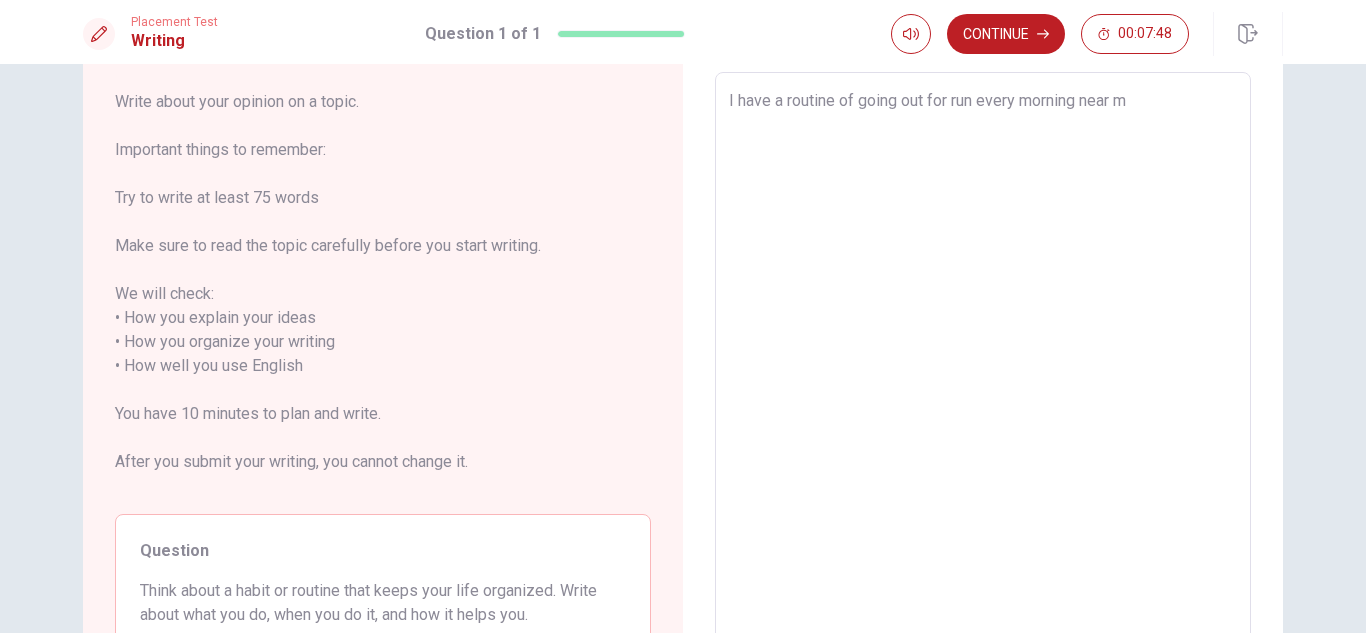 type on "x" 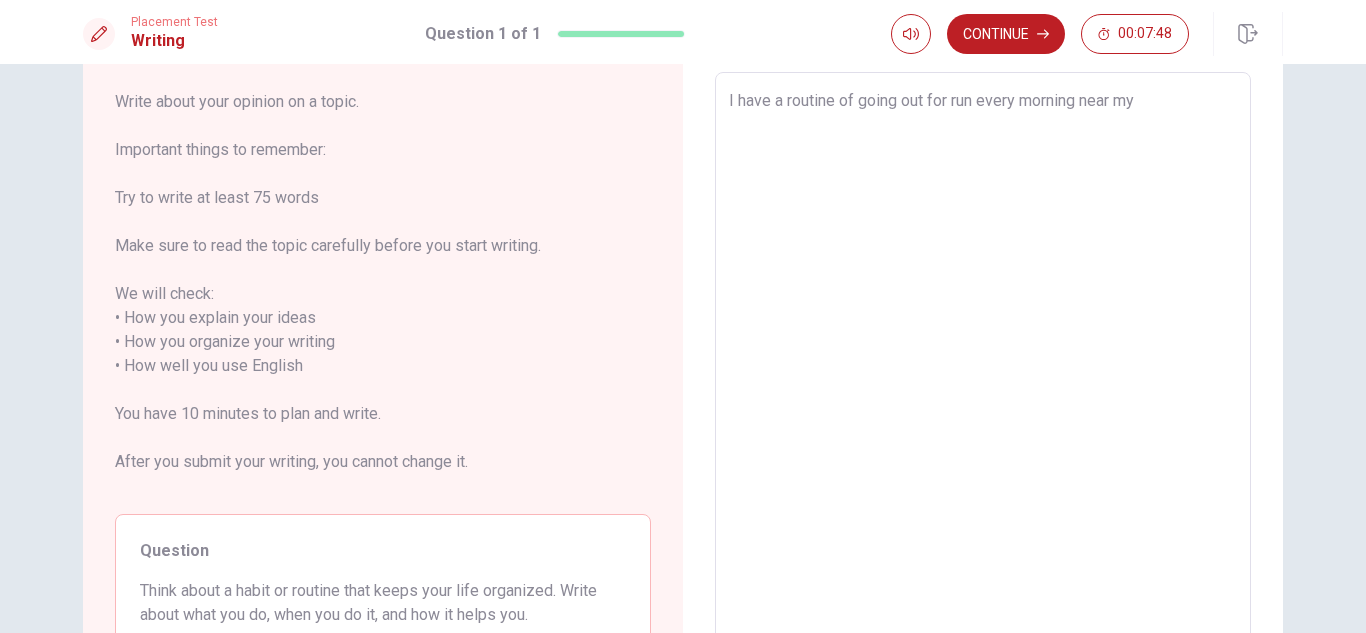 type on "x" 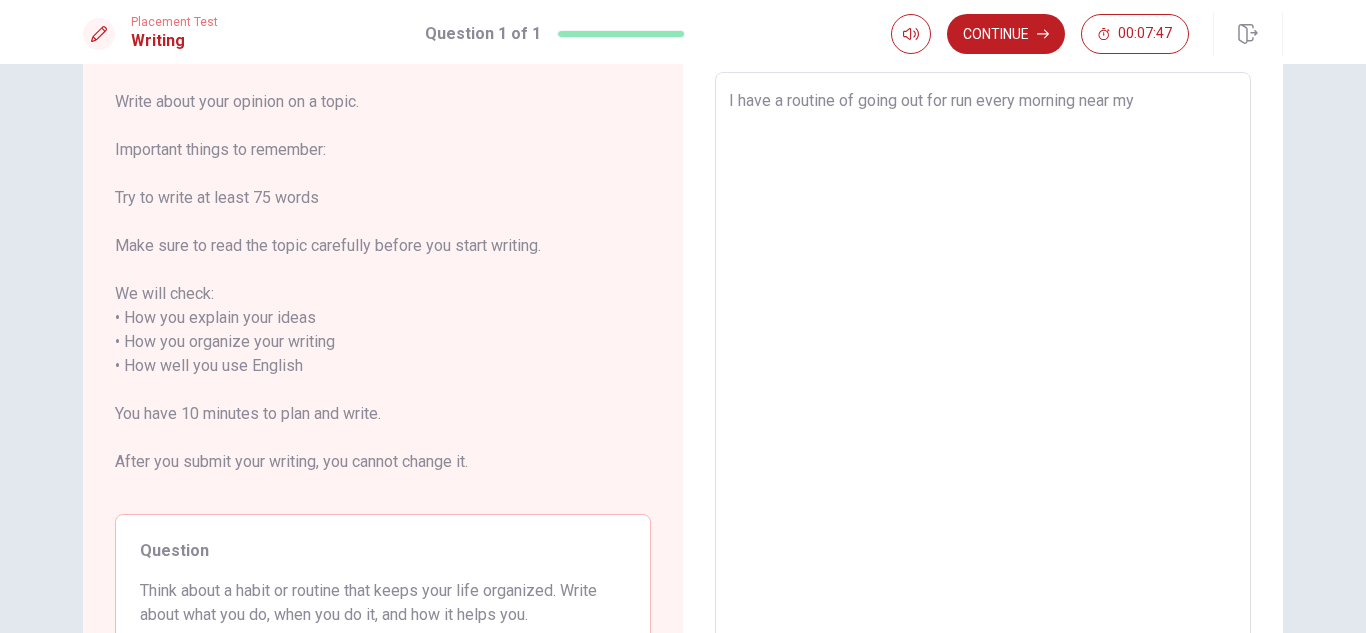 type on "I have a routine of going out for run every morning near my" 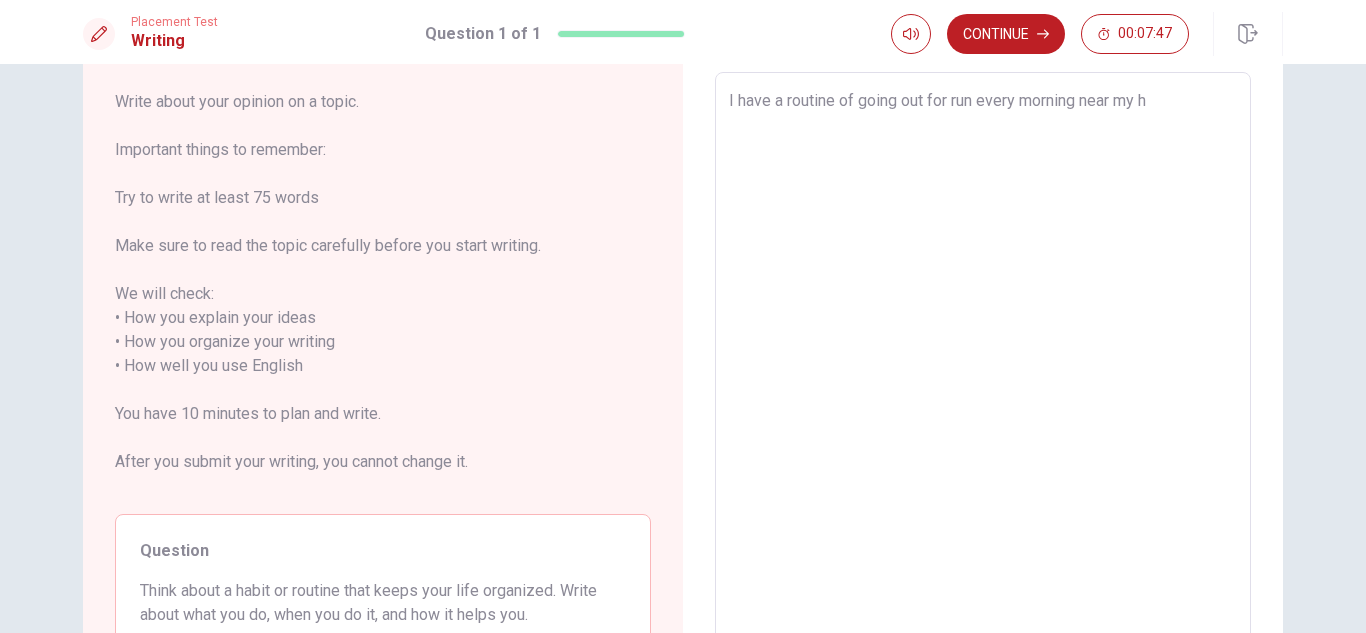 type on "x" 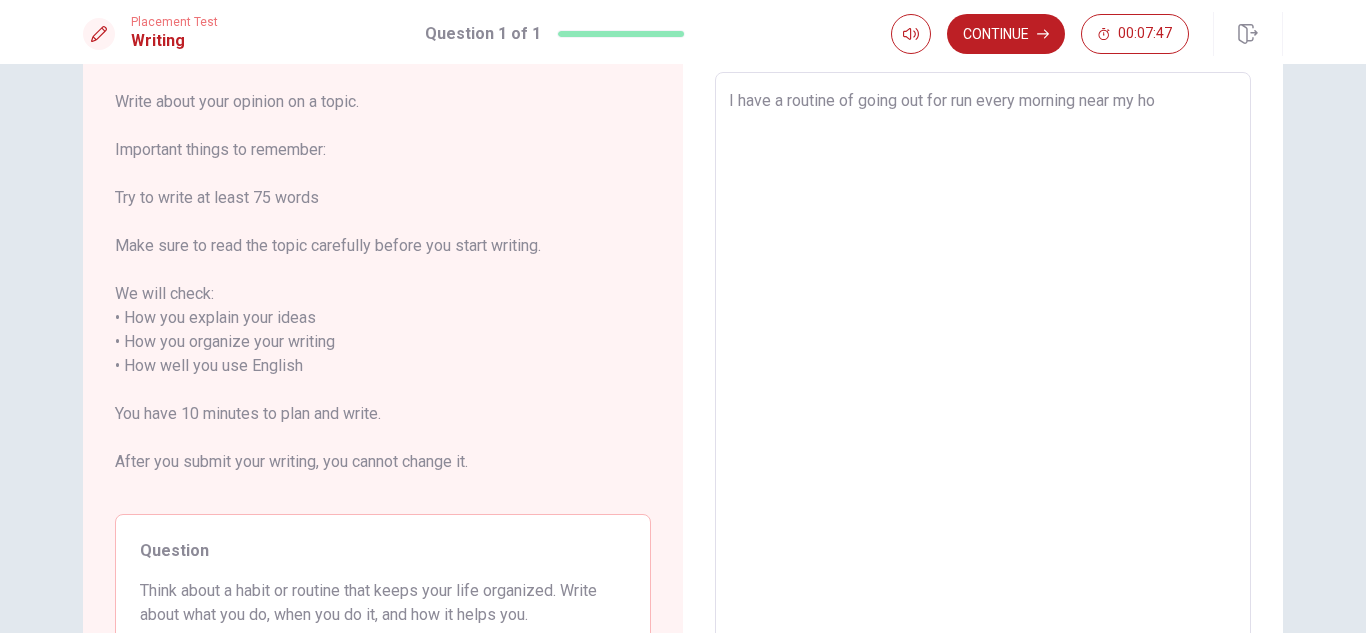 type on "x" 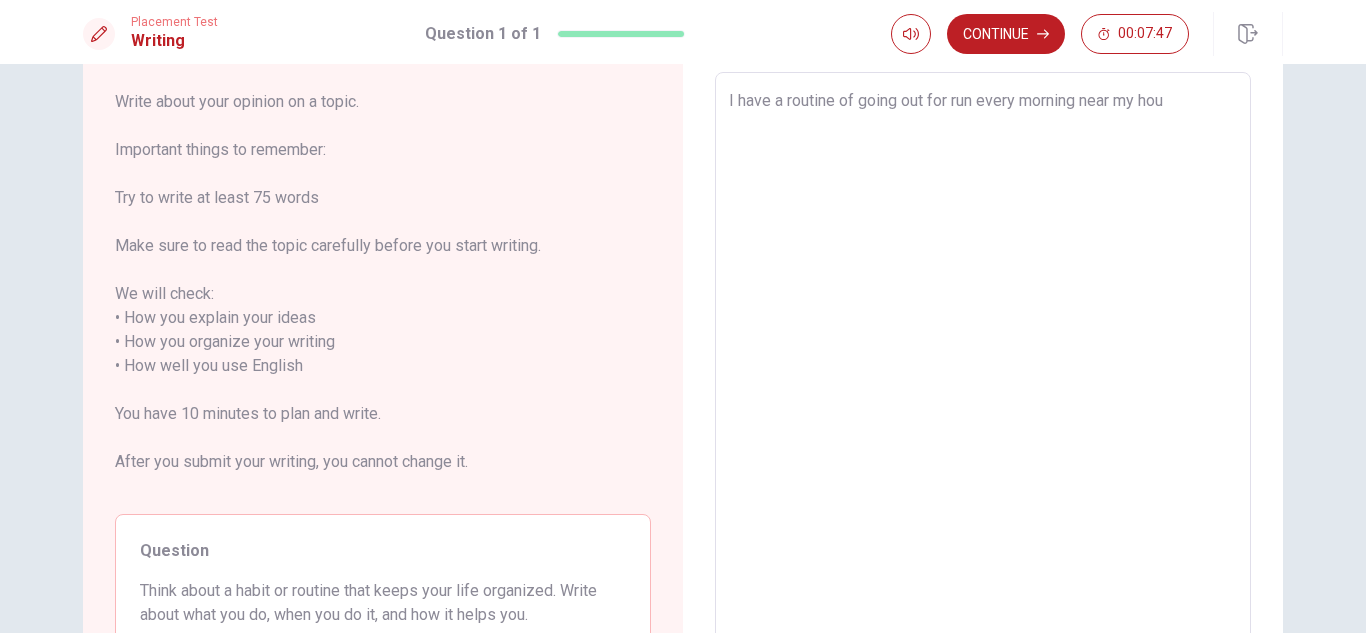 type on "x" 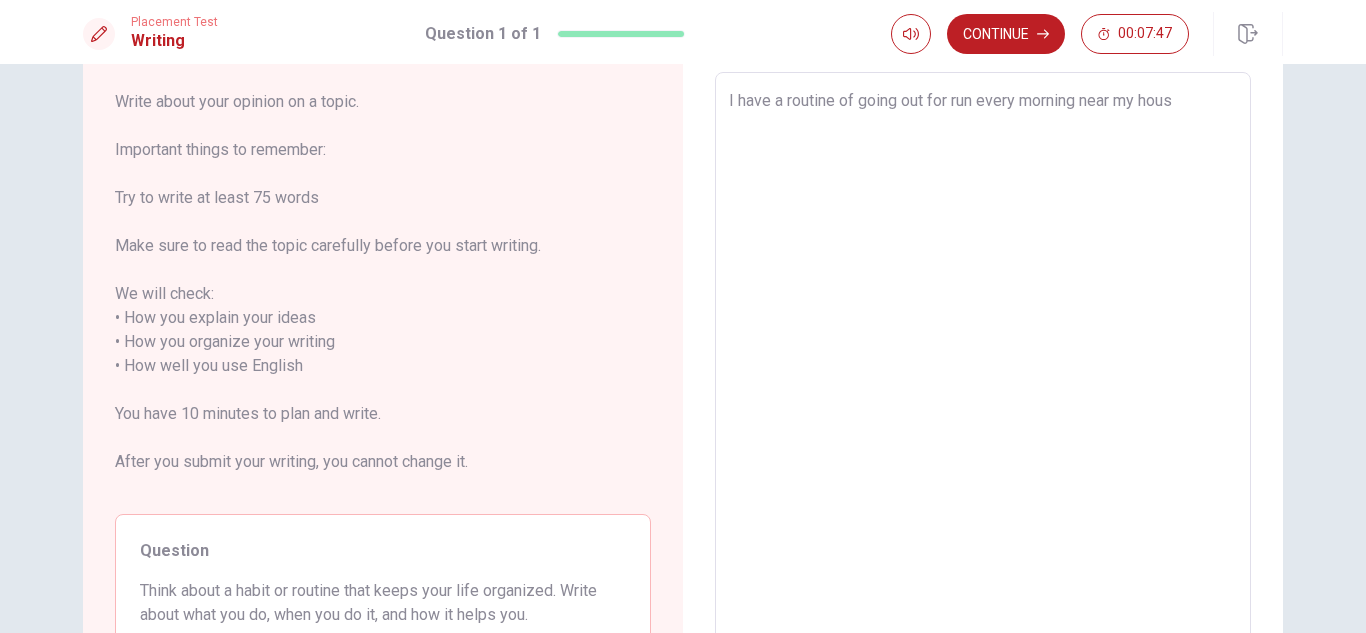 type on "x" 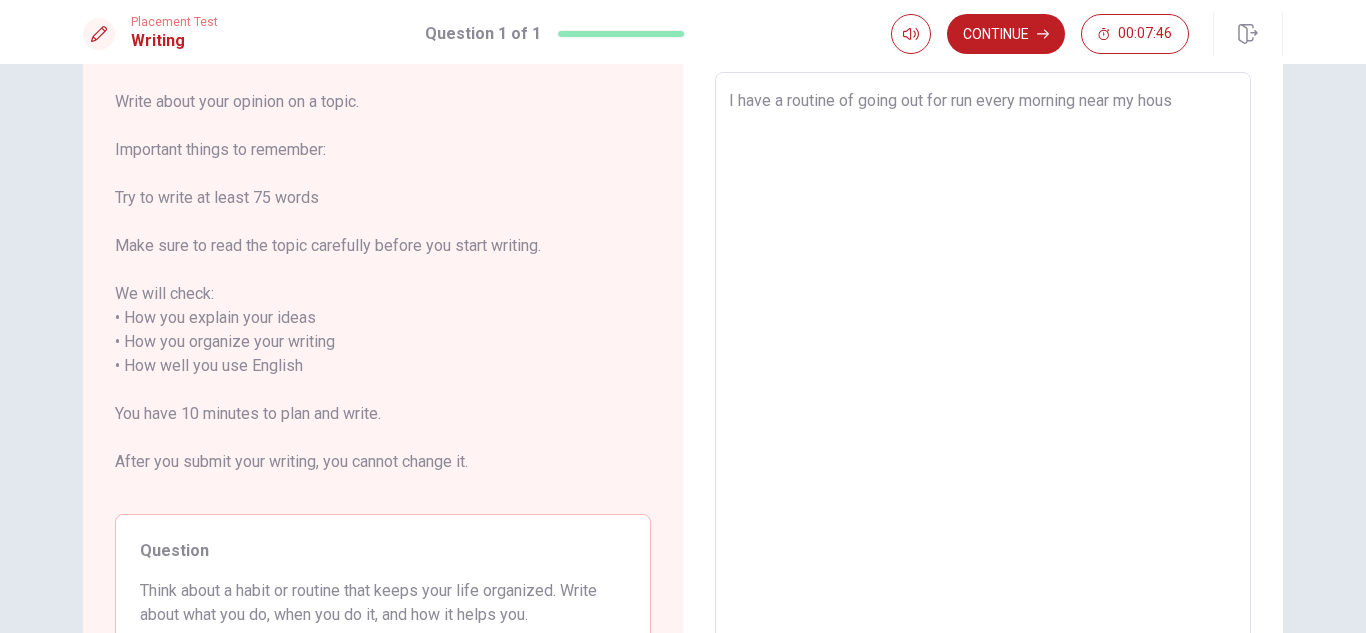 type on "I have a routine of going out for run every morning near my house" 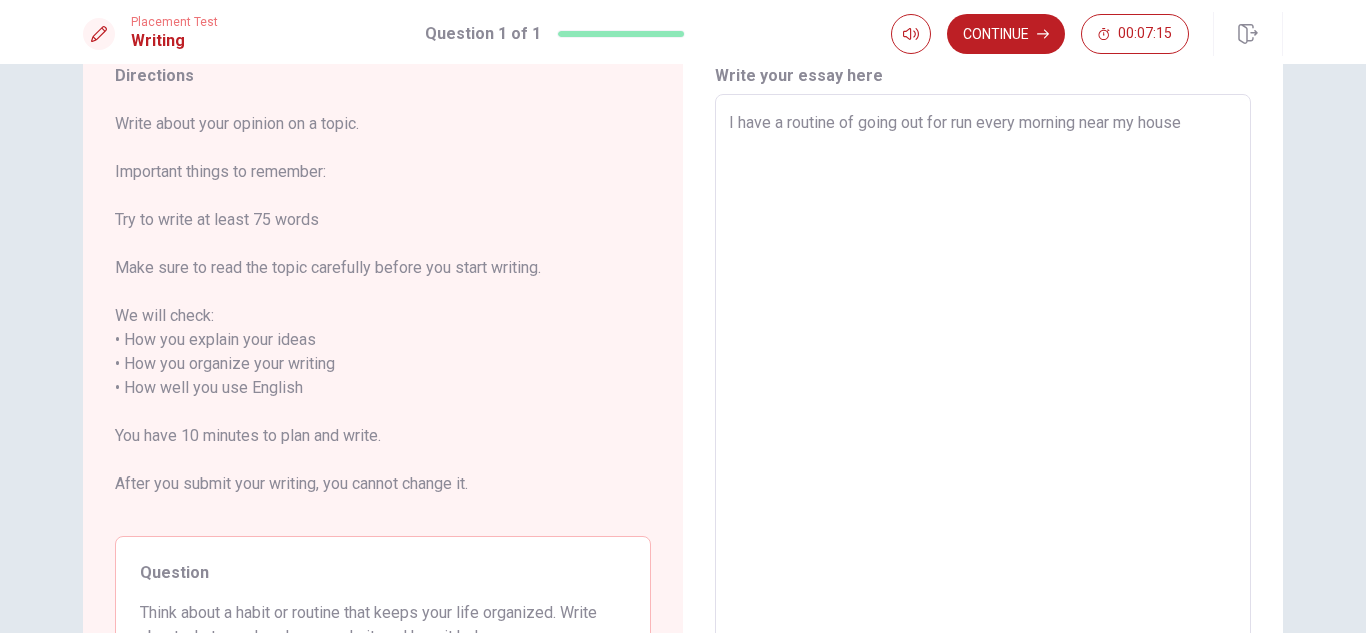 scroll, scrollTop: 35, scrollLeft: 0, axis: vertical 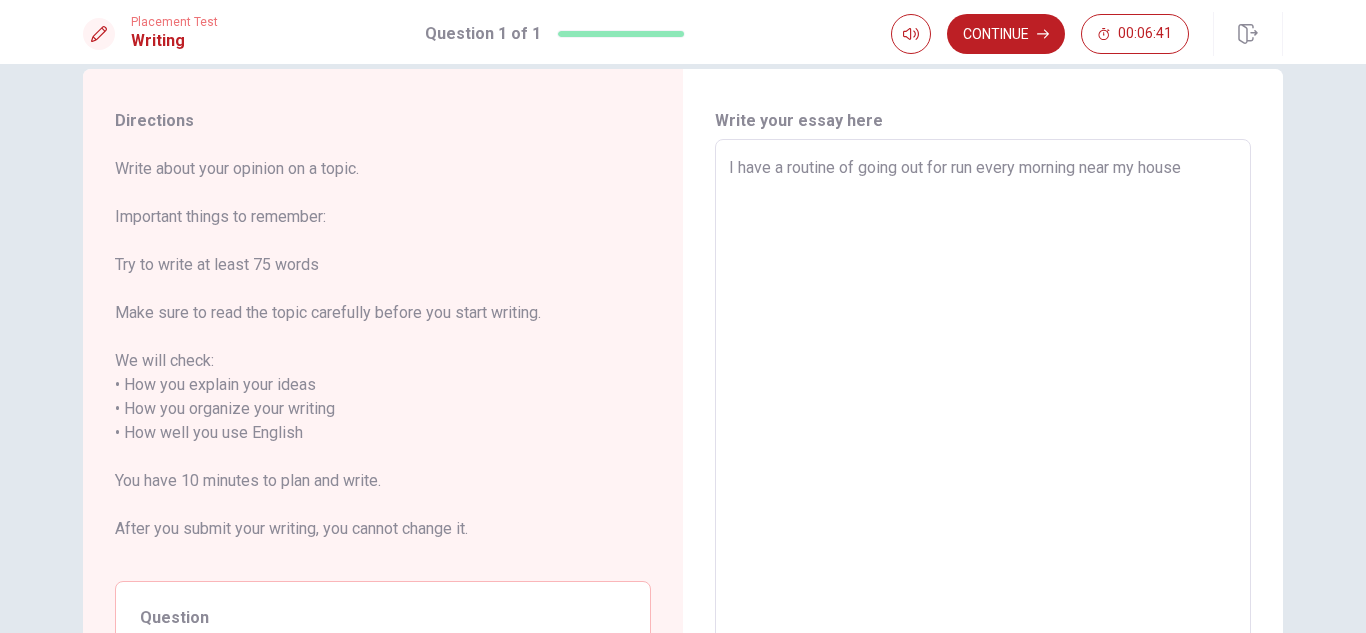 type on "x" 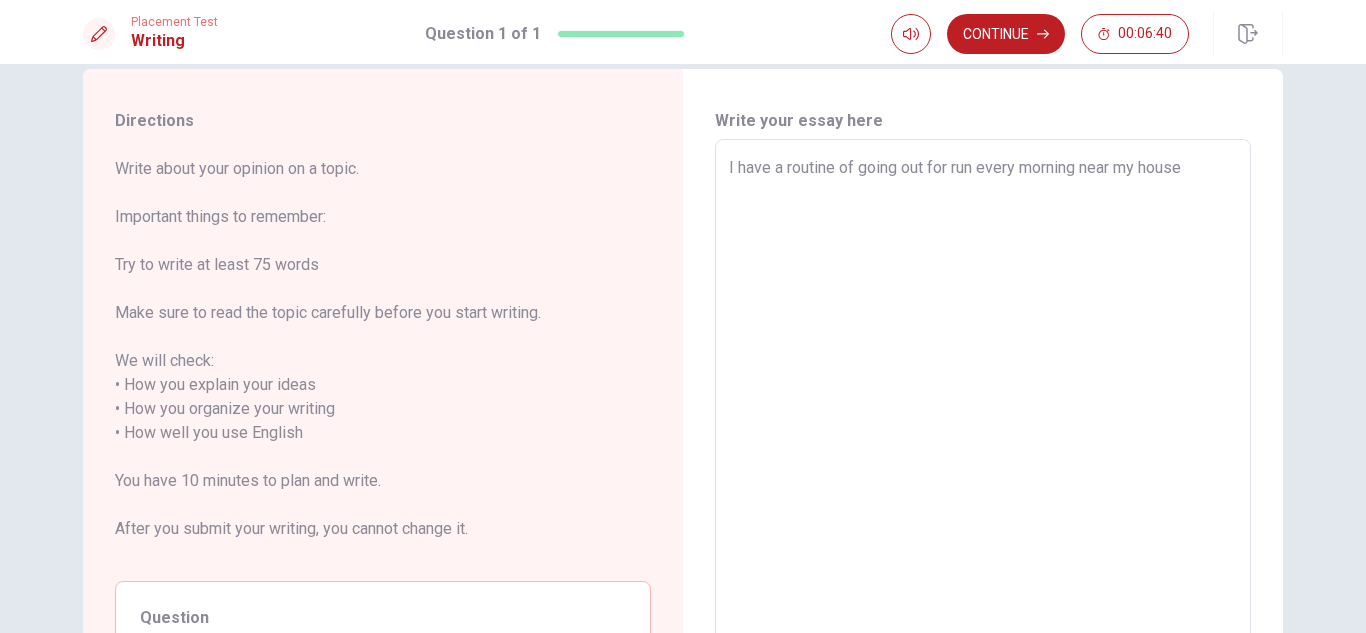 type on "I have a routine of going out for run every morning near my house" 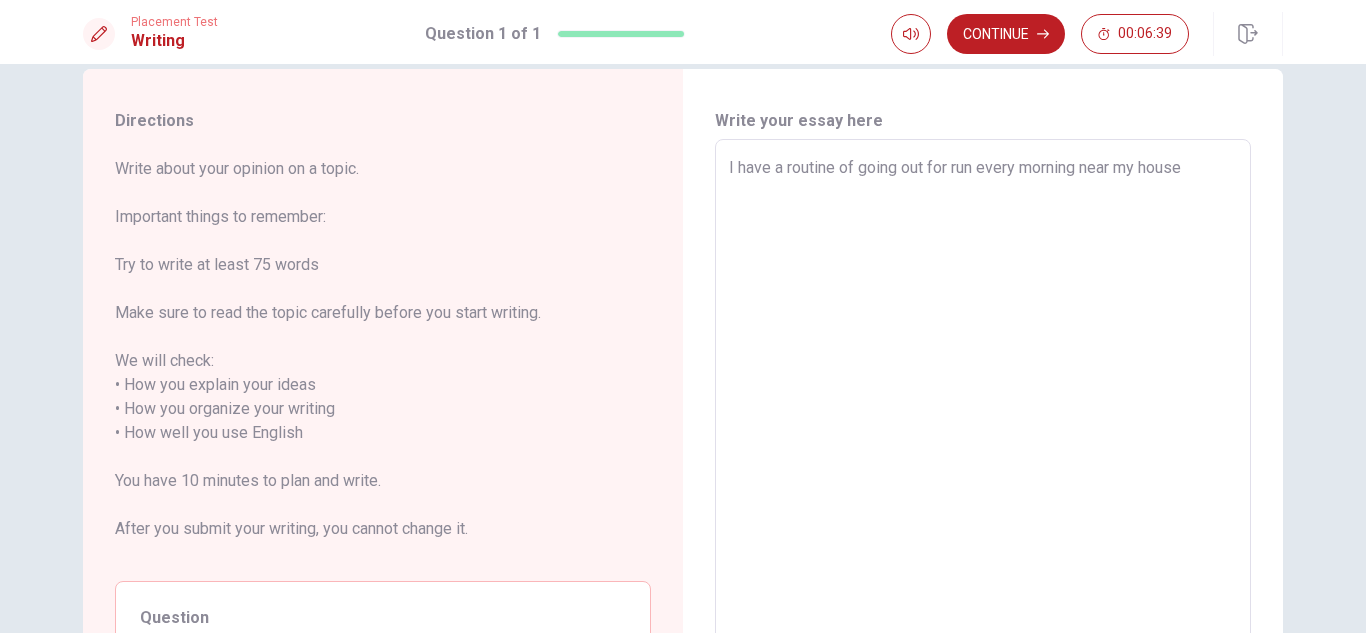 type on "I have a routine of going out for run every morning near my house w" 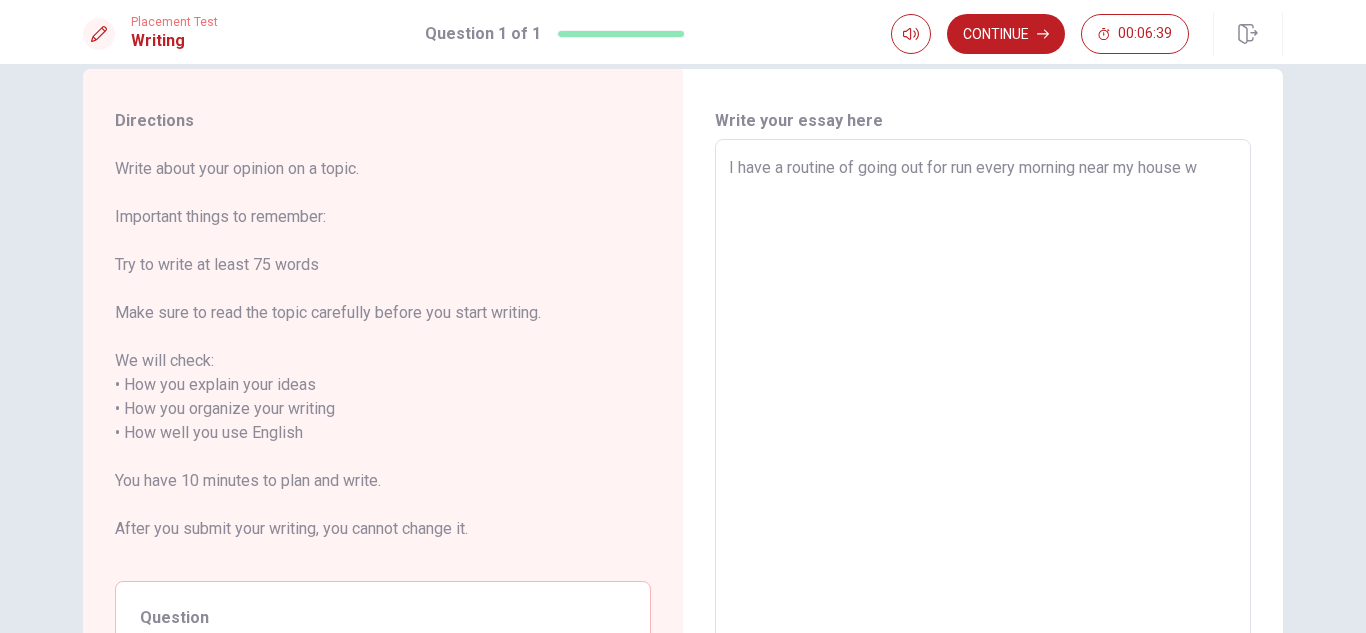 type on "x" 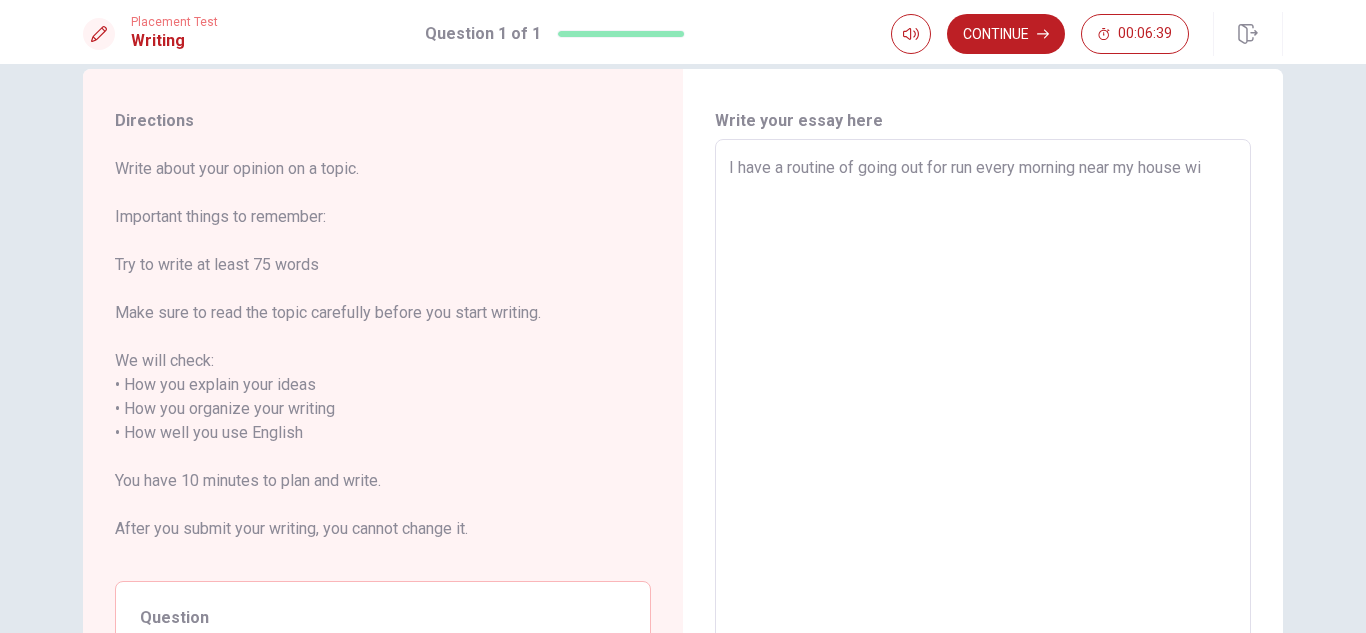 type on "x" 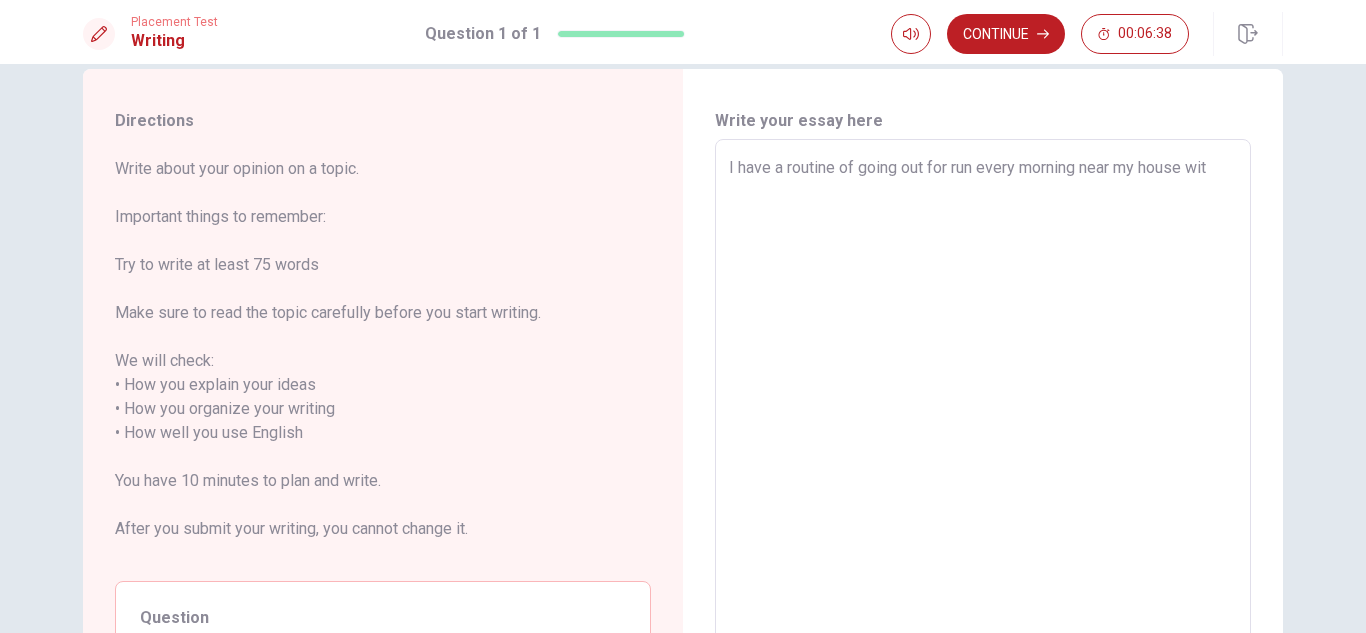 type on "x" 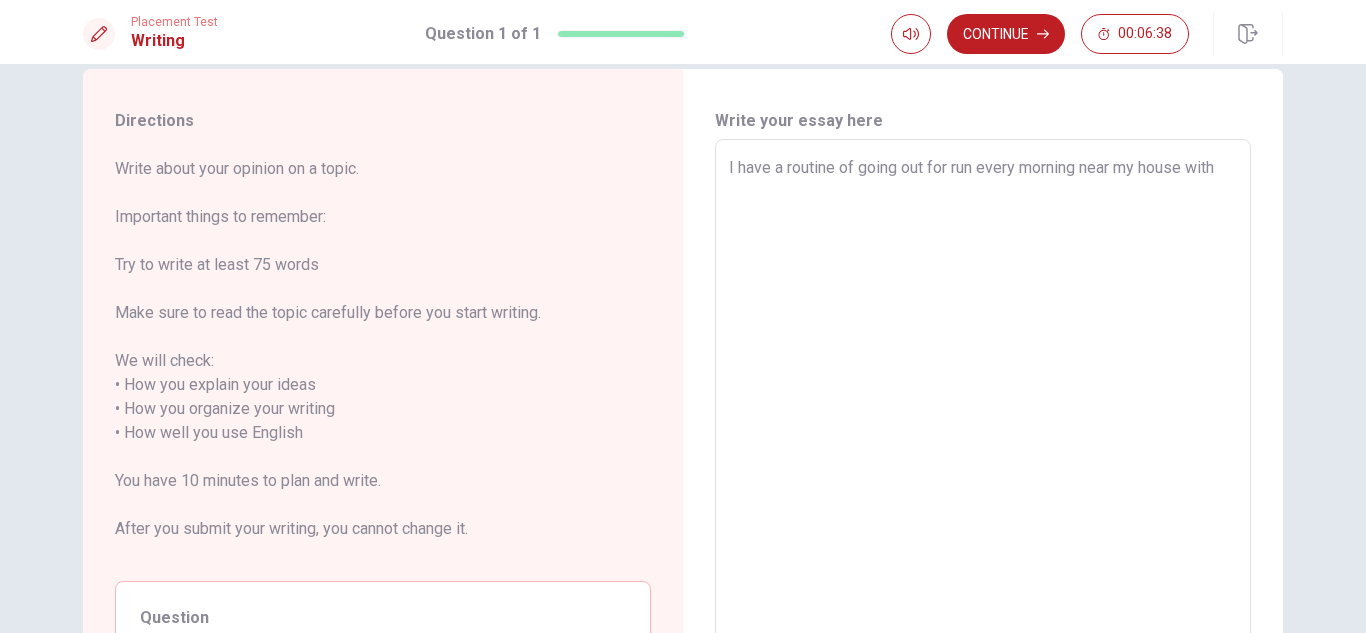 type on "x" 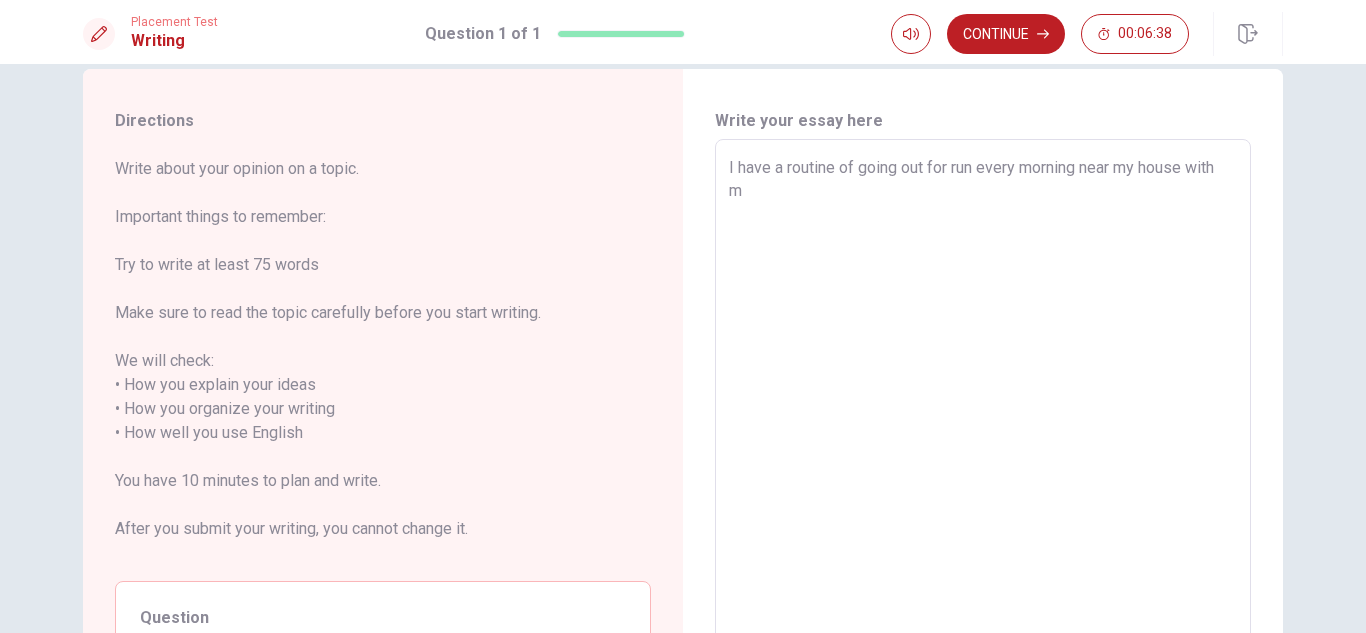 type on "x" 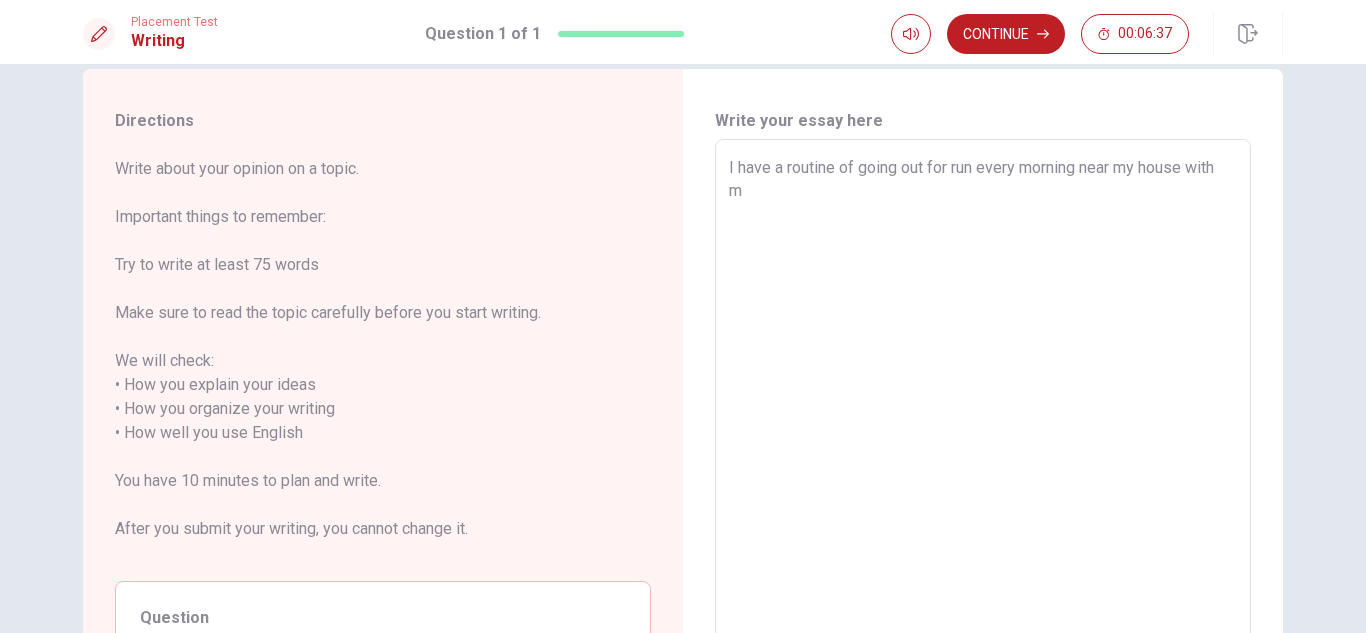 type on "I have a routine of going out for run every morning near my house with my" 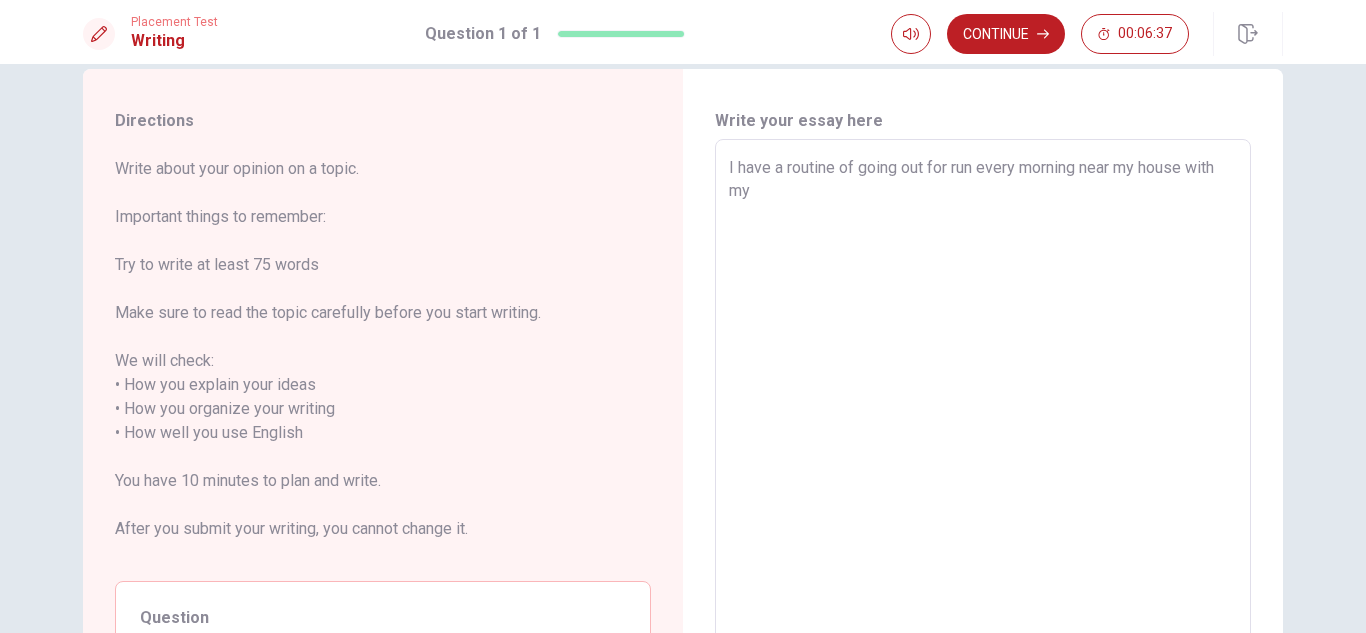 type on "x" 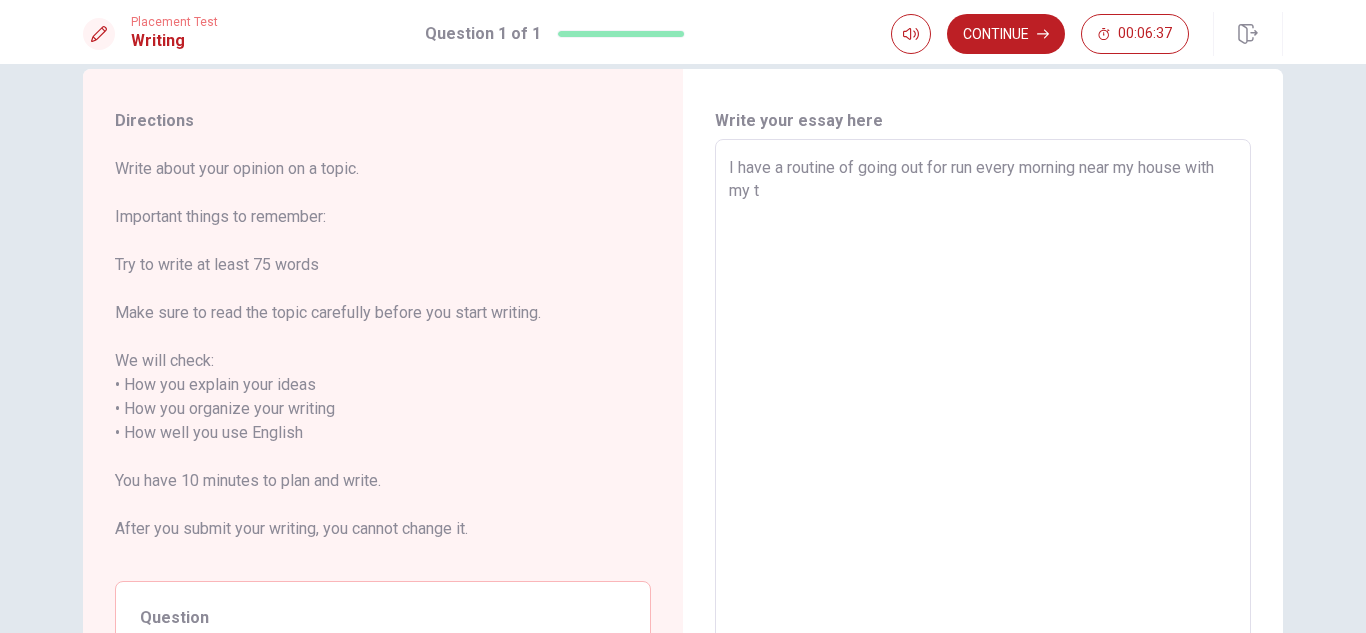 type on "x" 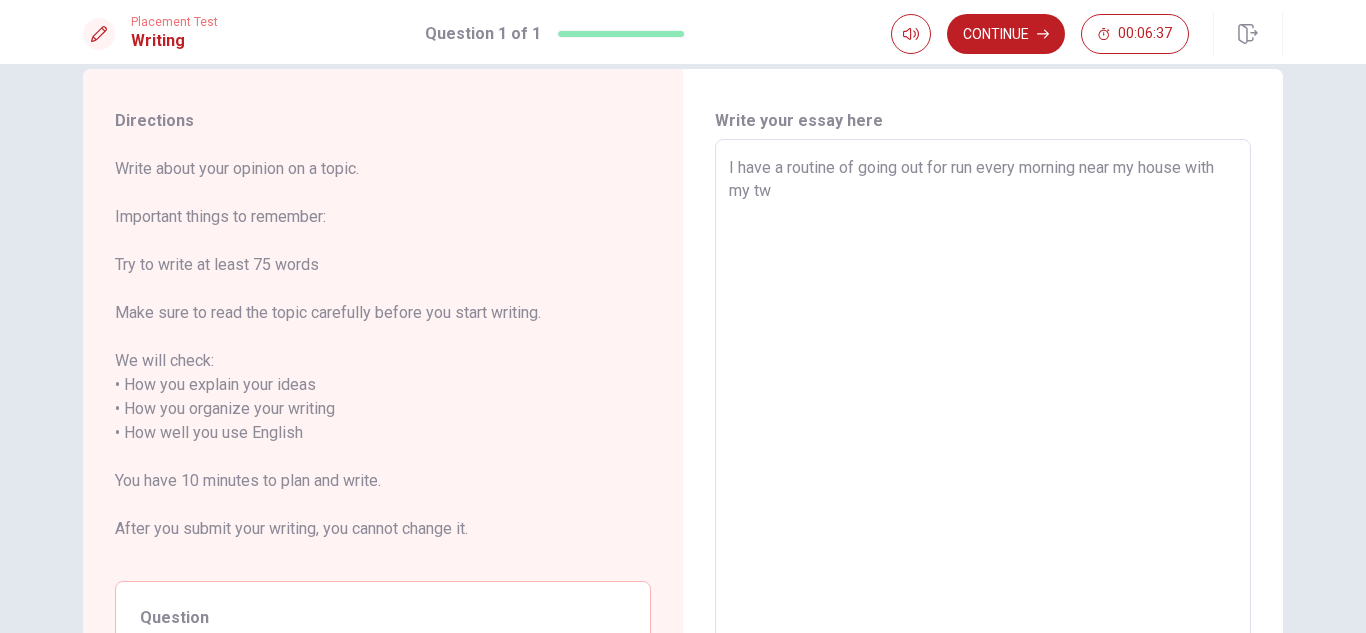 type on "x" 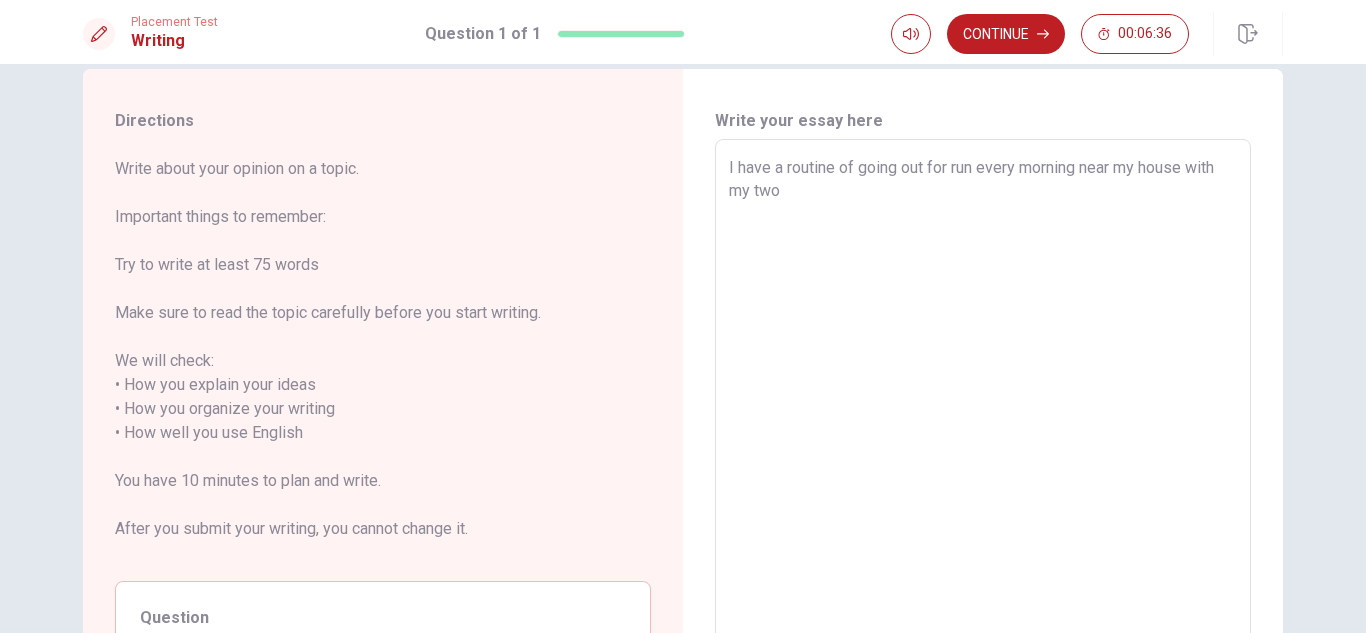 type on "x" 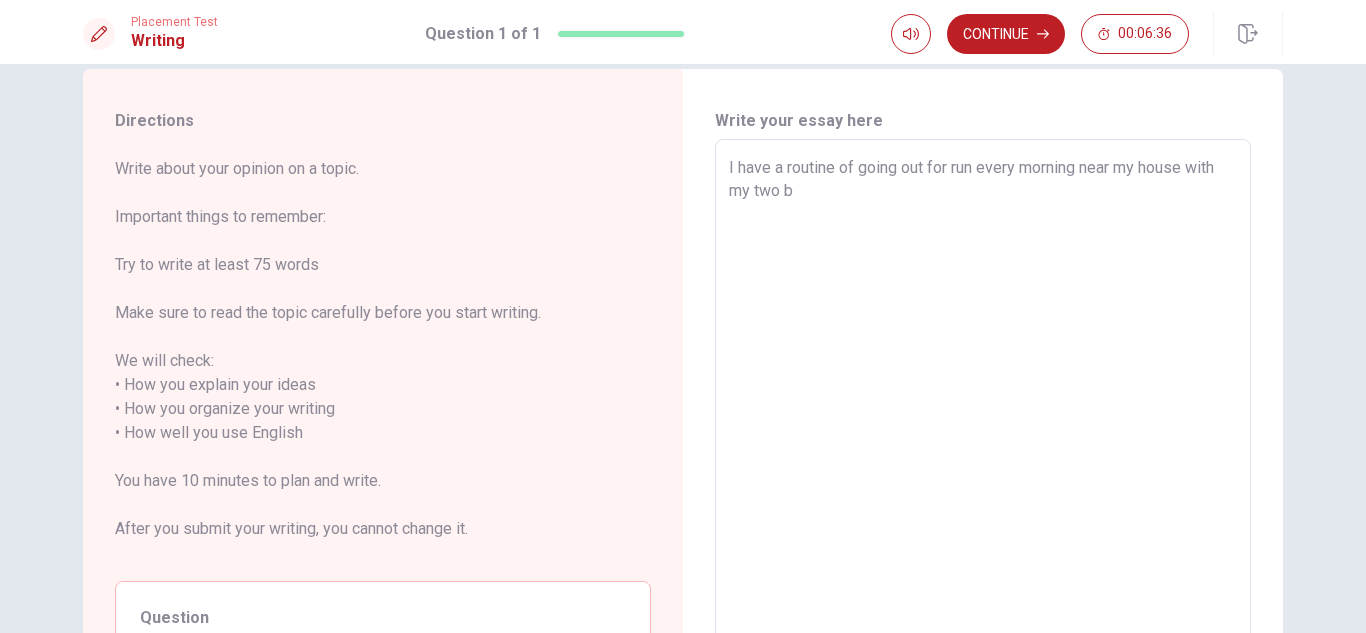 type on "x" 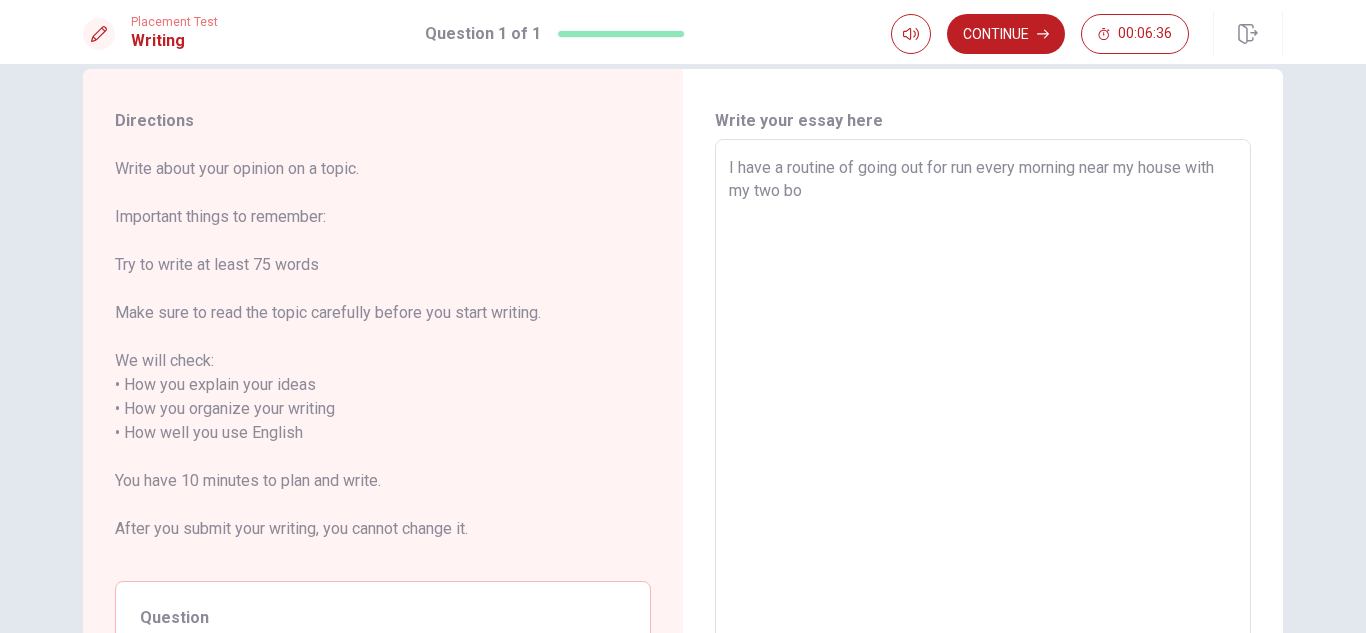type on "x" 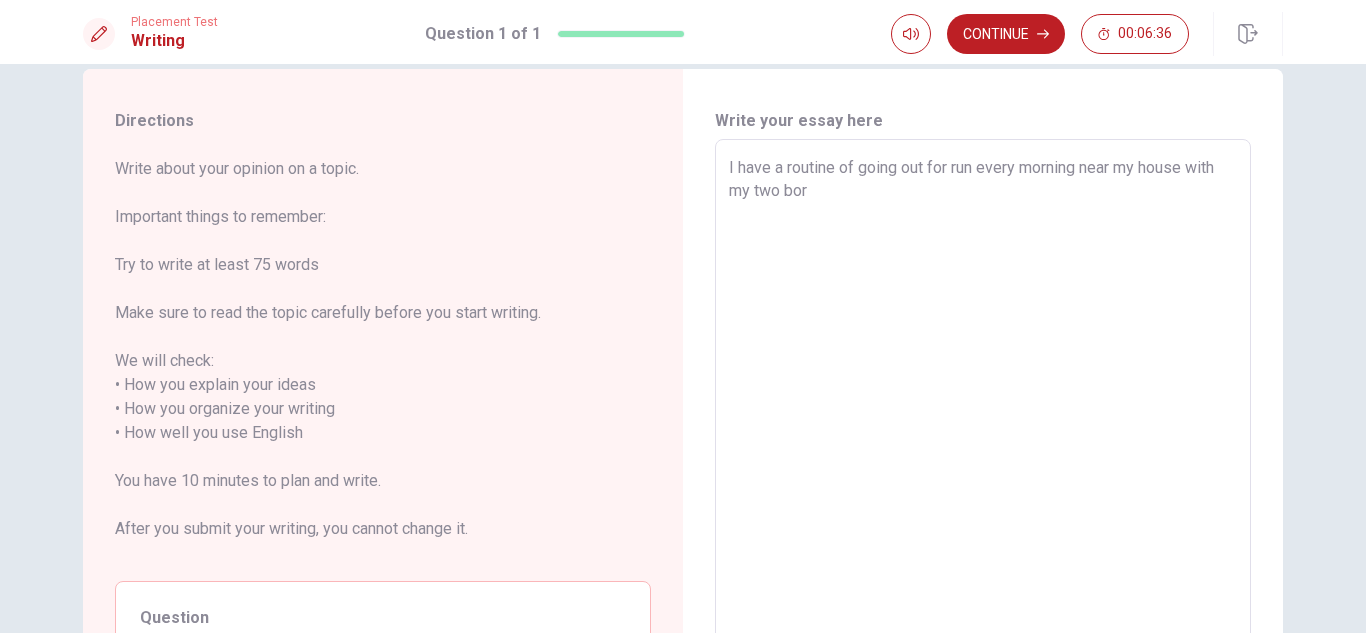 type on "x" 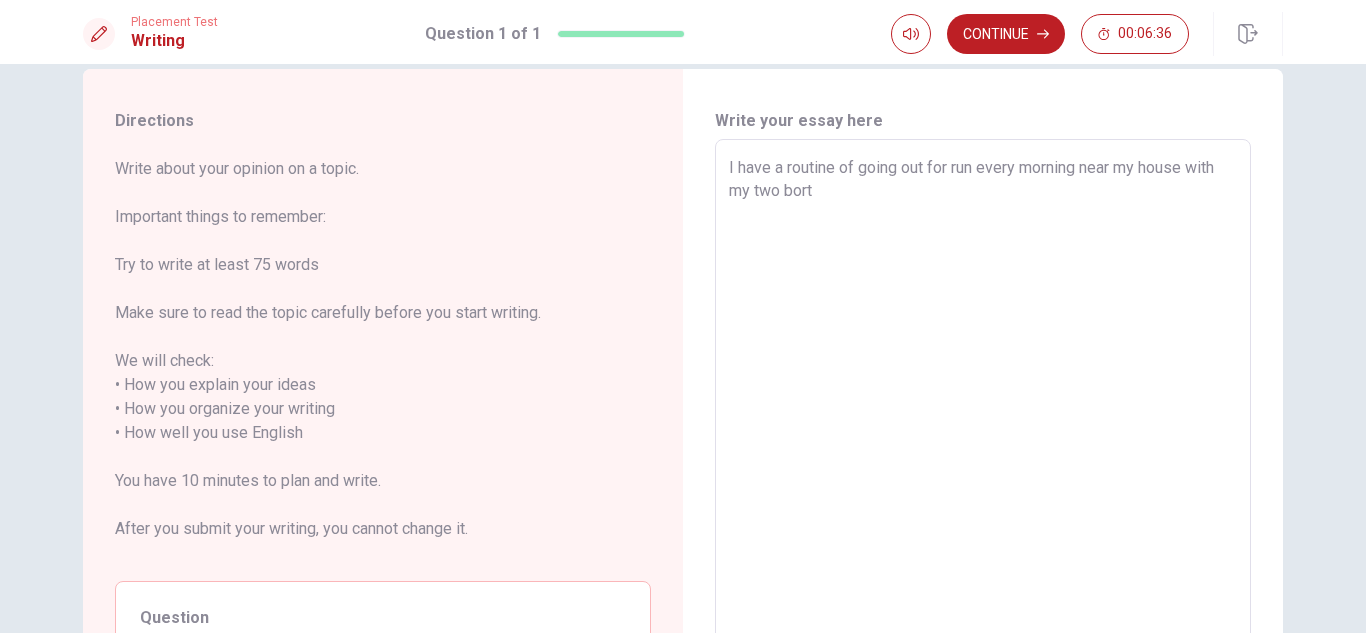 type on "x" 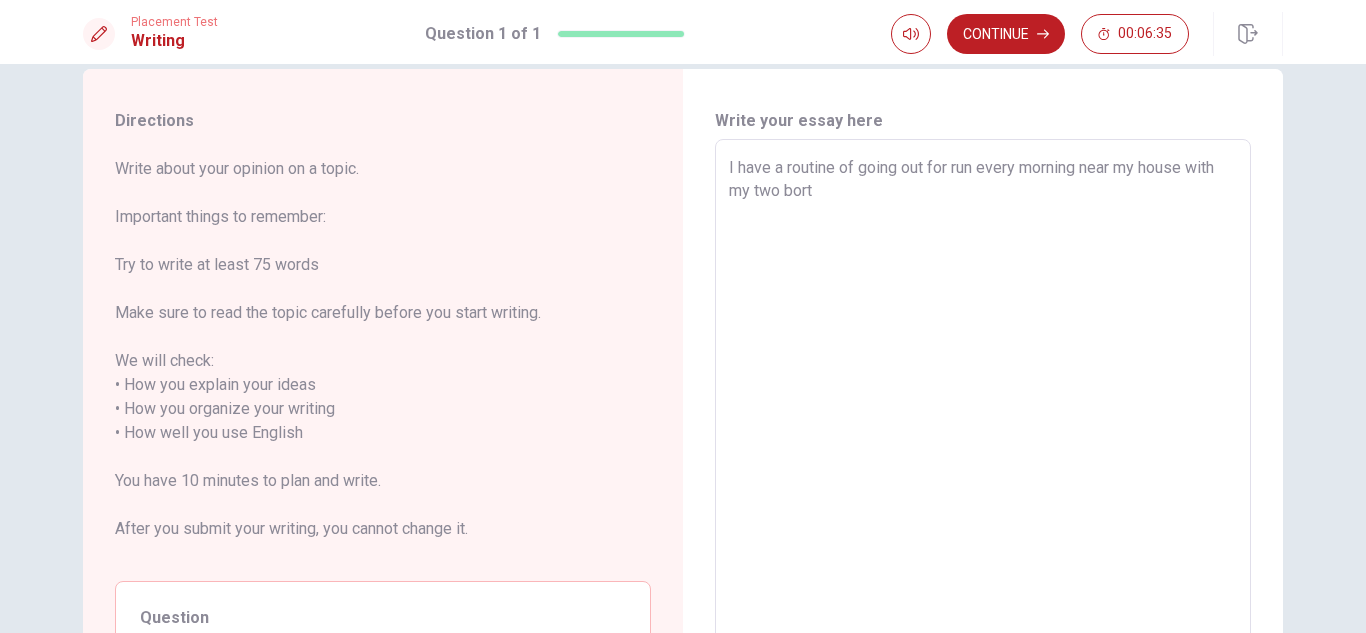 type on "I have a routine of going out for run every morning near my house with my two [PERSON_NAME]" 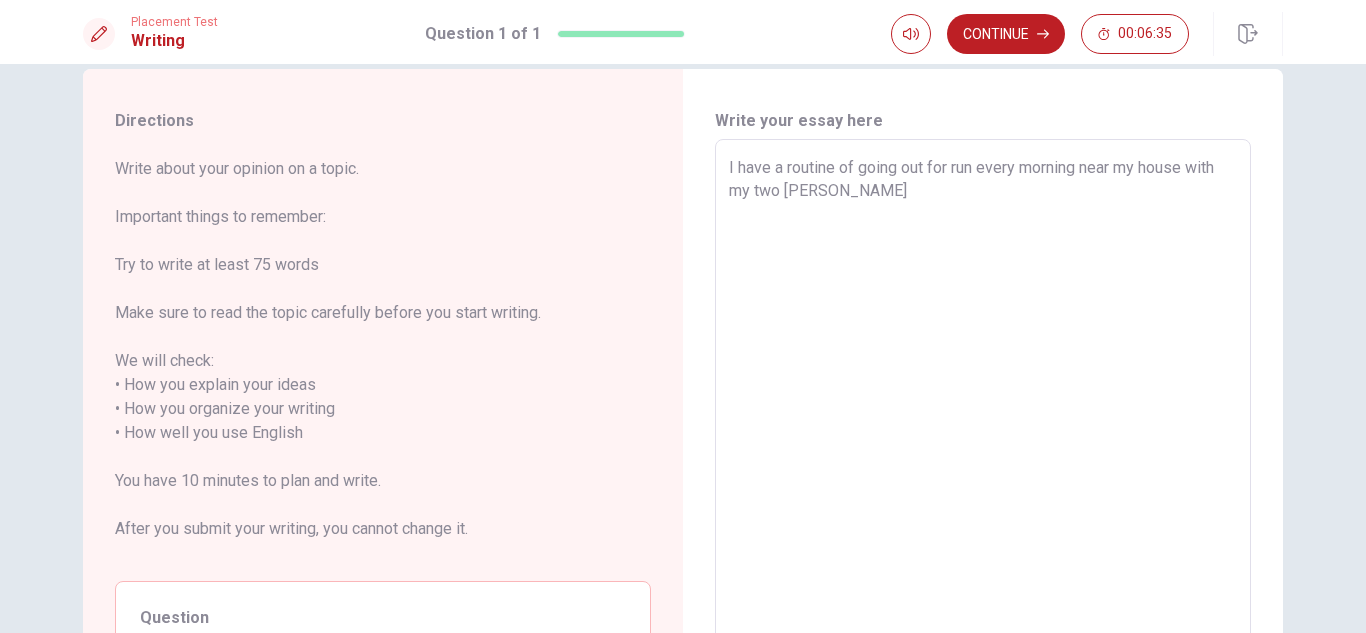 type on "I have a routine of going out for run every morning near my house with my two borthe" 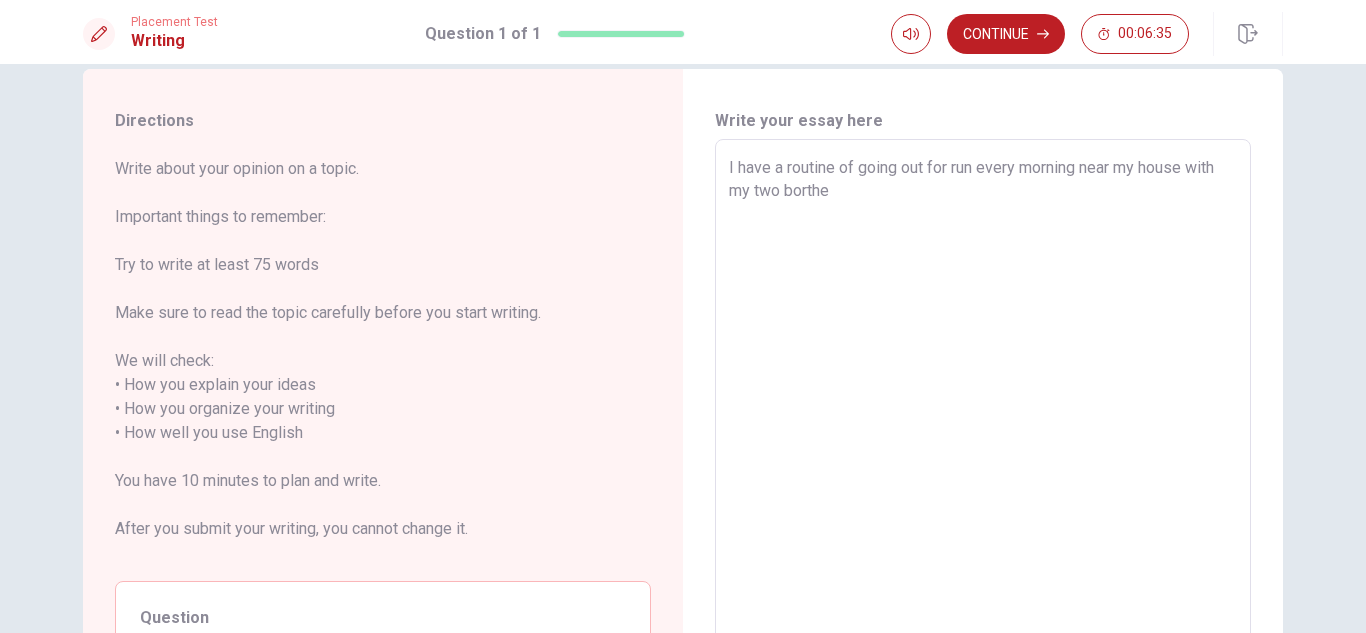 type on "x" 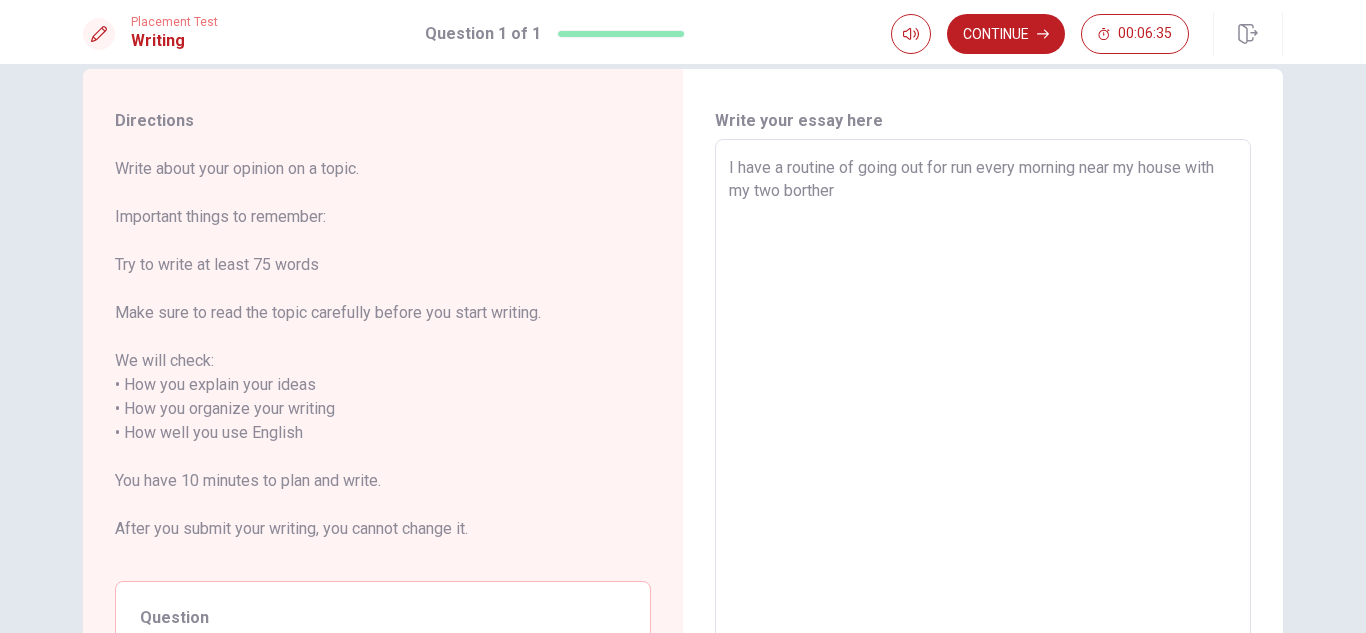 type on "x" 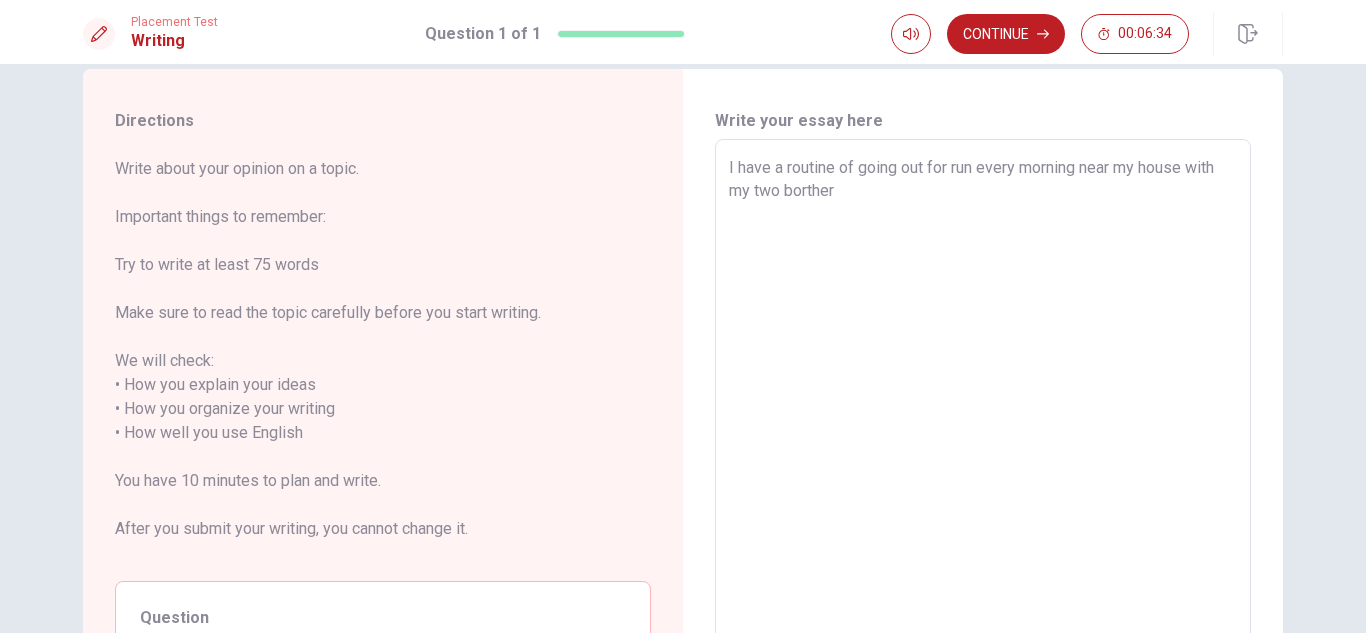 type on "I have a routine of going out for run every morning near my house with my two borthers" 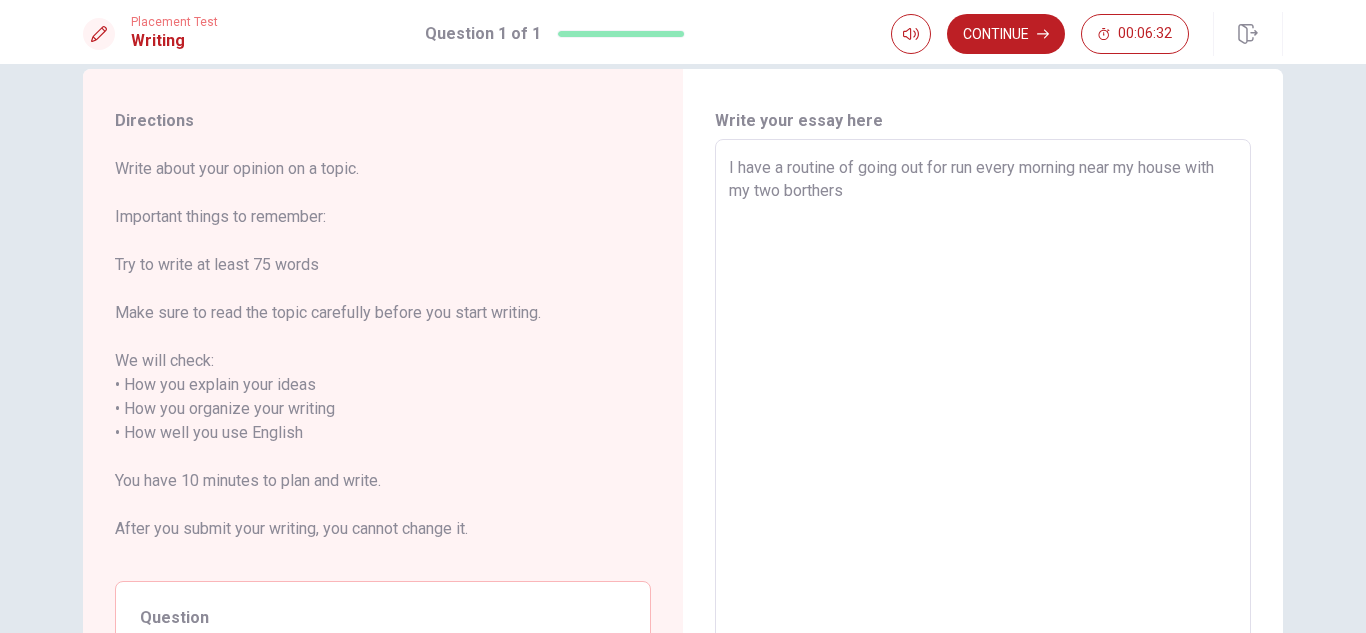 type on "x" 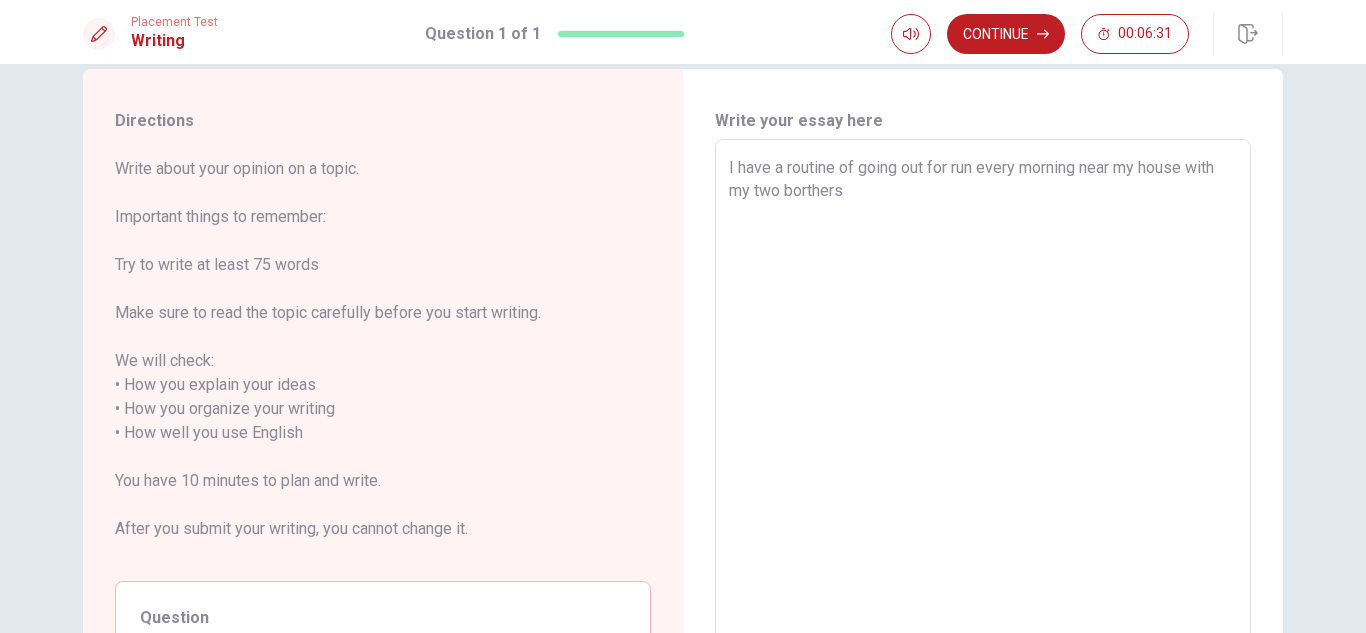 type on "I have a routine of going out for run every morning near my house with my two borthers" 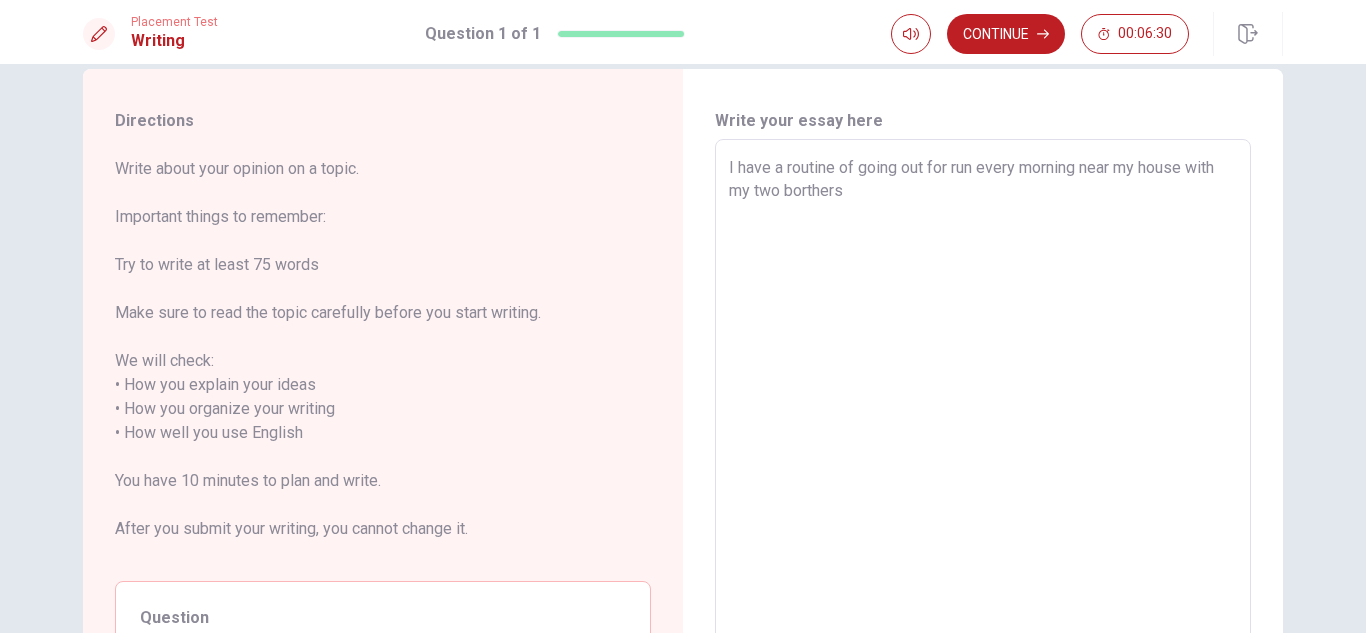 type on "I have a routine of going out for run every morning near my house with my two borthers" 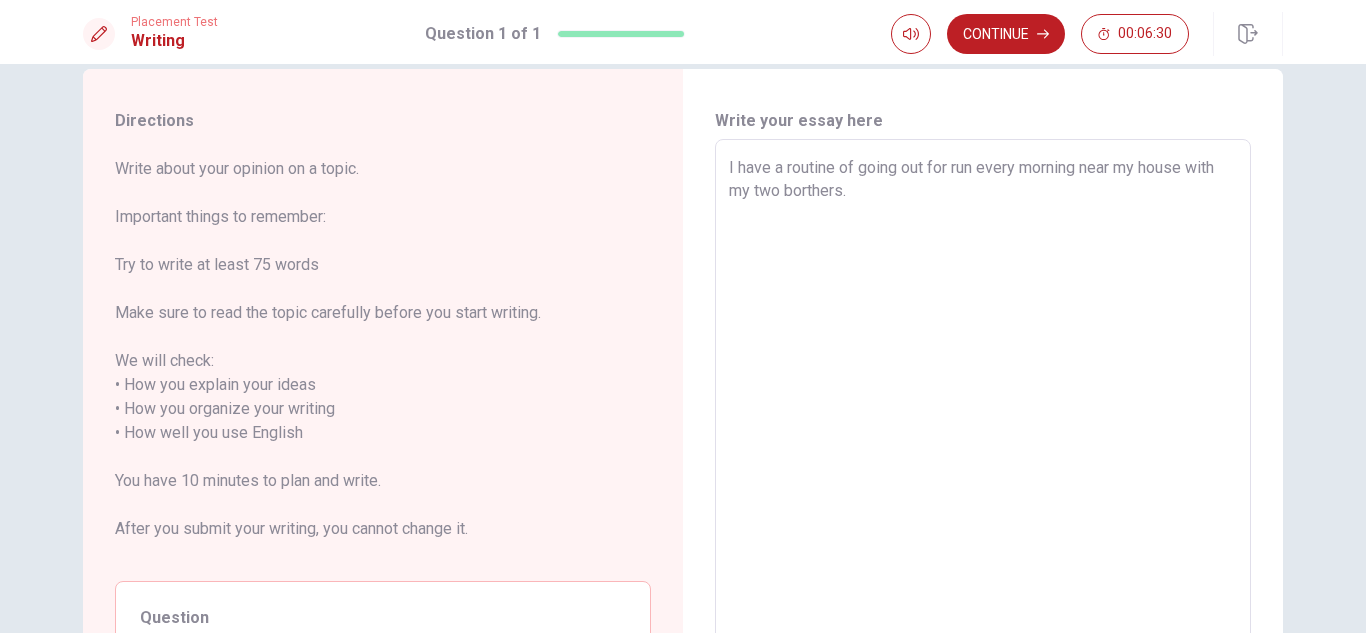 type on "x" 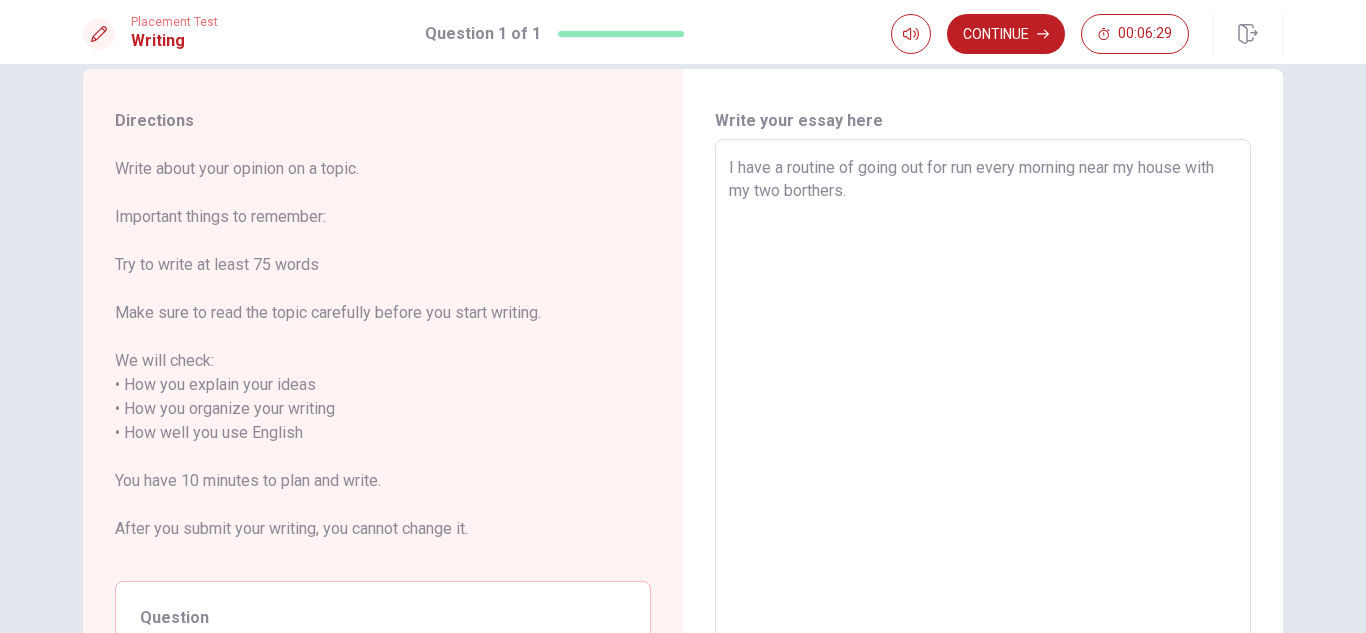 type on "I have a routine of going out for run every morning near my house with my two borthers. W" 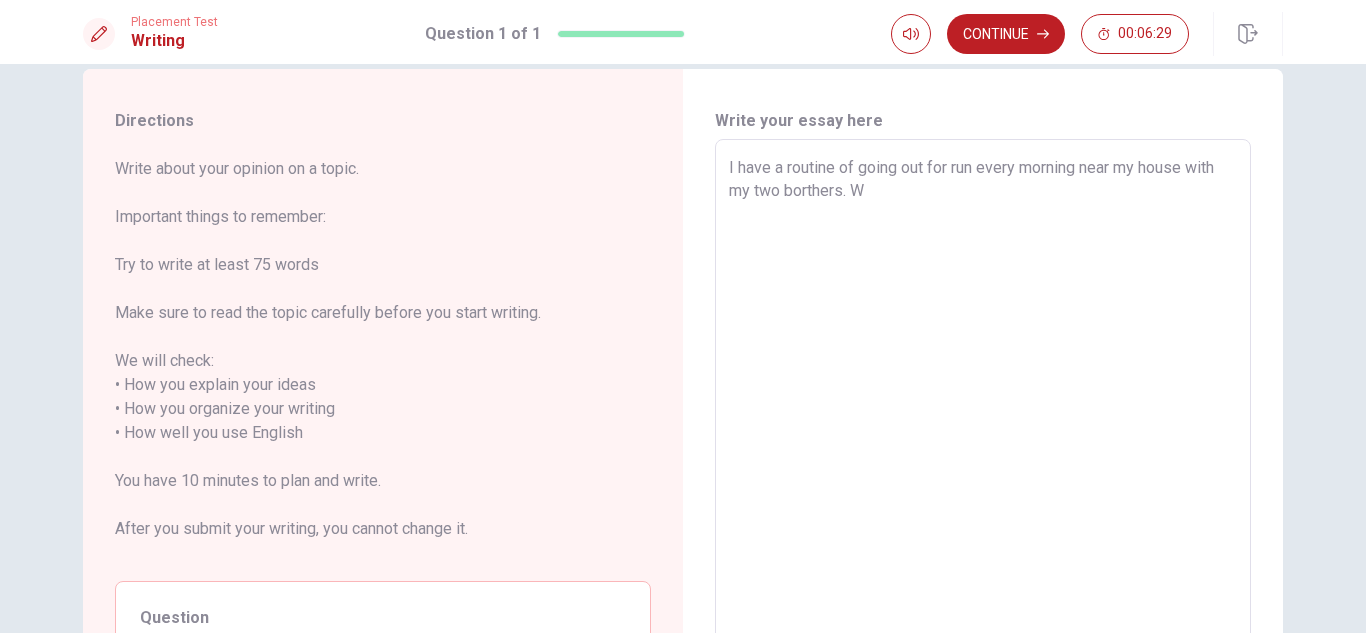 type on "x" 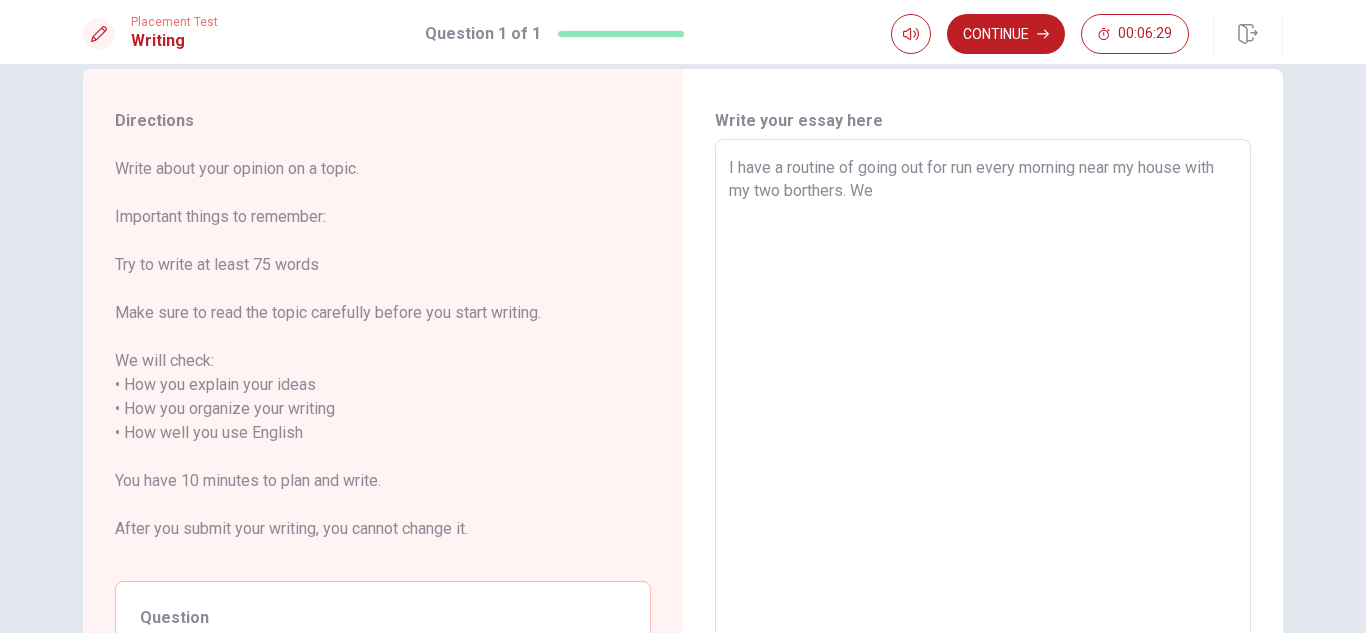 type on "x" 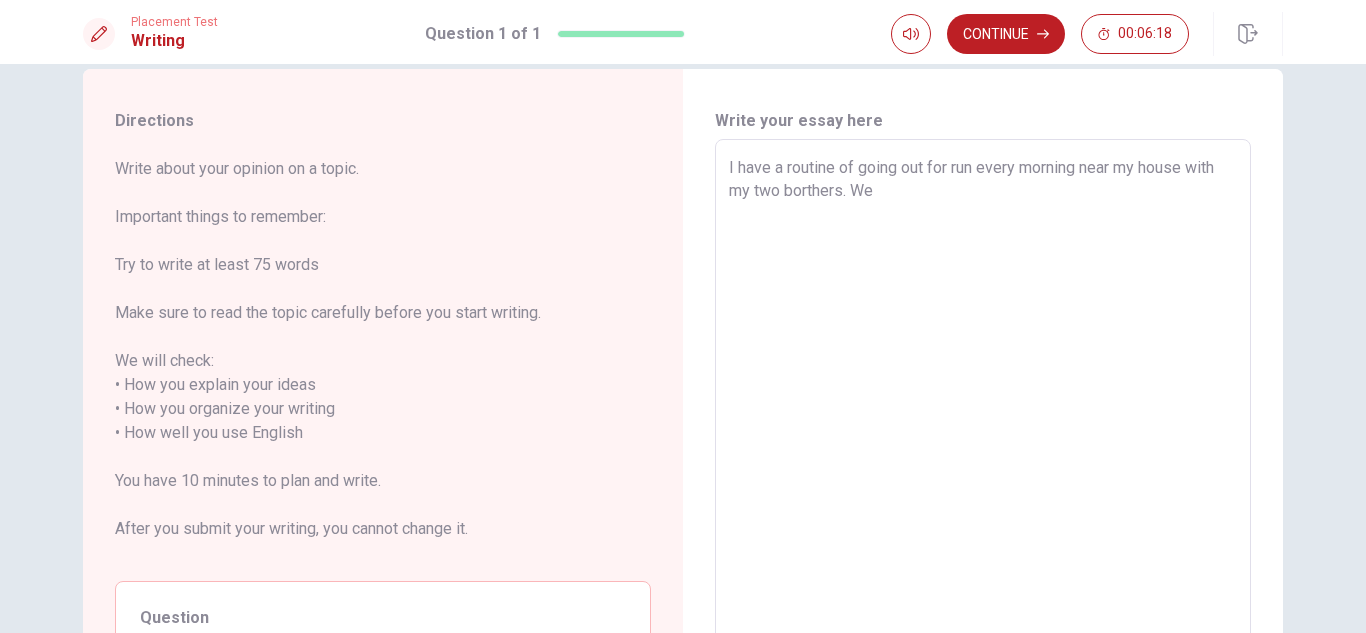 type on "x" 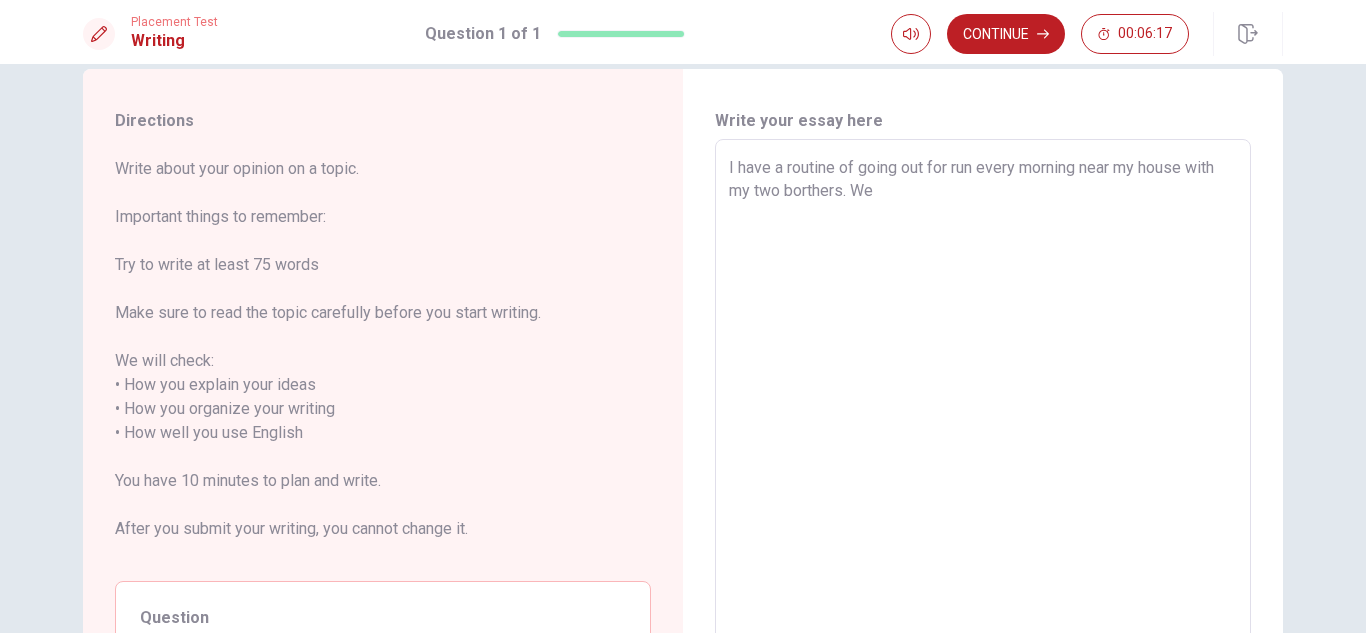type on "I have a routine of going out for run every morning near my house with my two borthers. We a" 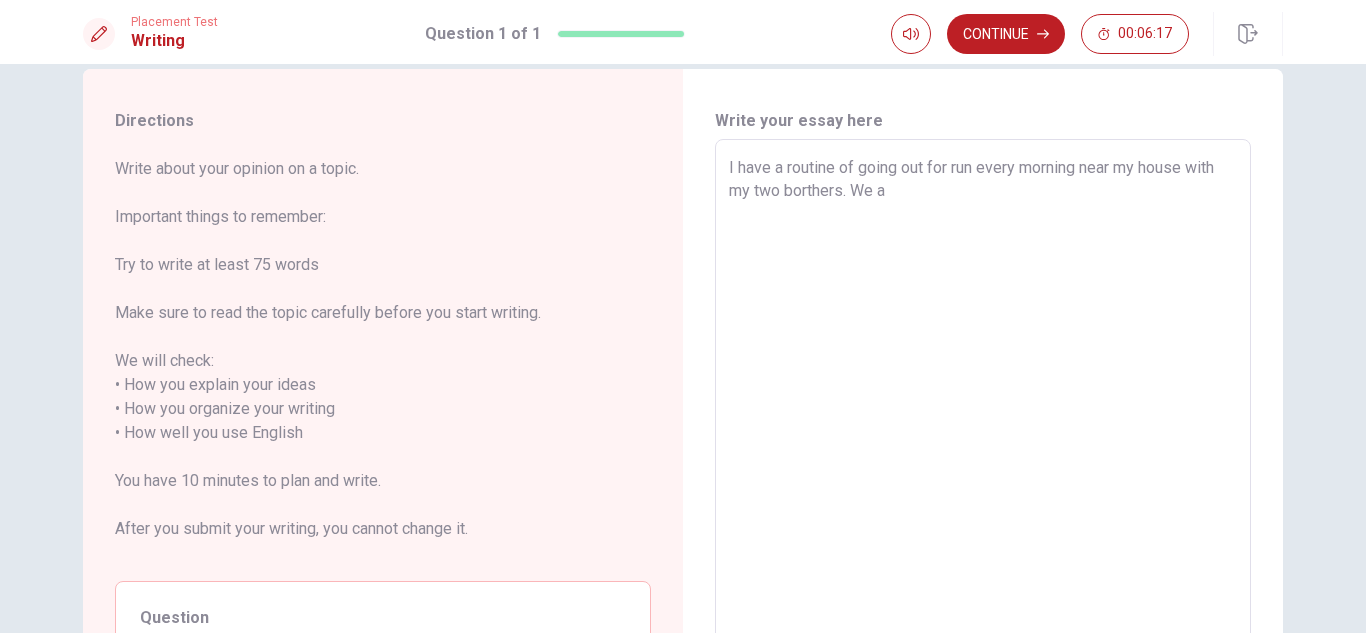 type on "x" 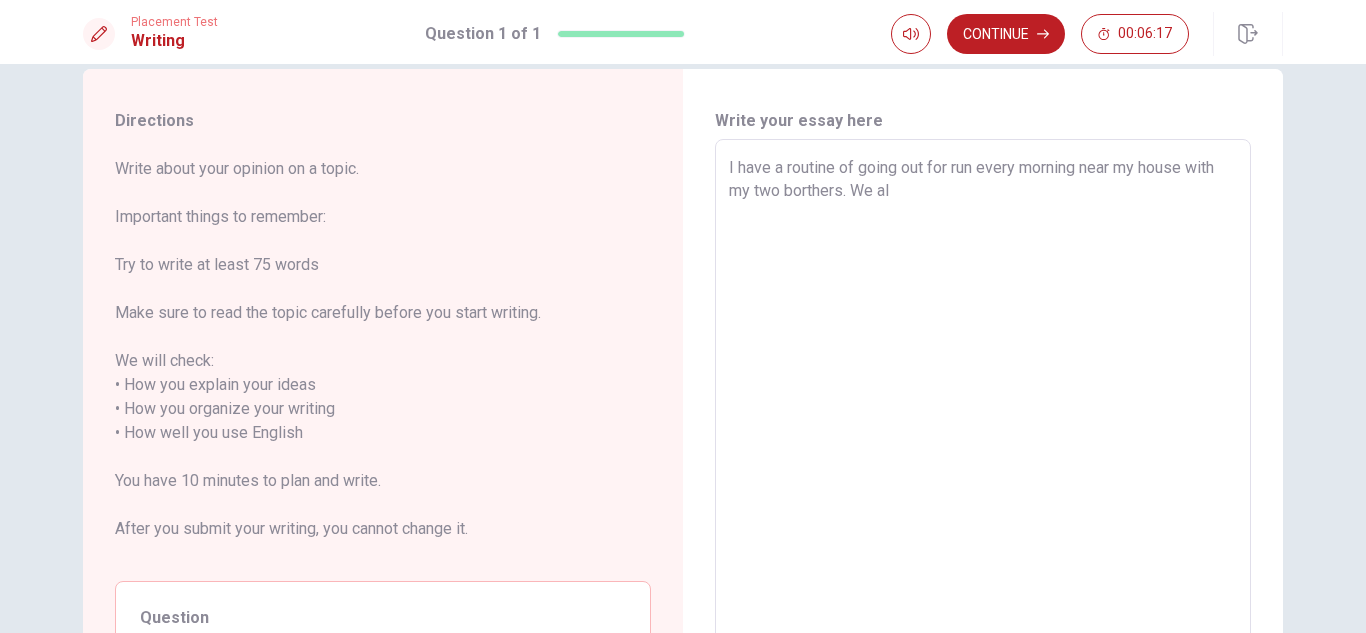 type on "x" 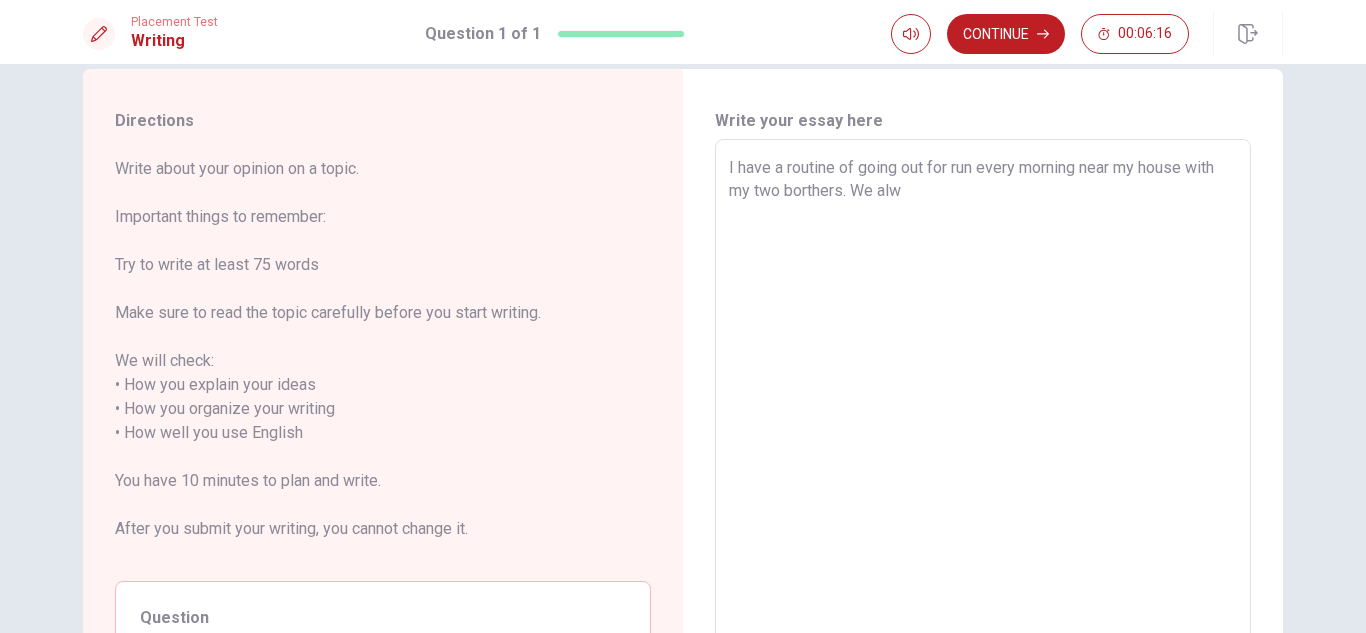 type on "x" 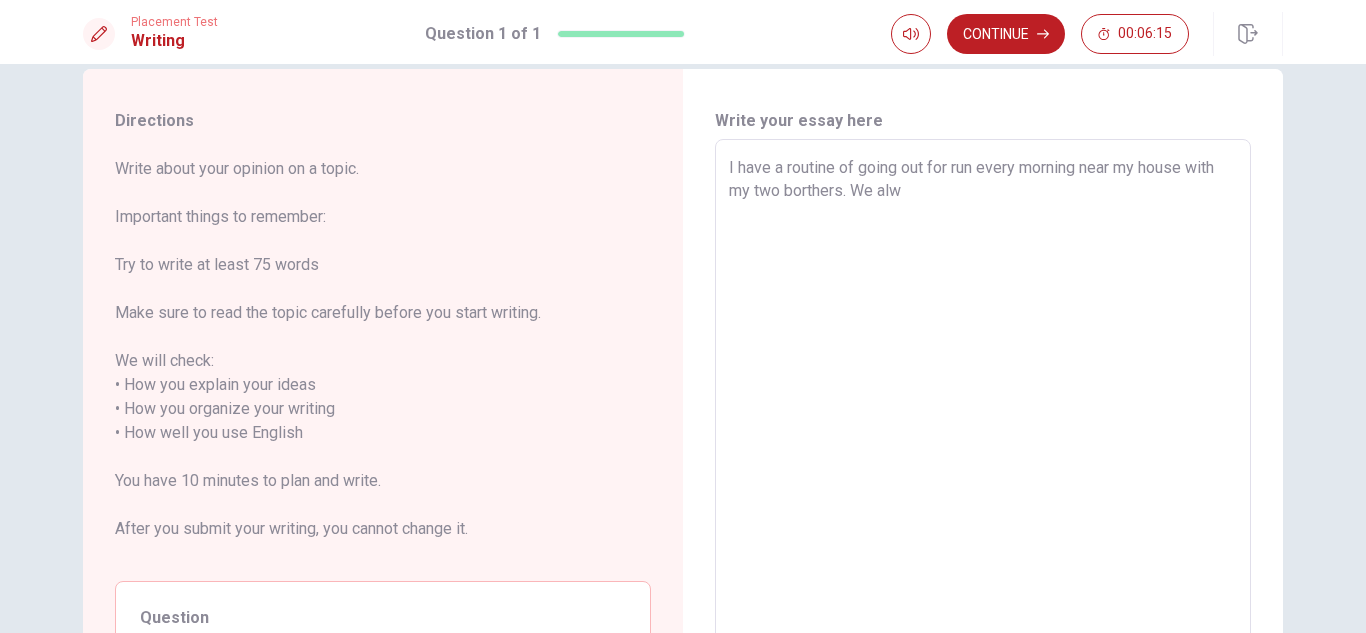 type on "I have a routine of going out for run every morning near my house with my two borthers. We alwa" 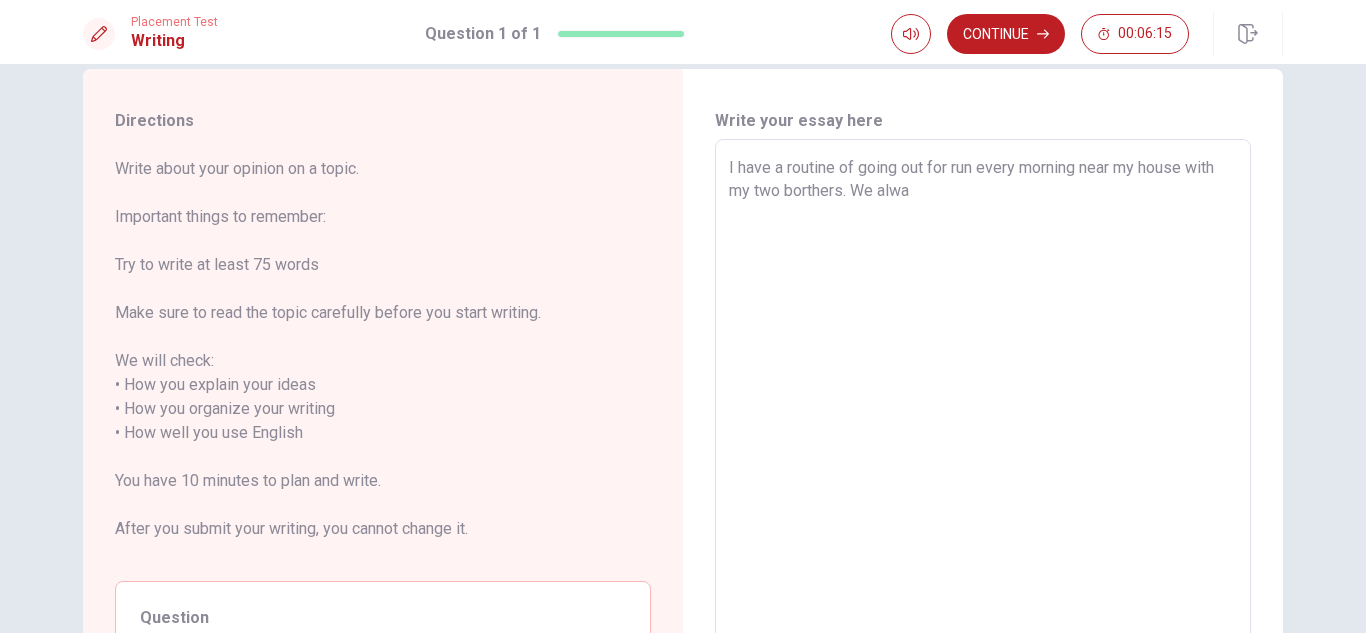 type on "x" 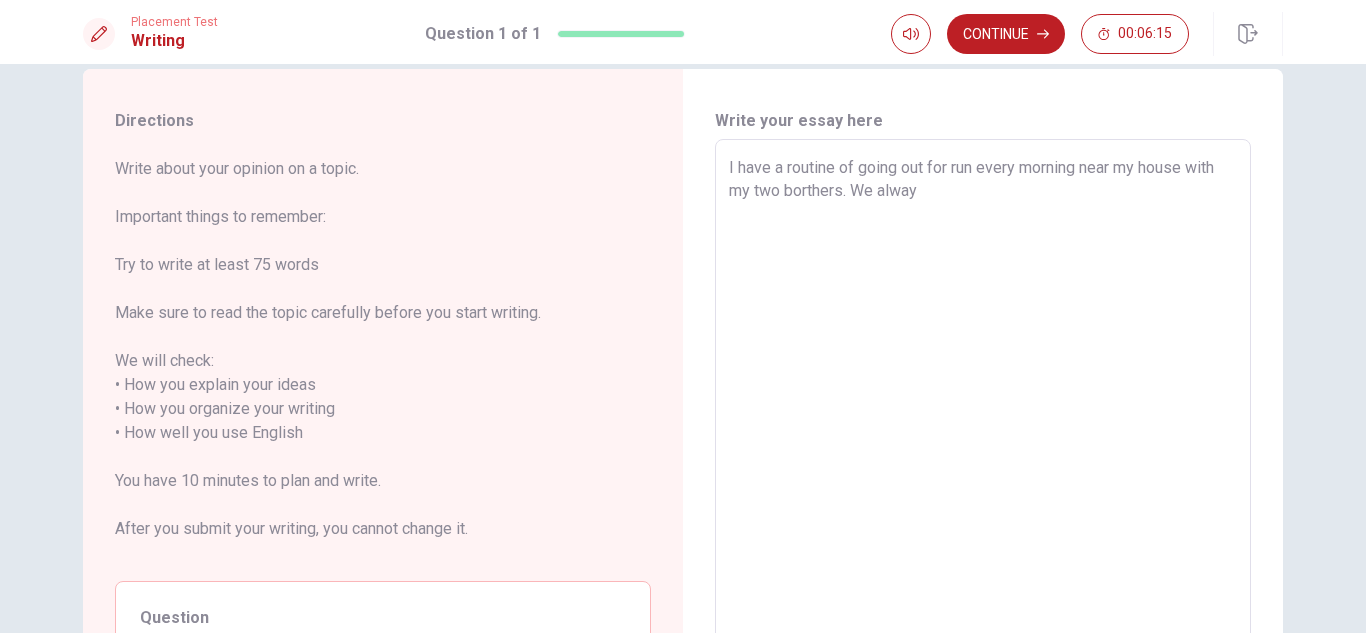 type on "I have a routine of going out for run every morning near my house with my two borthers. We always" 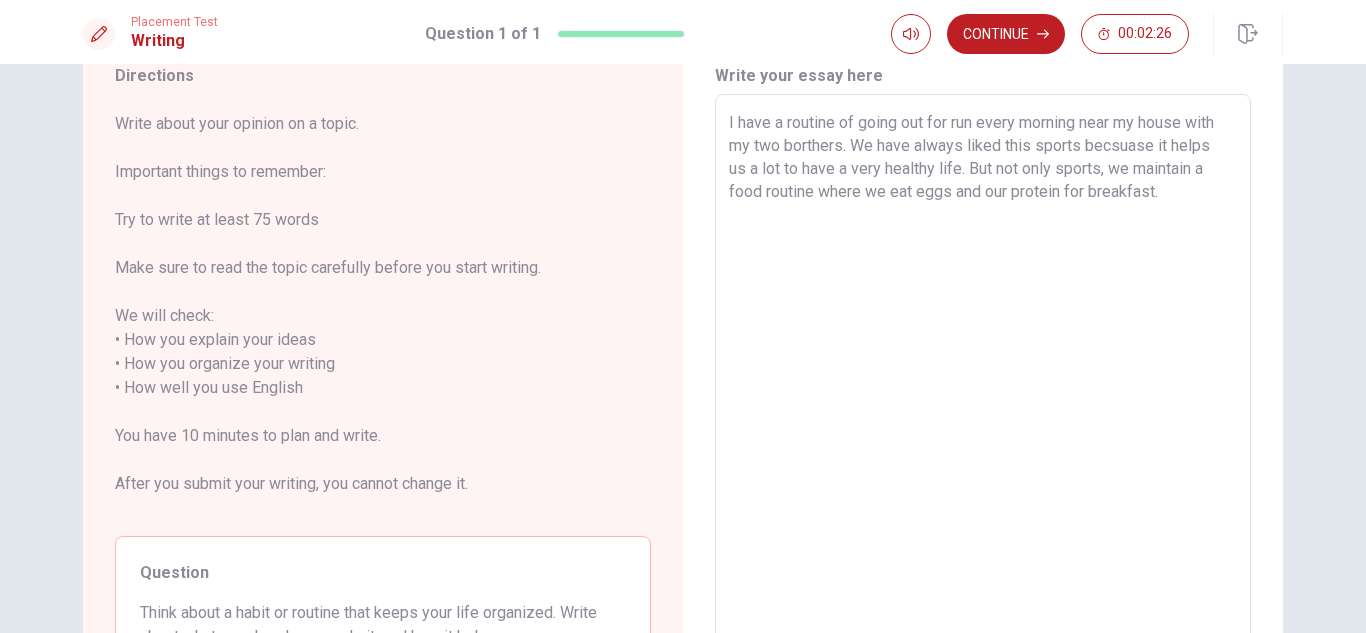 scroll, scrollTop: 73, scrollLeft: 0, axis: vertical 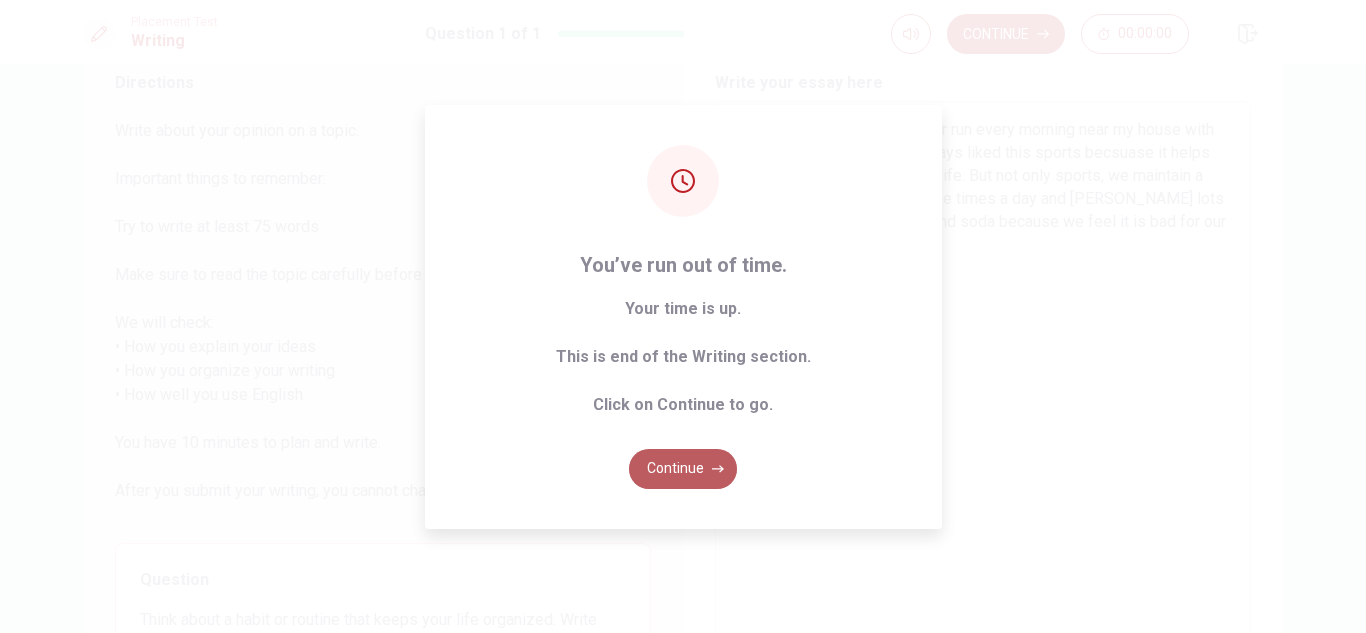 click on "Continue" at bounding box center (683, 469) 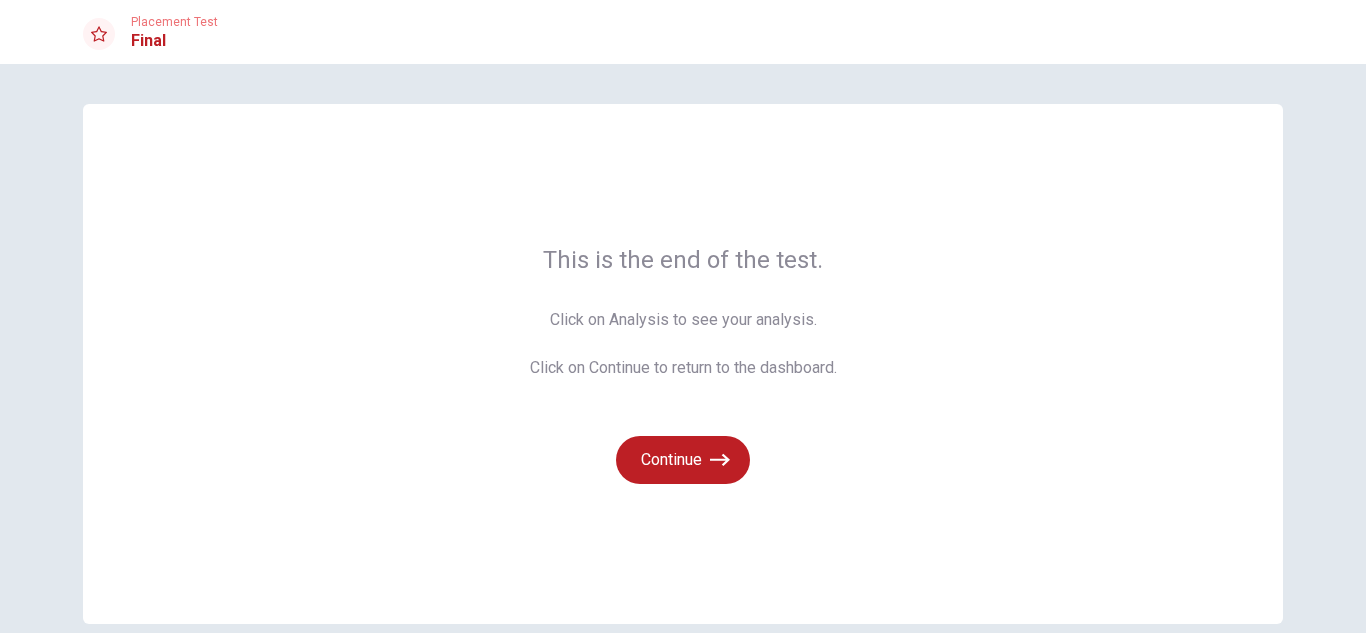 scroll, scrollTop: 95, scrollLeft: 0, axis: vertical 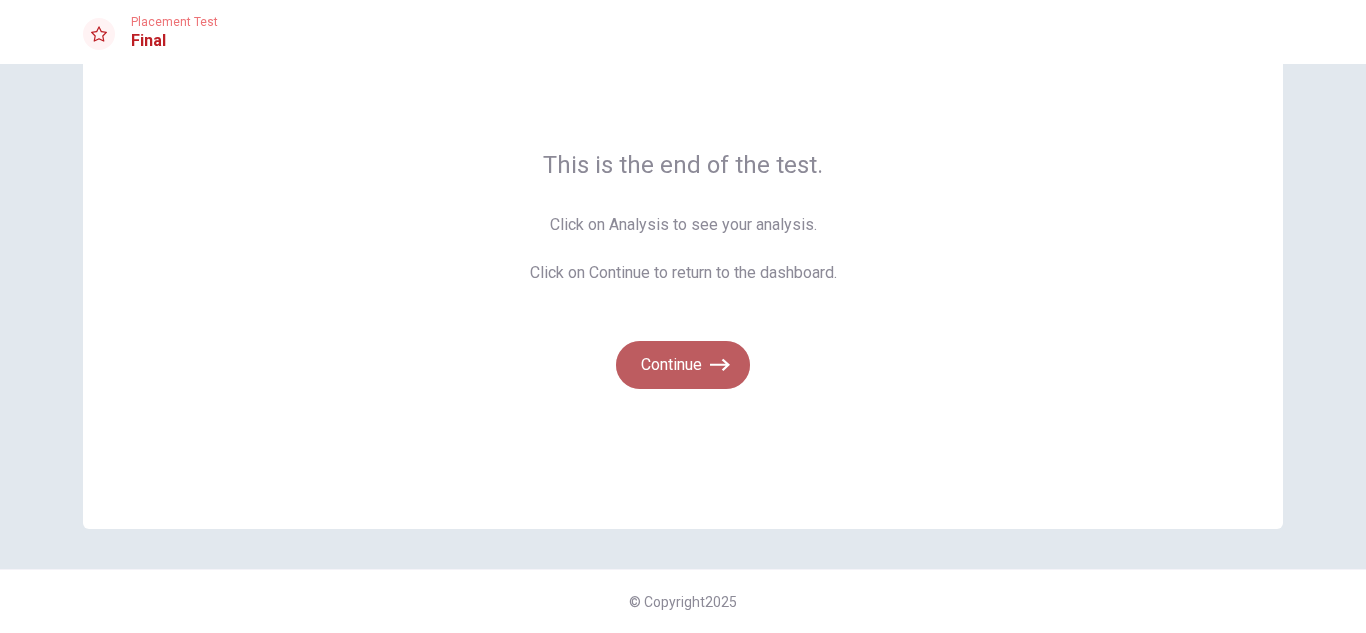 click on "Continue" at bounding box center (683, 365) 